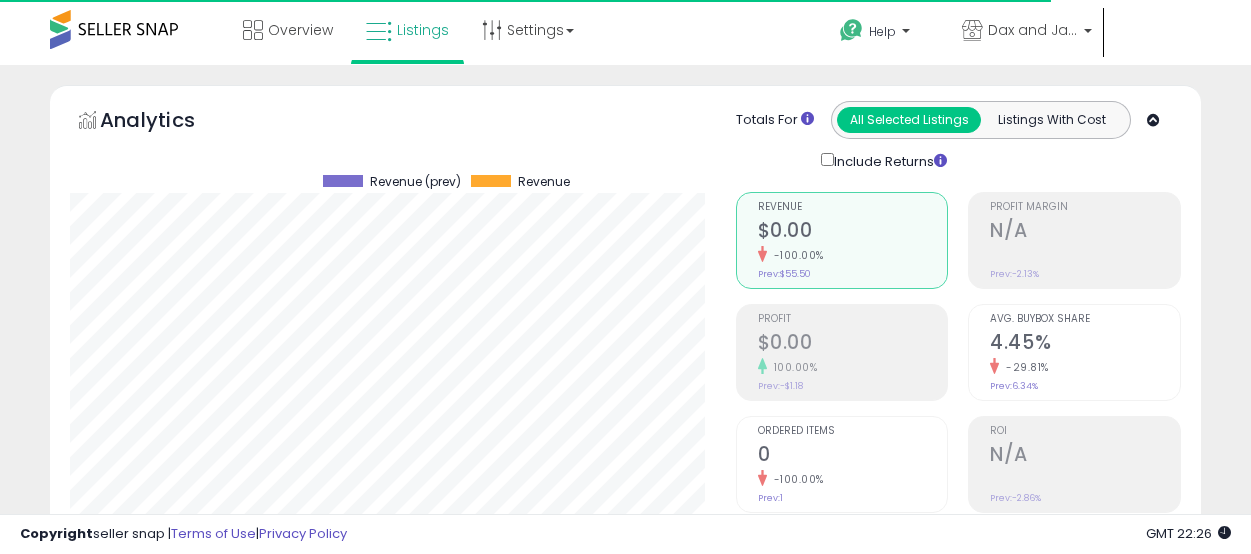 scroll, scrollTop: 0, scrollLeft: 0, axis: both 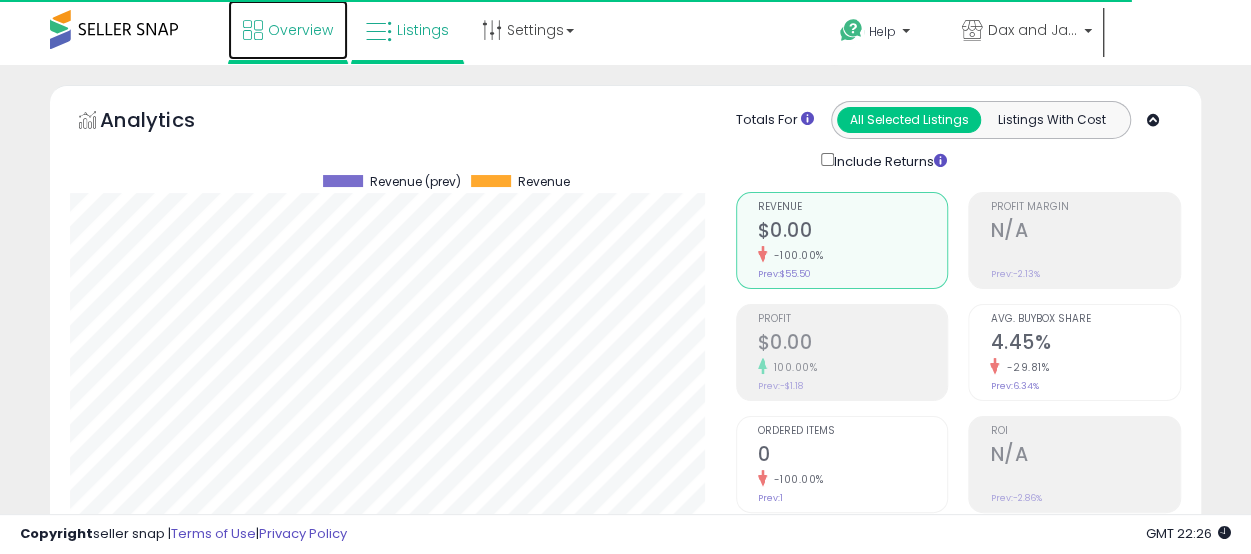 click on "Overview" at bounding box center (300, 30) 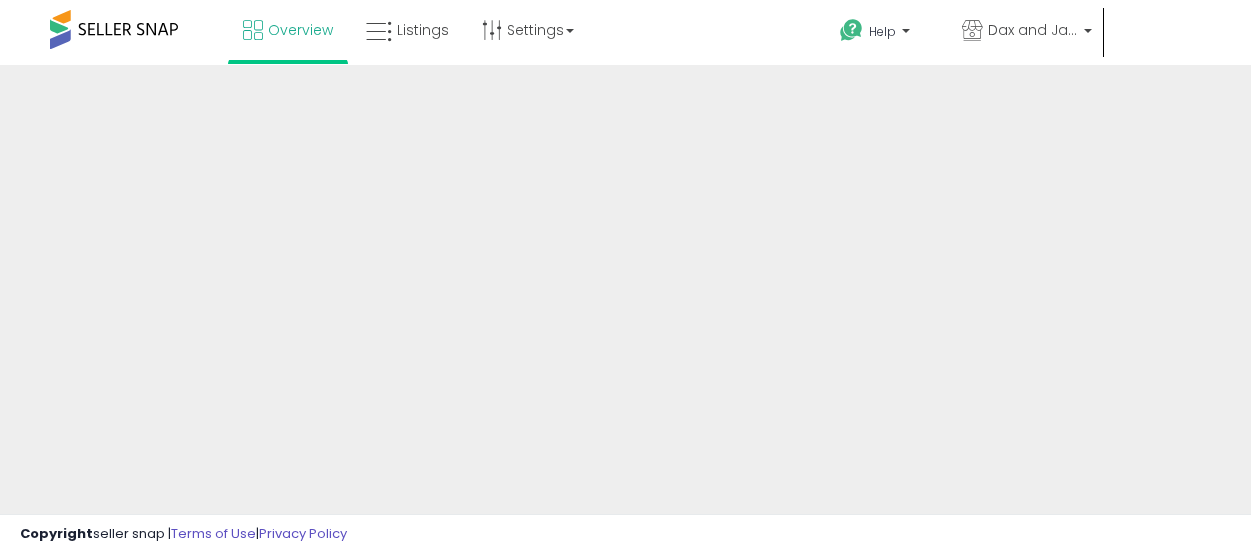 scroll, scrollTop: 0, scrollLeft: 0, axis: both 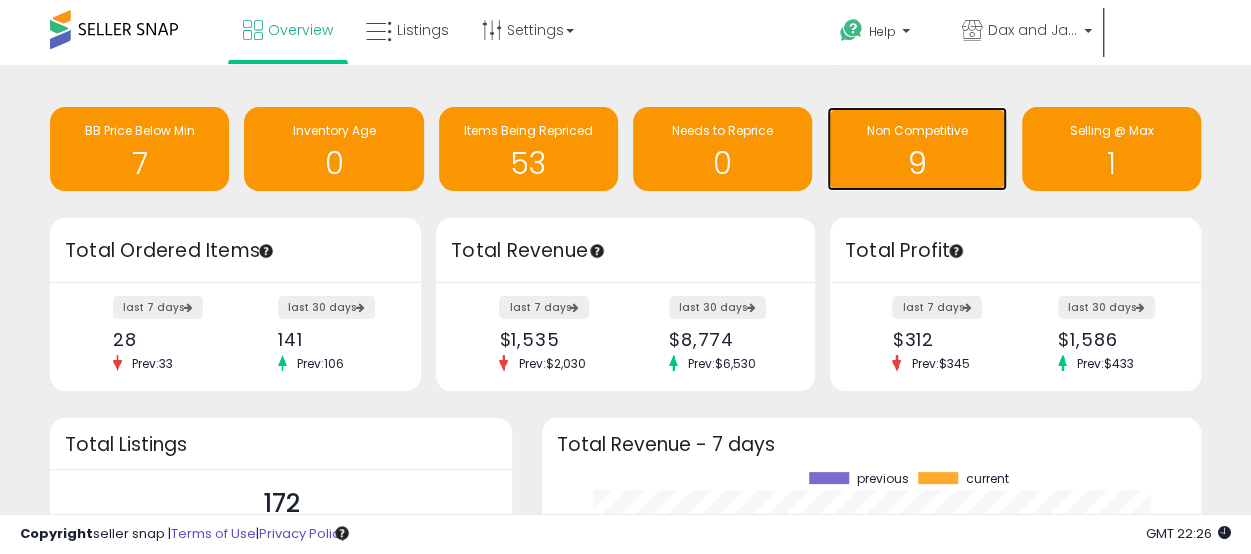 click on "9" at bounding box center [916, 163] 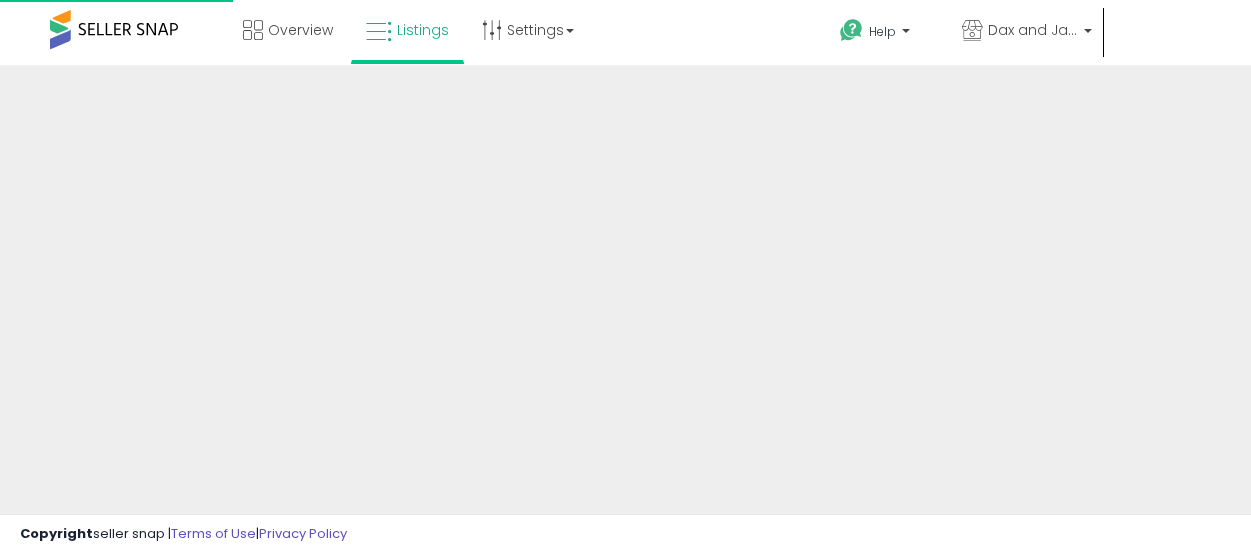 scroll, scrollTop: 0, scrollLeft: 0, axis: both 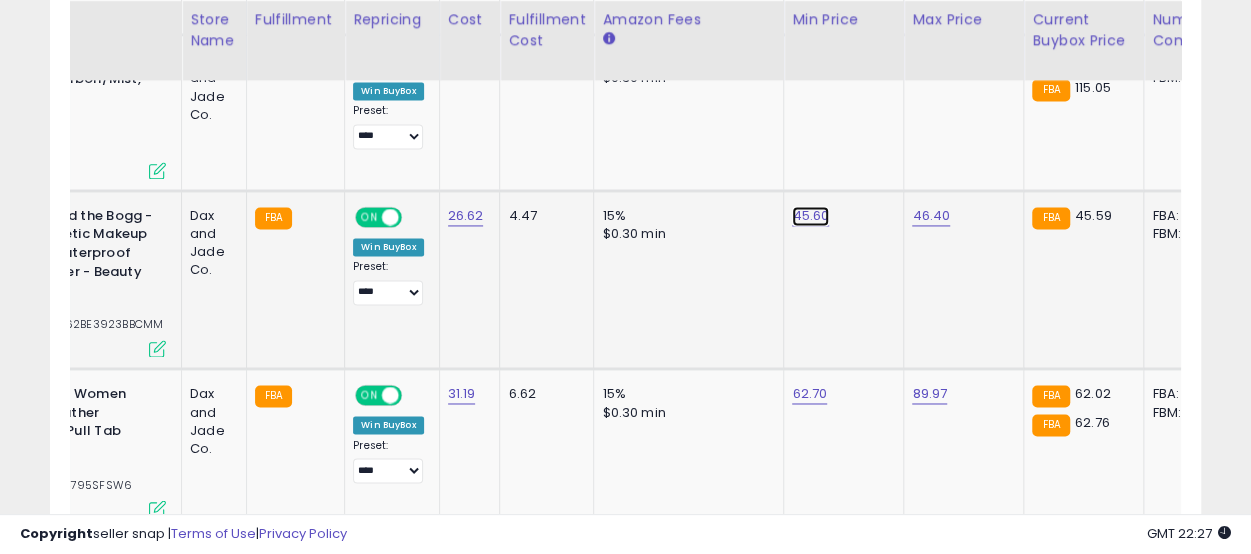 click on "45.60" at bounding box center (812, -334) 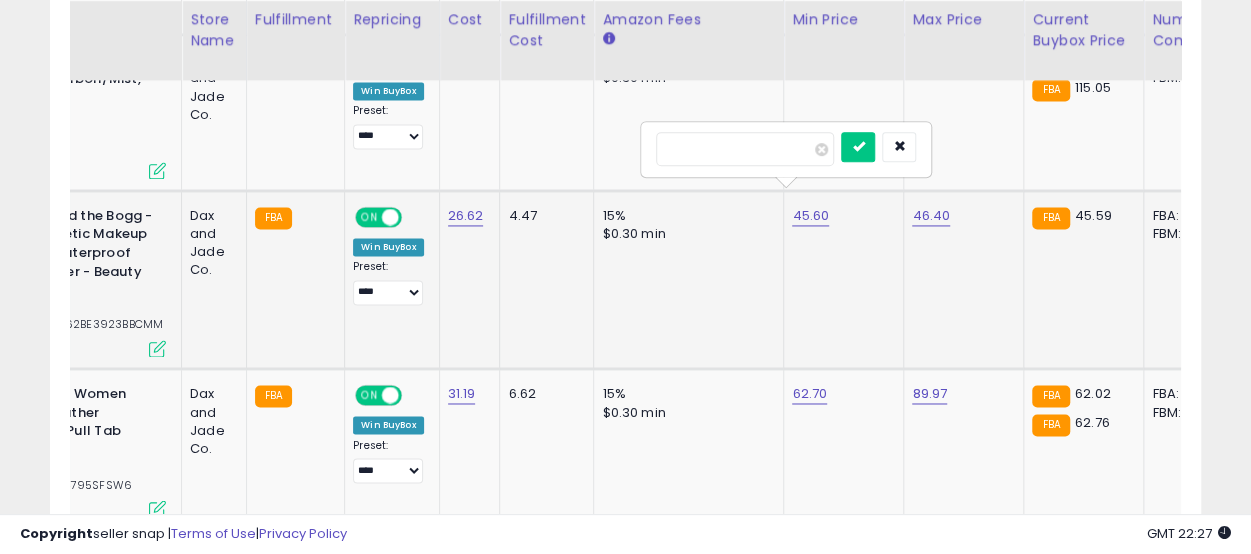 type on "*****" 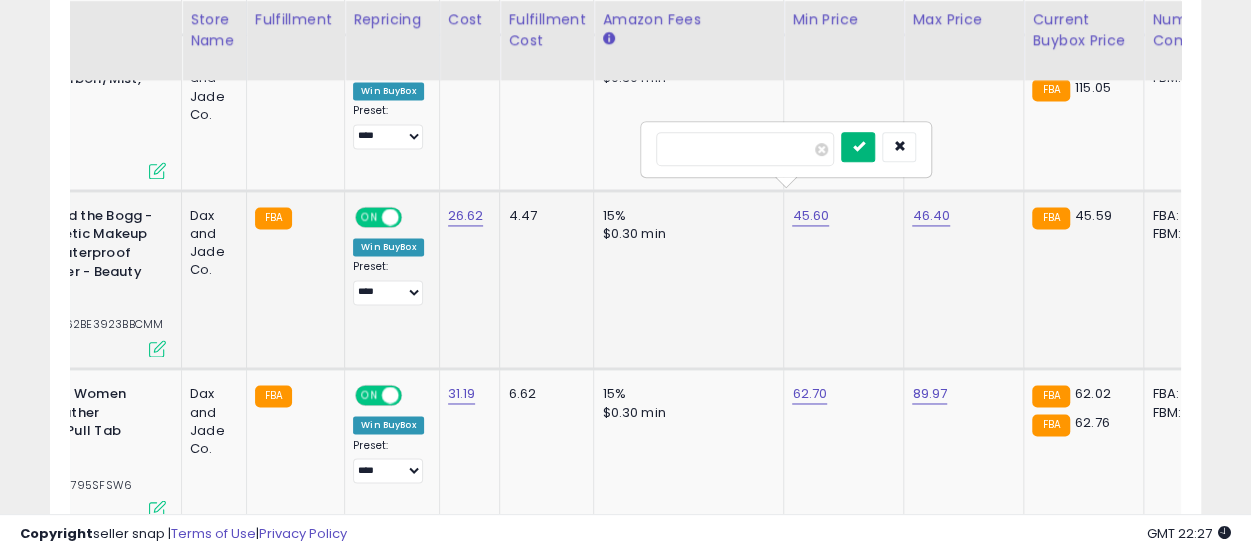 click at bounding box center (858, 146) 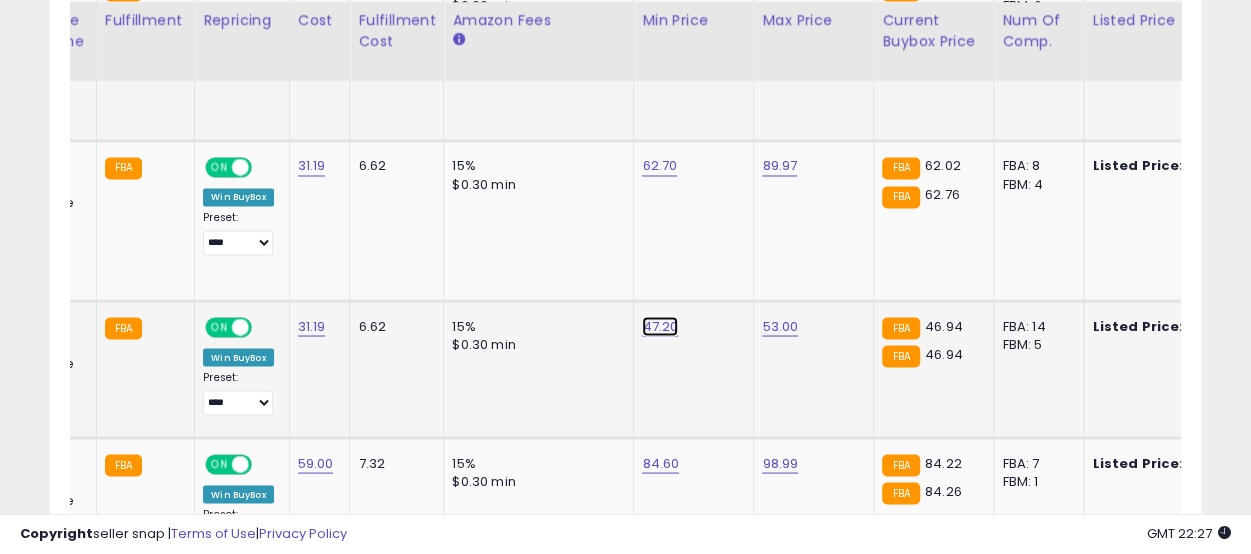 click on "47.20" at bounding box center [662, -562] 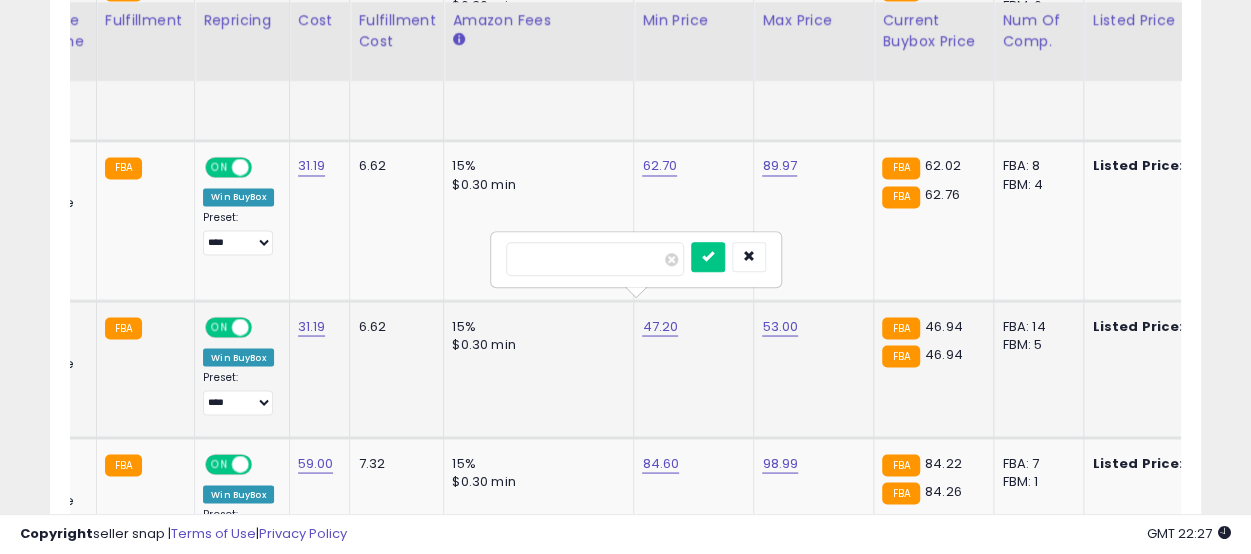 type on "*" 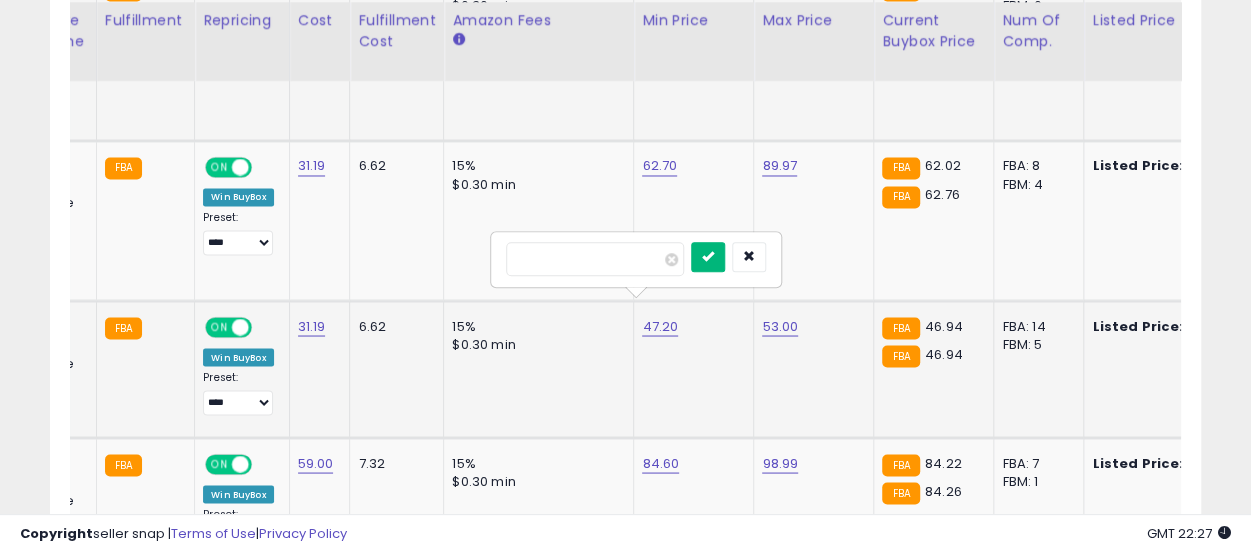 click at bounding box center (708, 256) 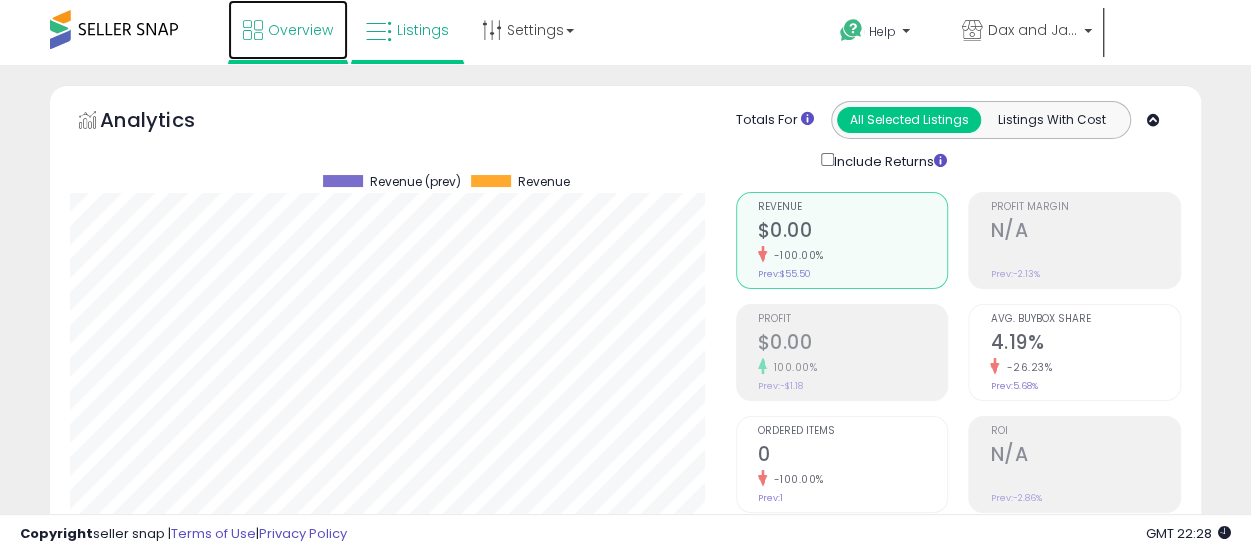 click on "Overview" at bounding box center (288, 30) 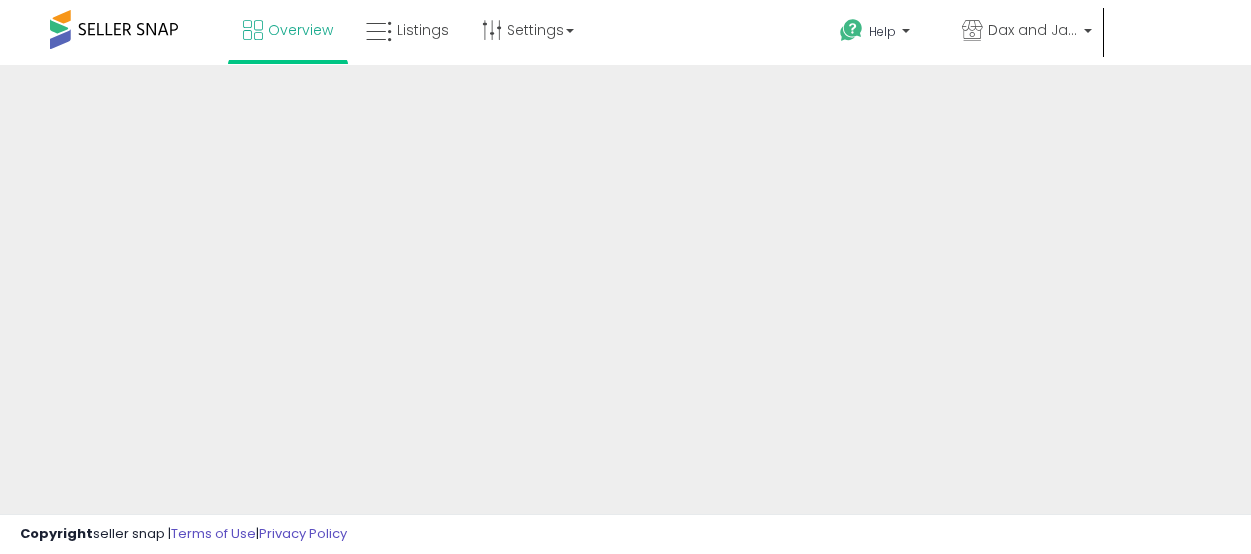 scroll, scrollTop: 0, scrollLeft: 0, axis: both 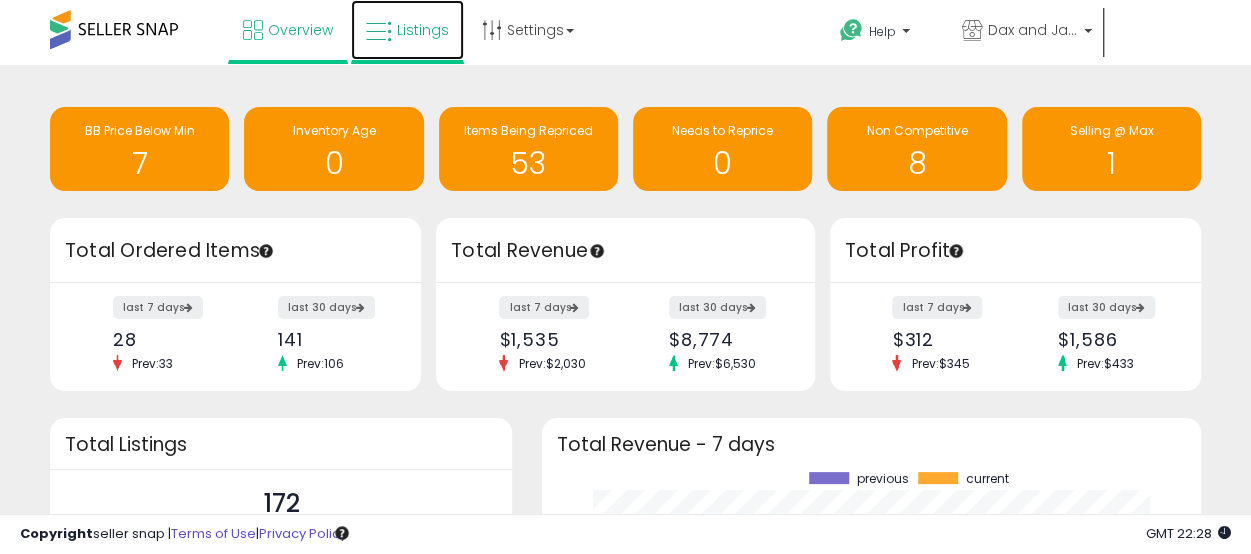 click on "Listings" at bounding box center [407, 30] 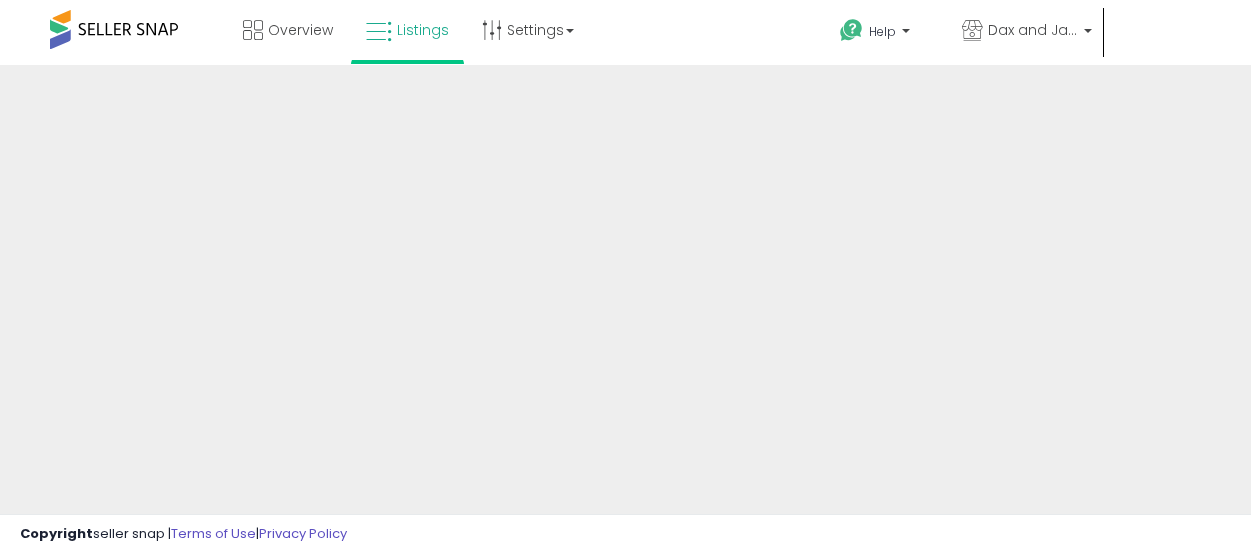 scroll, scrollTop: 0, scrollLeft: 0, axis: both 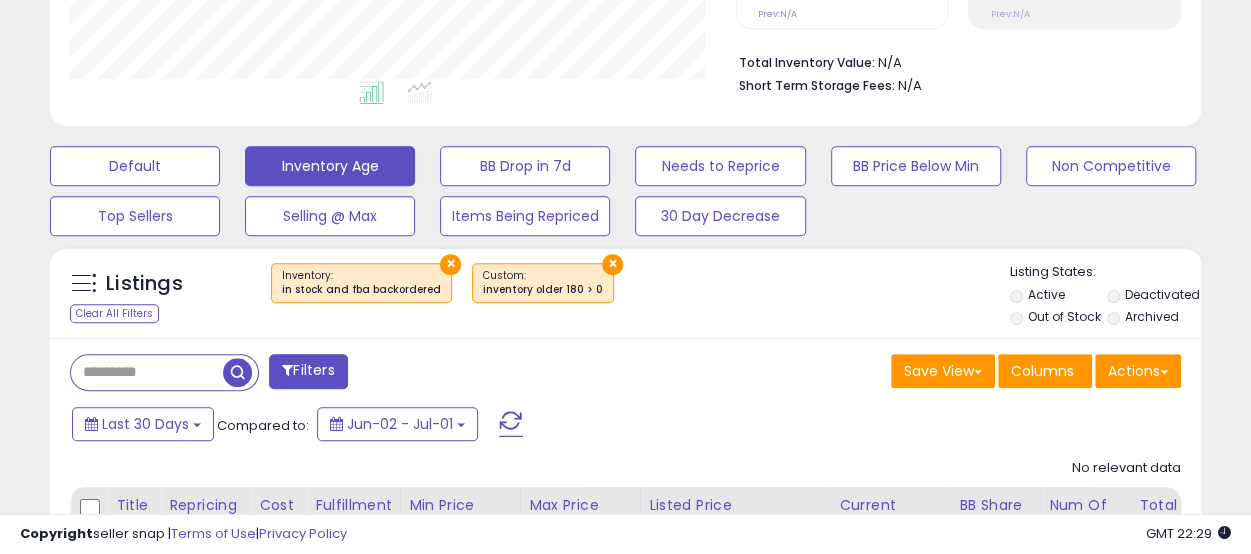 click on "×" at bounding box center [612, 264] 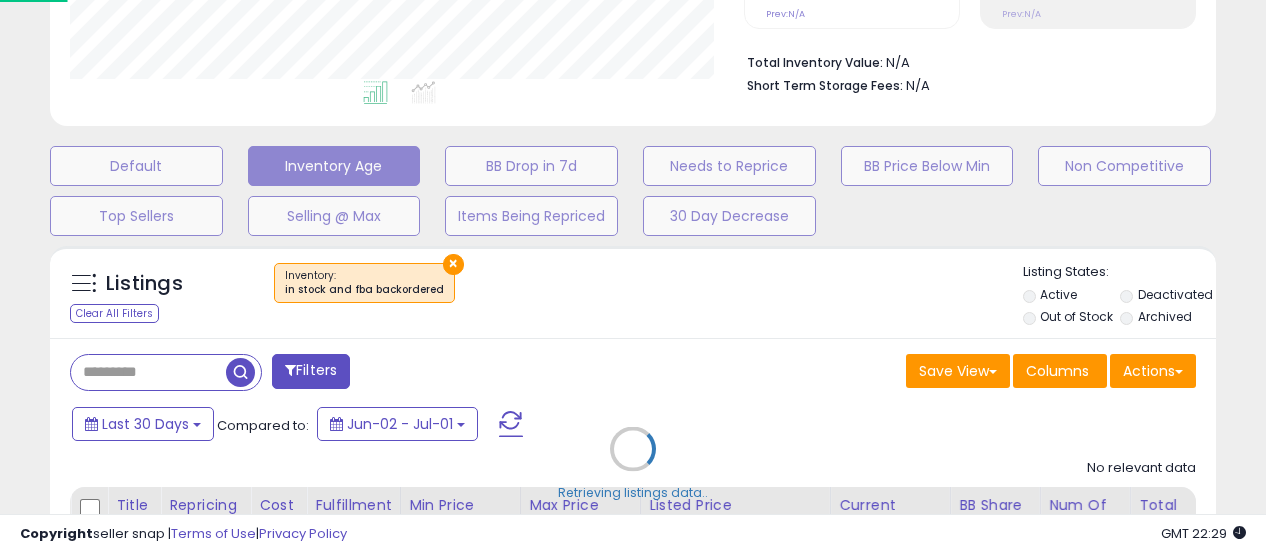 scroll, scrollTop: 999590, scrollLeft: 999325, axis: both 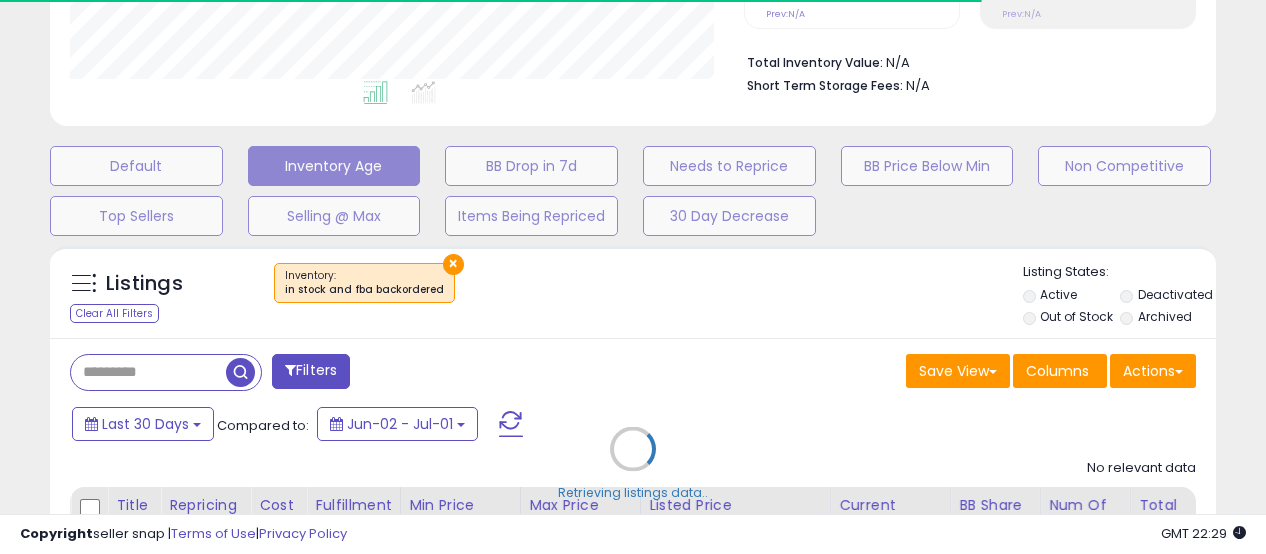 click on "Retrieving listings data.." at bounding box center (633, 464) 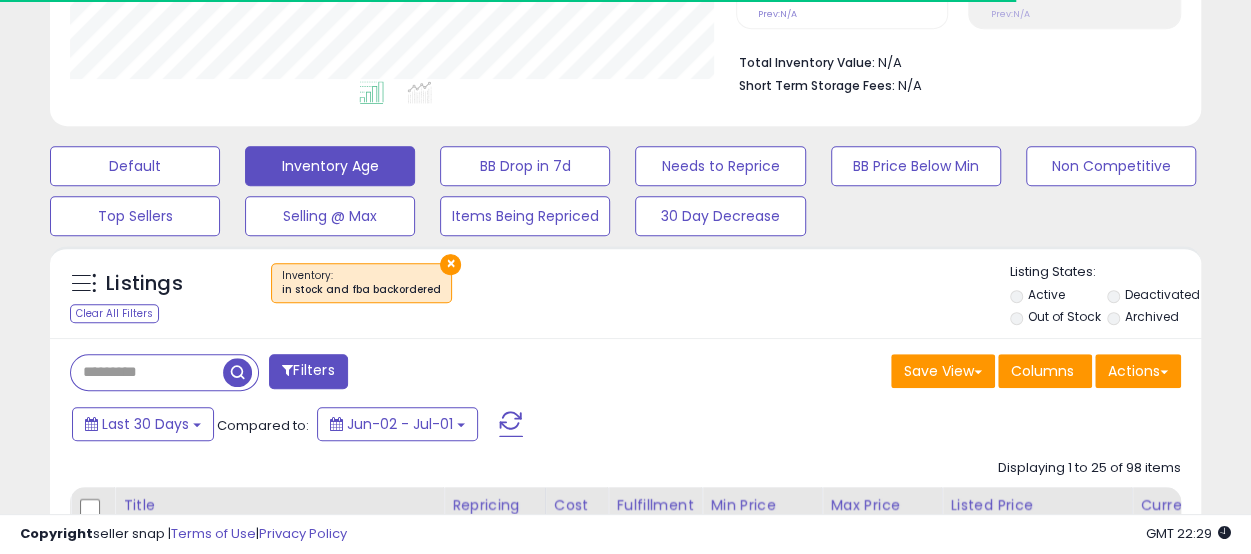 scroll, scrollTop: 410, scrollLeft: 665, axis: both 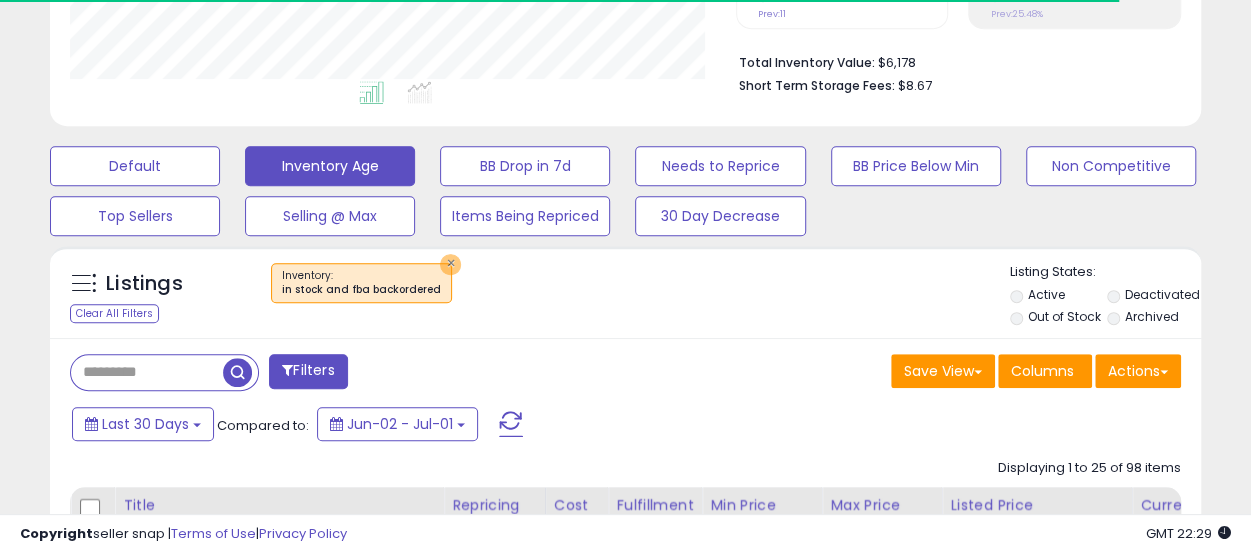 click on "×" at bounding box center [450, 264] 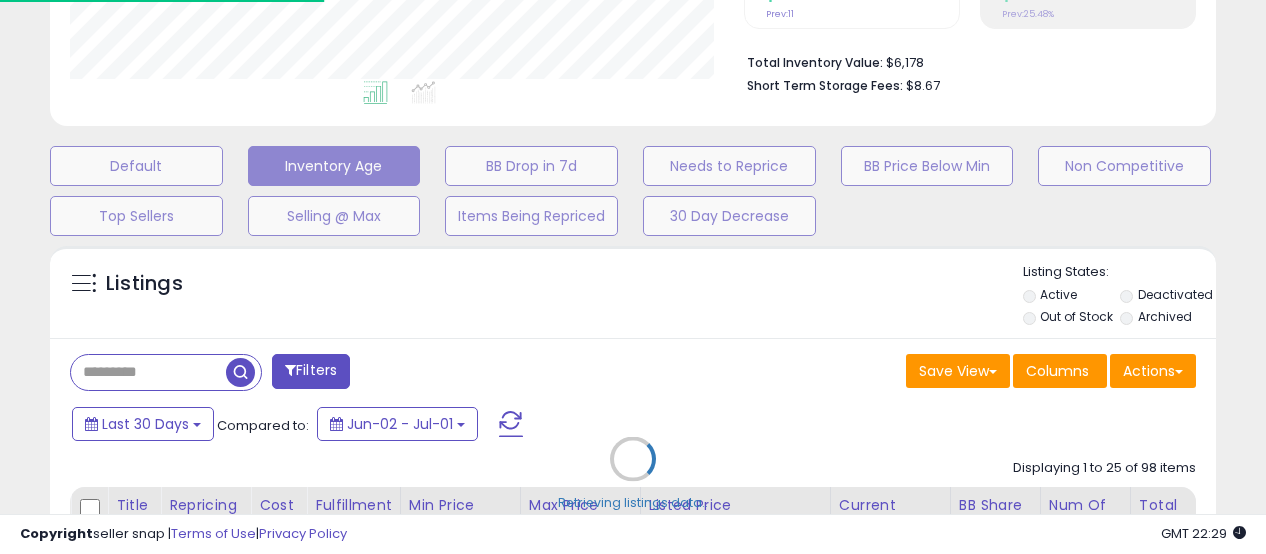 scroll, scrollTop: 999590, scrollLeft: 999325, axis: both 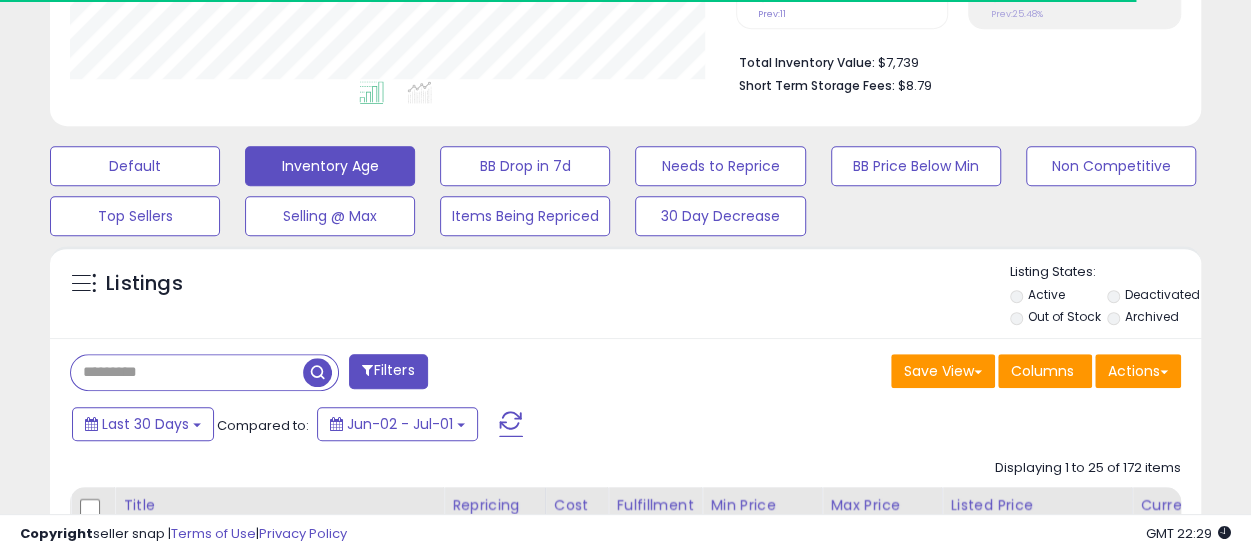 click at bounding box center (187, 372) 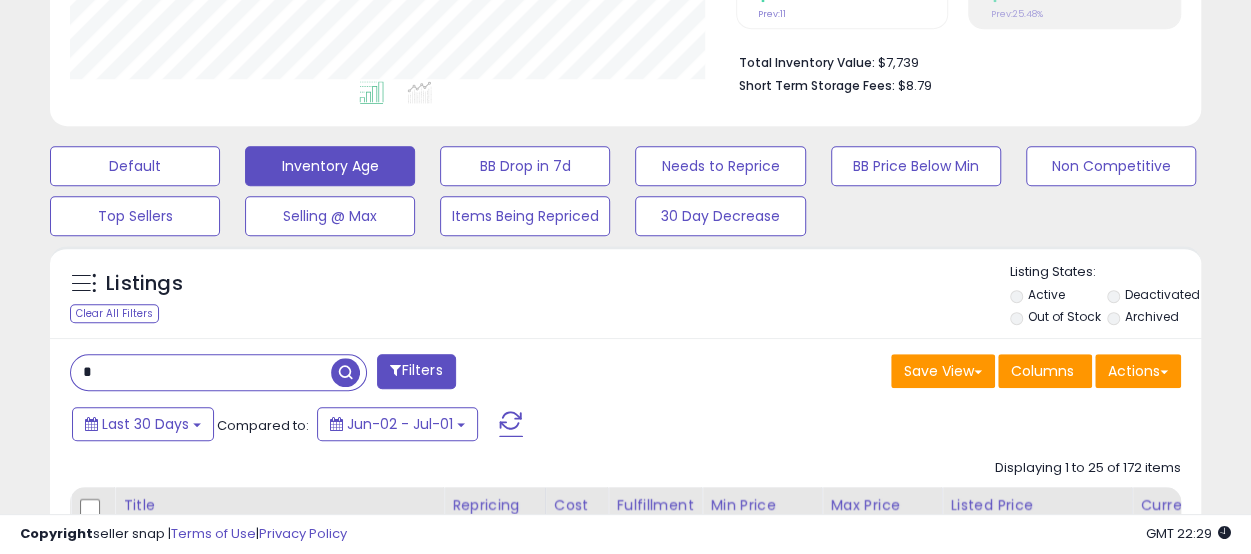 scroll, scrollTop: 999590, scrollLeft: 999334, axis: both 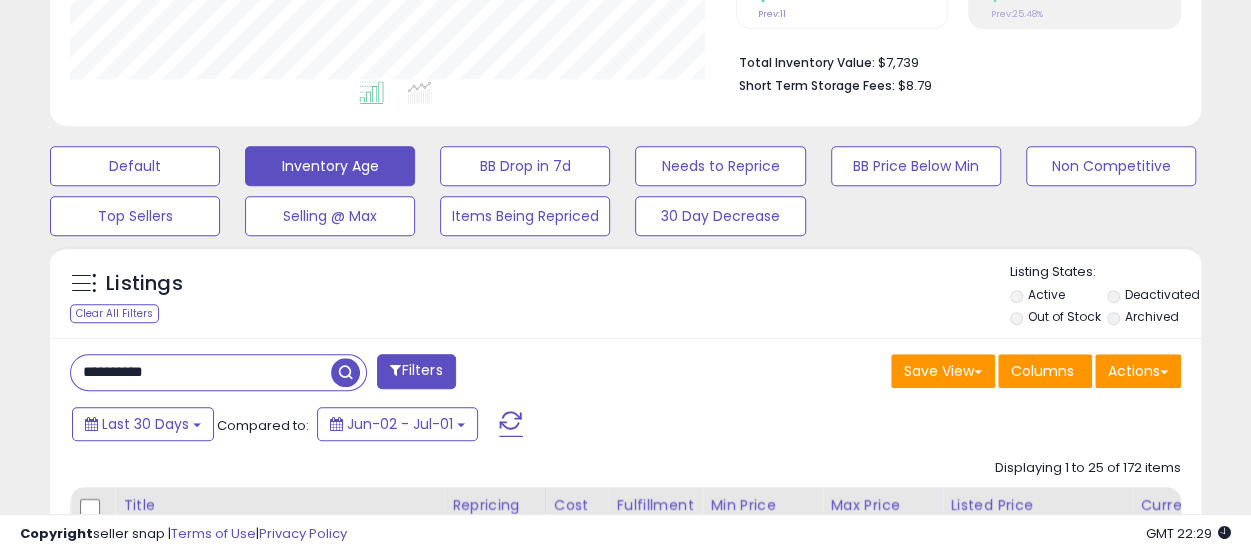 click at bounding box center (345, 372) 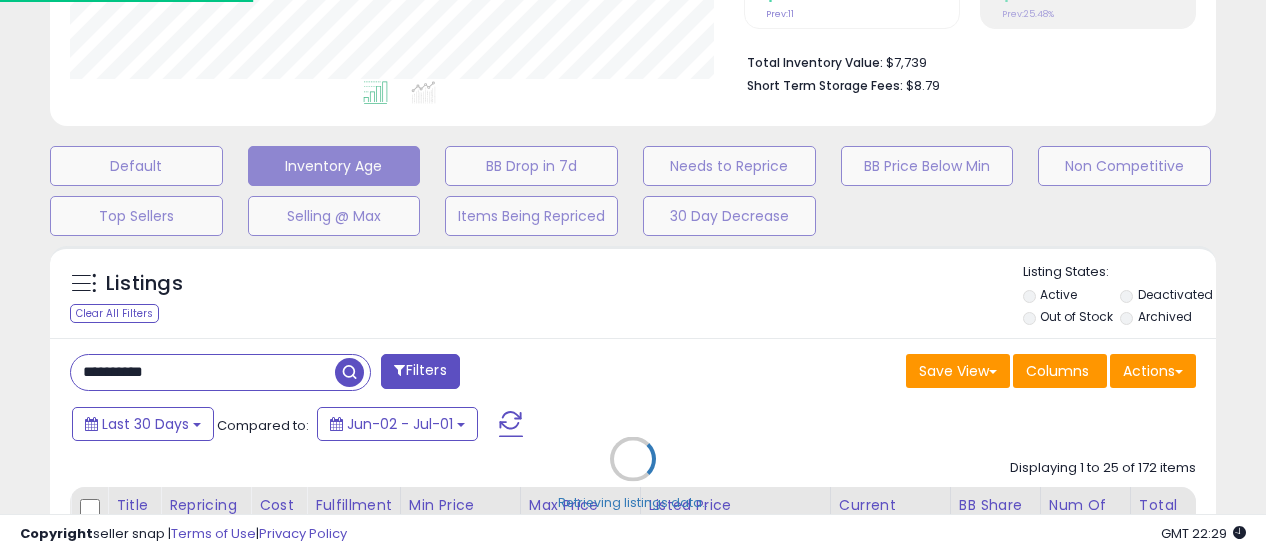 scroll, scrollTop: 999590, scrollLeft: 999325, axis: both 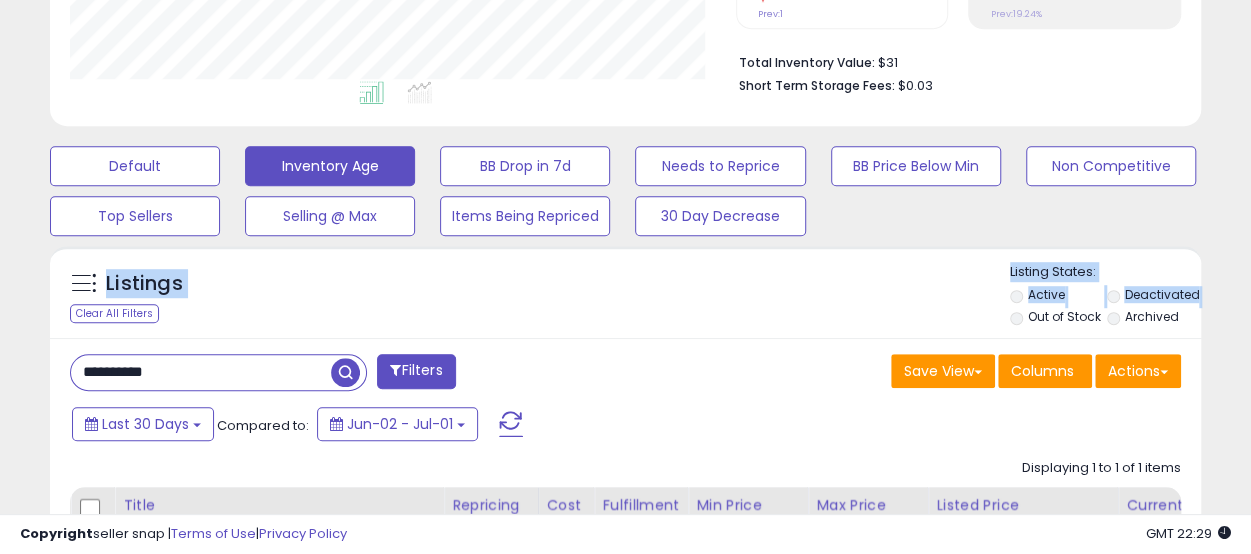 drag, startPoint x: 1250, startPoint y: 229, endPoint x: 1272, endPoint y: 302, distance: 76.243034 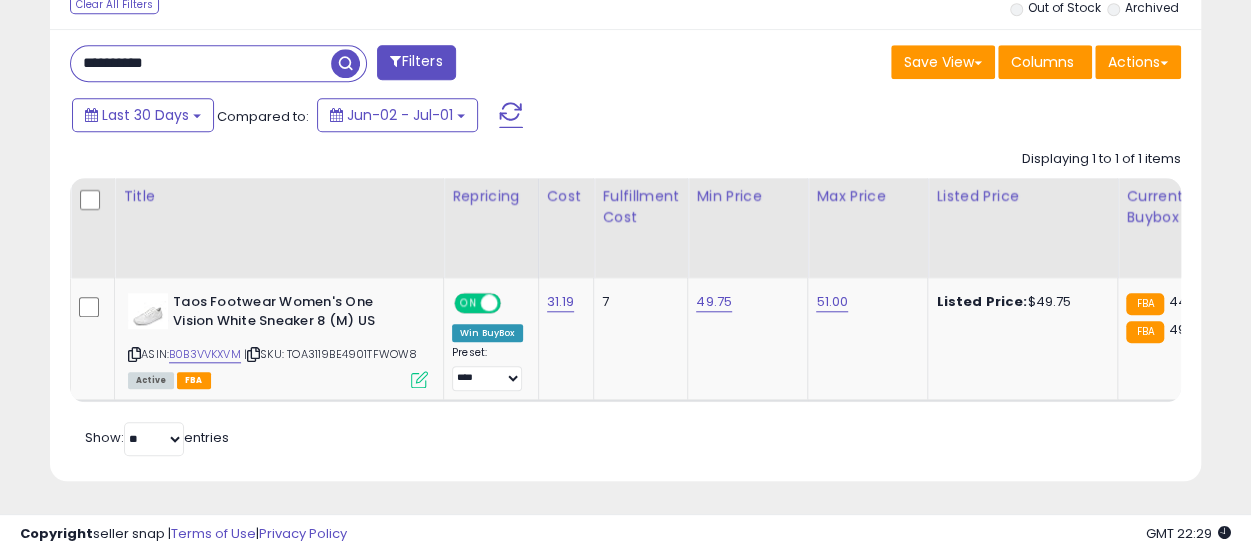 scroll, scrollTop: 797, scrollLeft: 0, axis: vertical 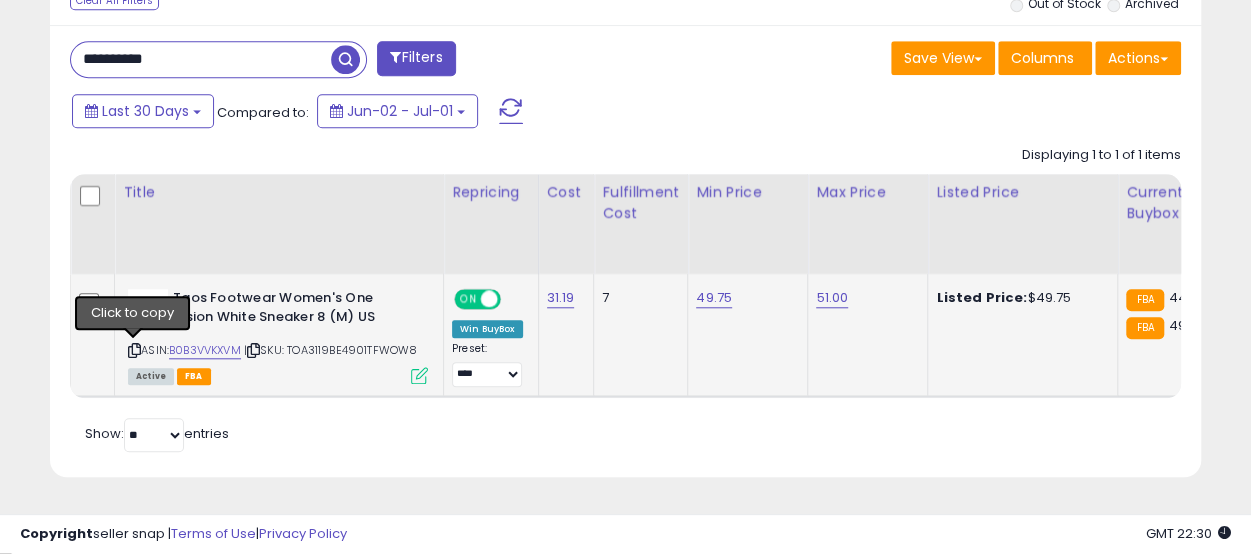 click at bounding box center (134, 350) 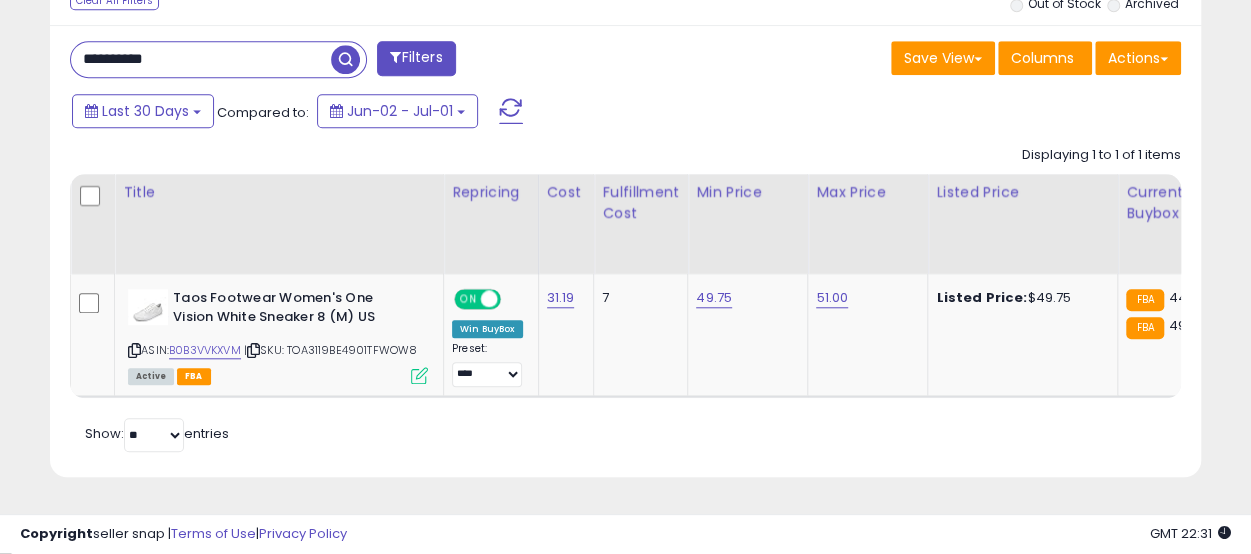 click on "**********" at bounding box center [201, 59] 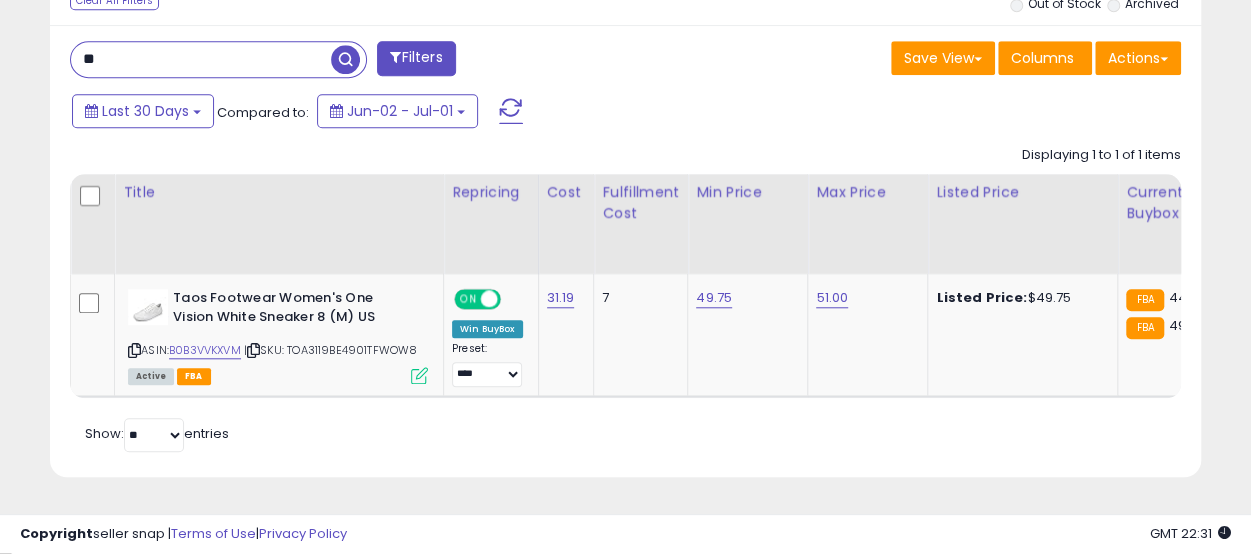 type on "*" 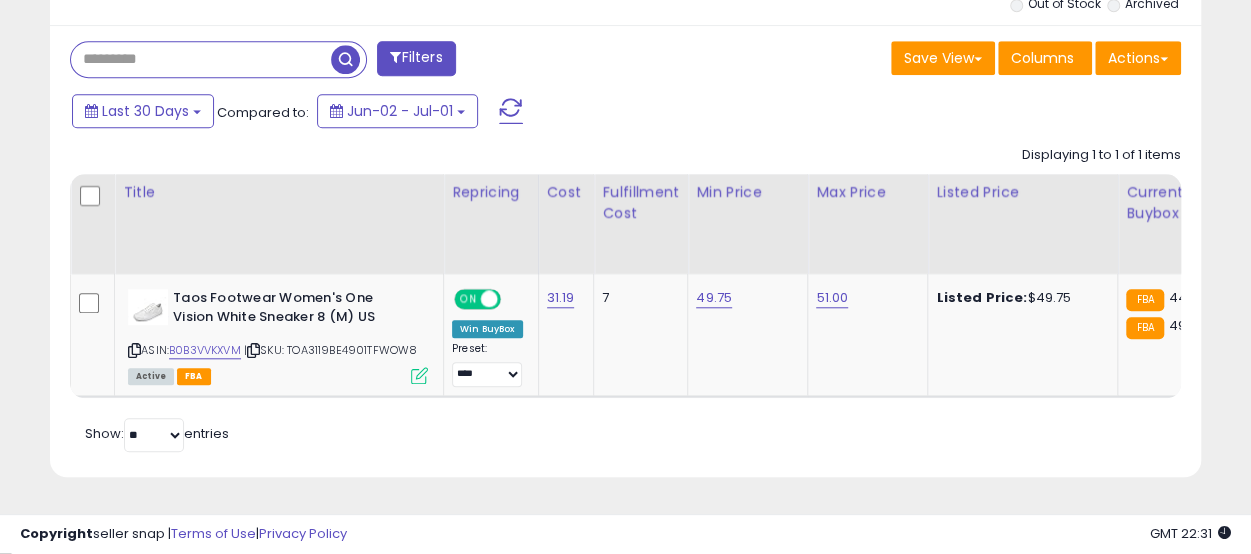 paste on "**********" 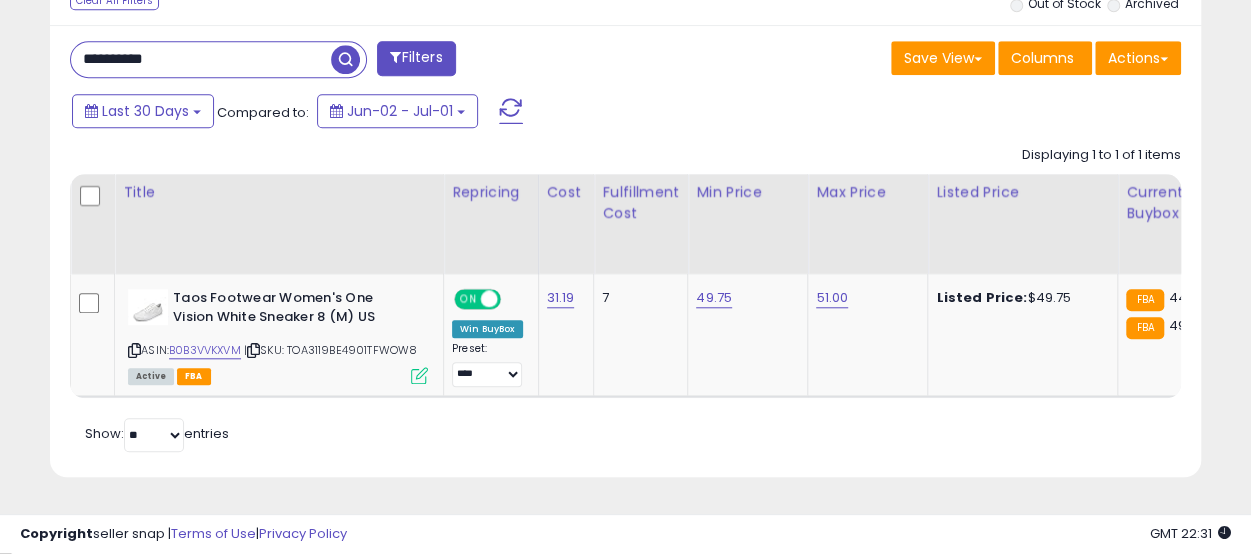 scroll, scrollTop: 0, scrollLeft: 121, axis: horizontal 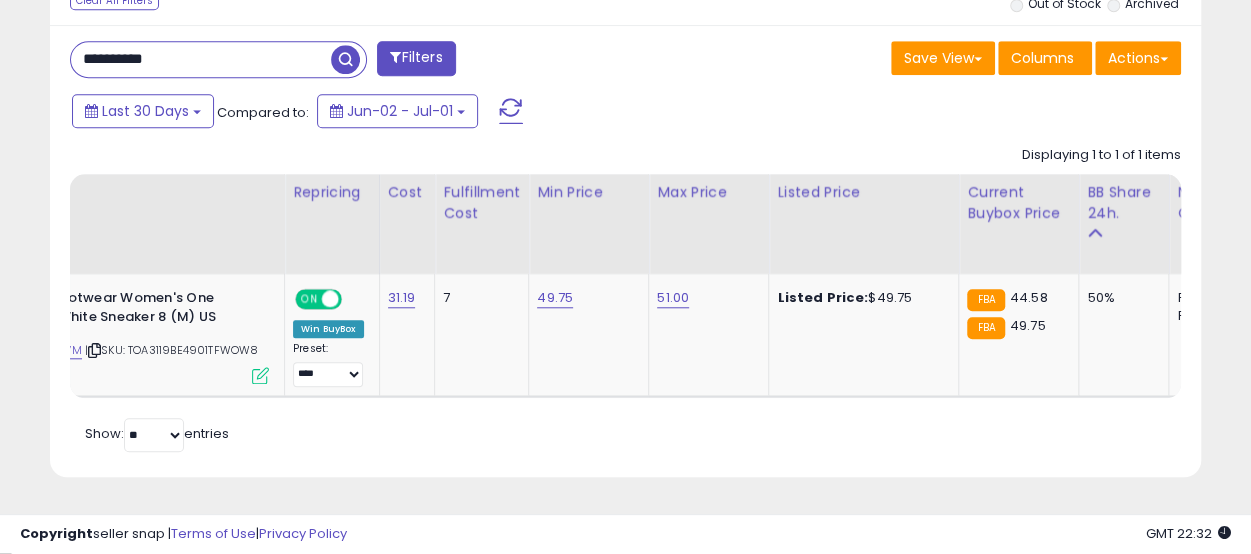 click at bounding box center (345, 59) 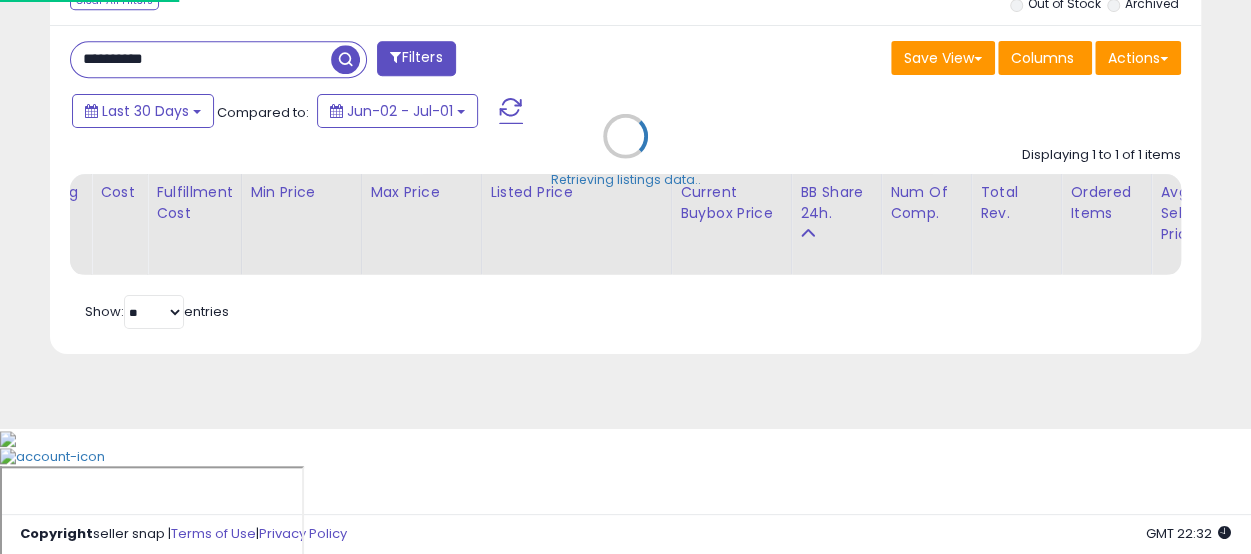 scroll, scrollTop: 999590, scrollLeft: 999325, axis: both 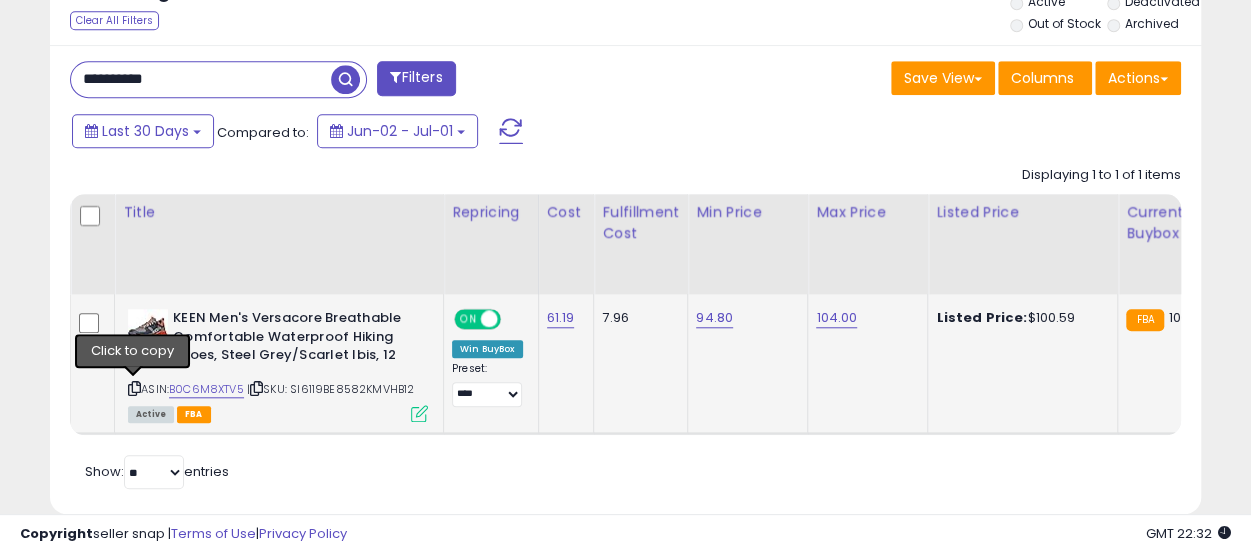 click at bounding box center (134, 388) 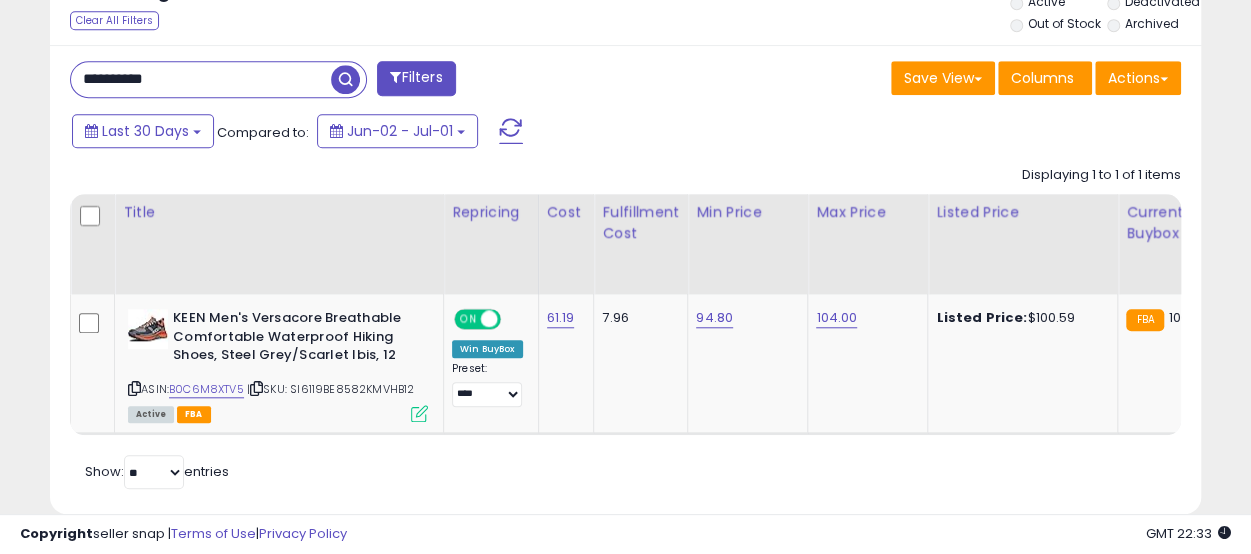 click on "**********" at bounding box center [201, 79] 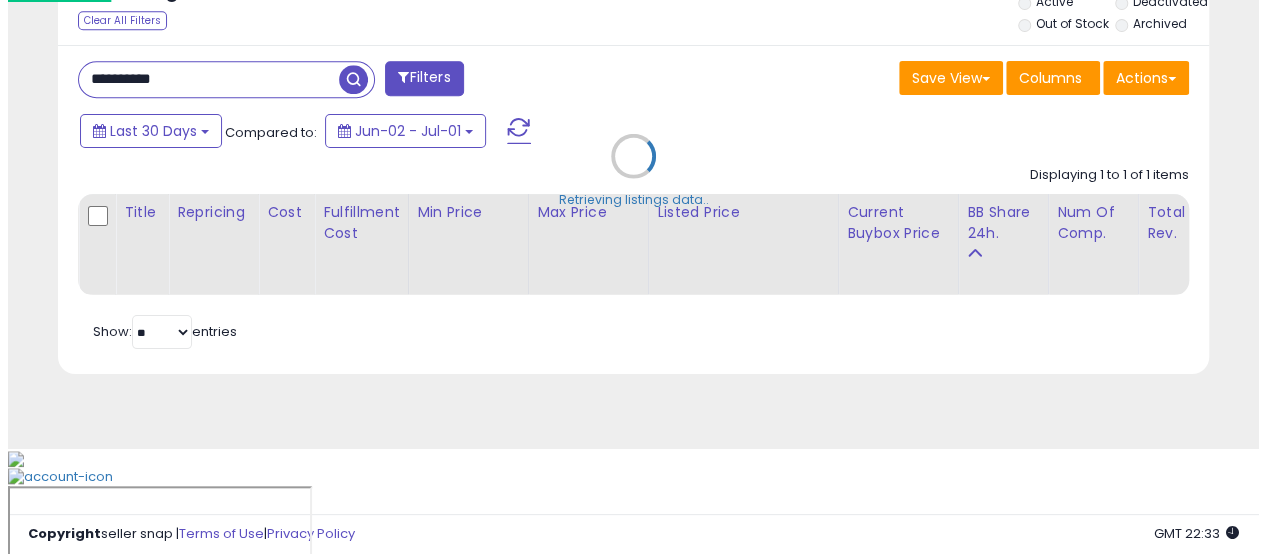 scroll, scrollTop: 686, scrollLeft: 0, axis: vertical 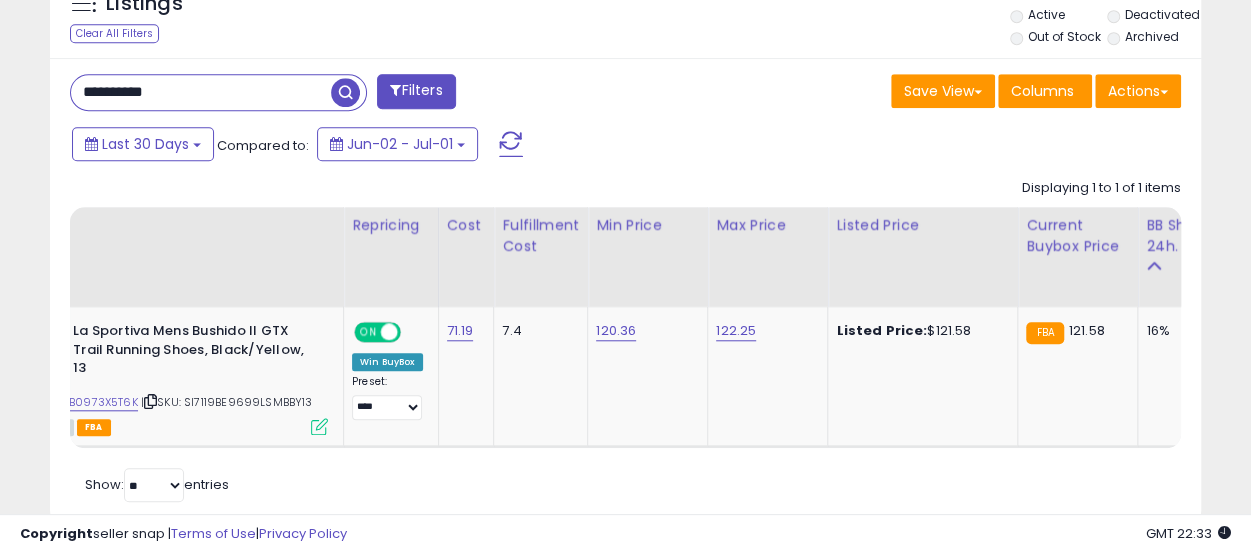 click on "**********" at bounding box center [201, 92] 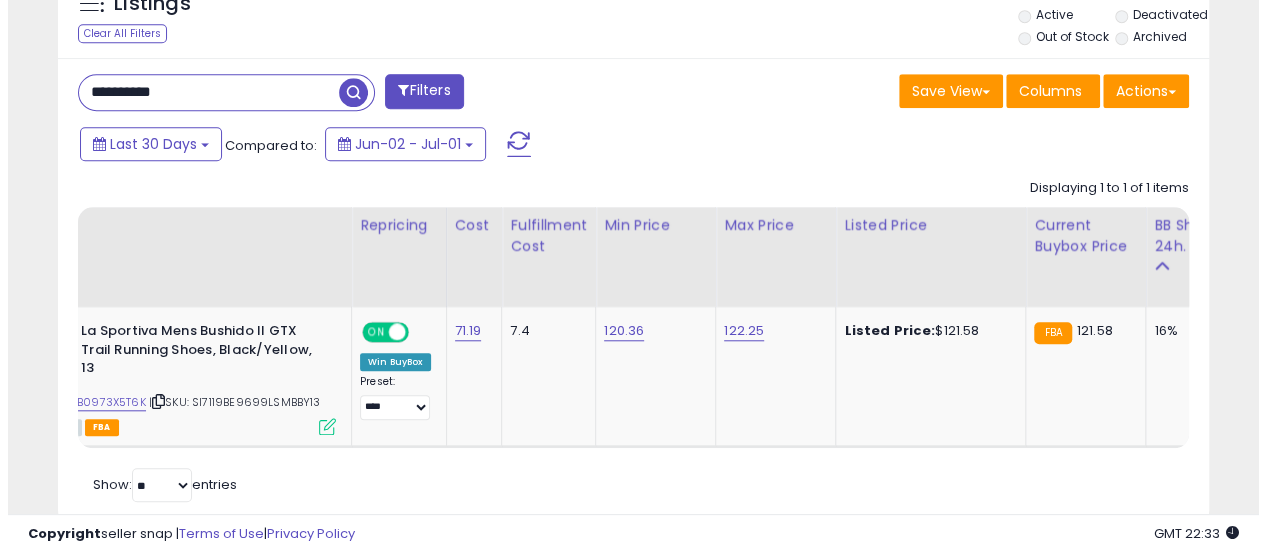 scroll, scrollTop: 686, scrollLeft: 0, axis: vertical 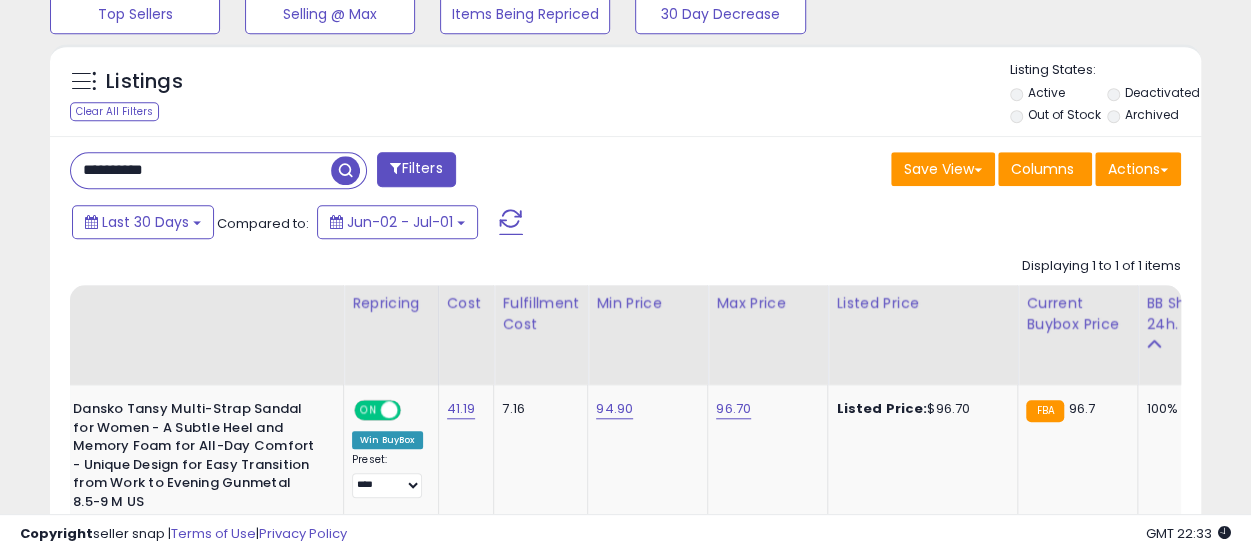 click on "Listed Price:  $96.70" 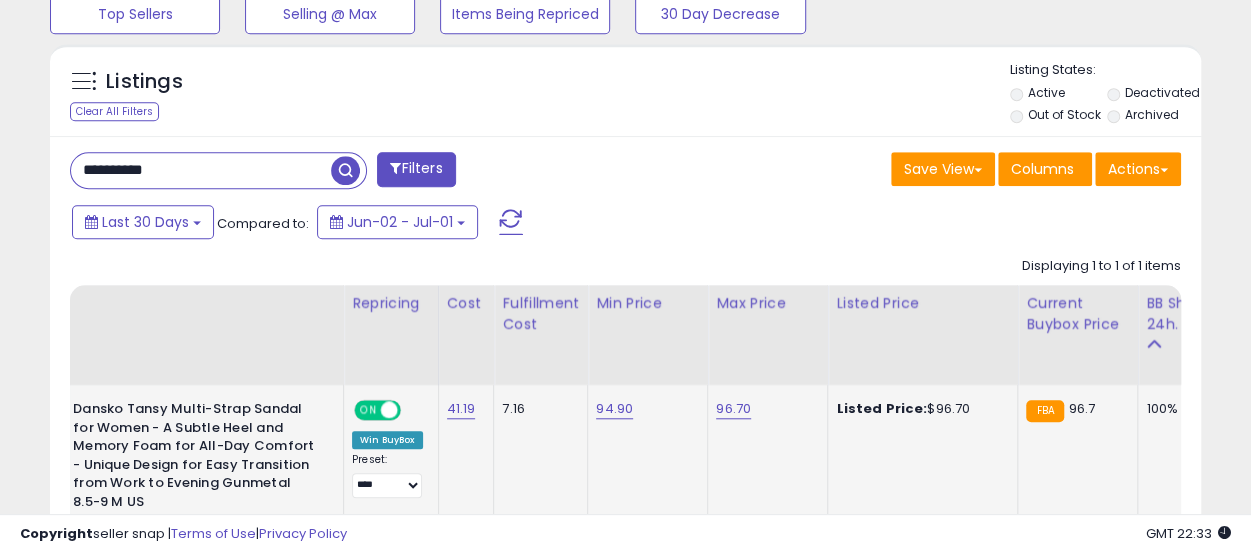 scroll, scrollTop: 0, scrollLeft: 126, axis: horizontal 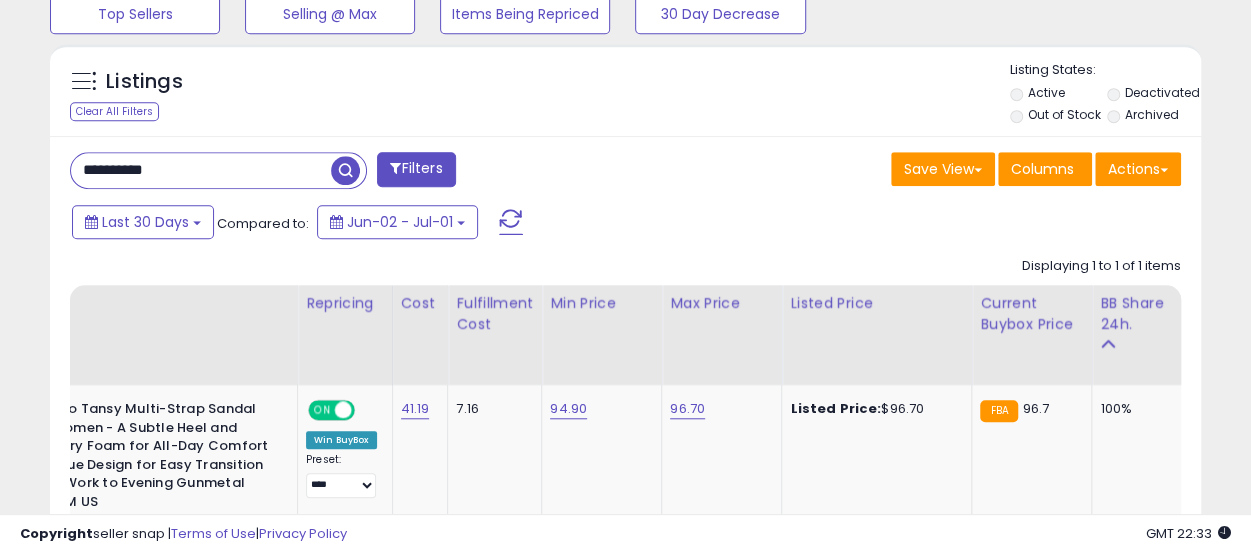 click on "**********" at bounding box center (201, 170) 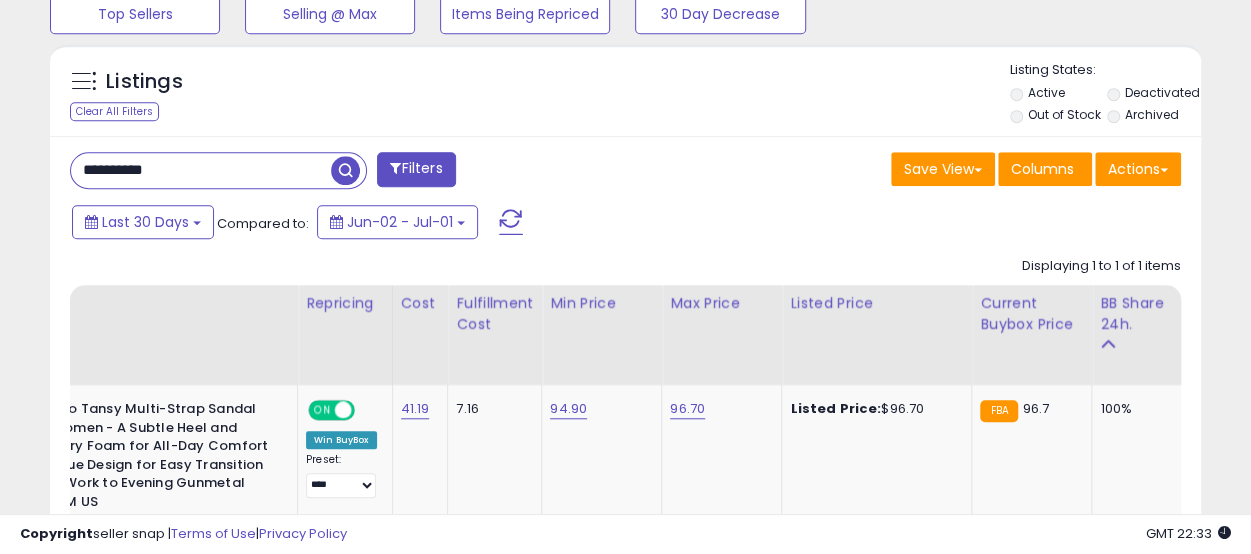 click at bounding box center (345, 170) 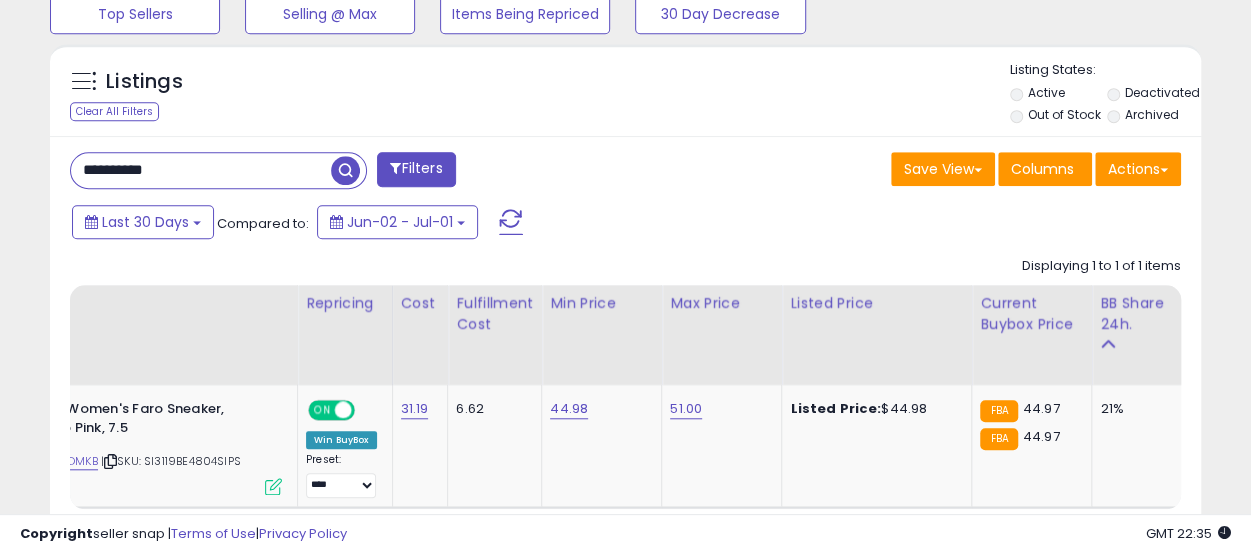 click on "**********" at bounding box center (201, 170) 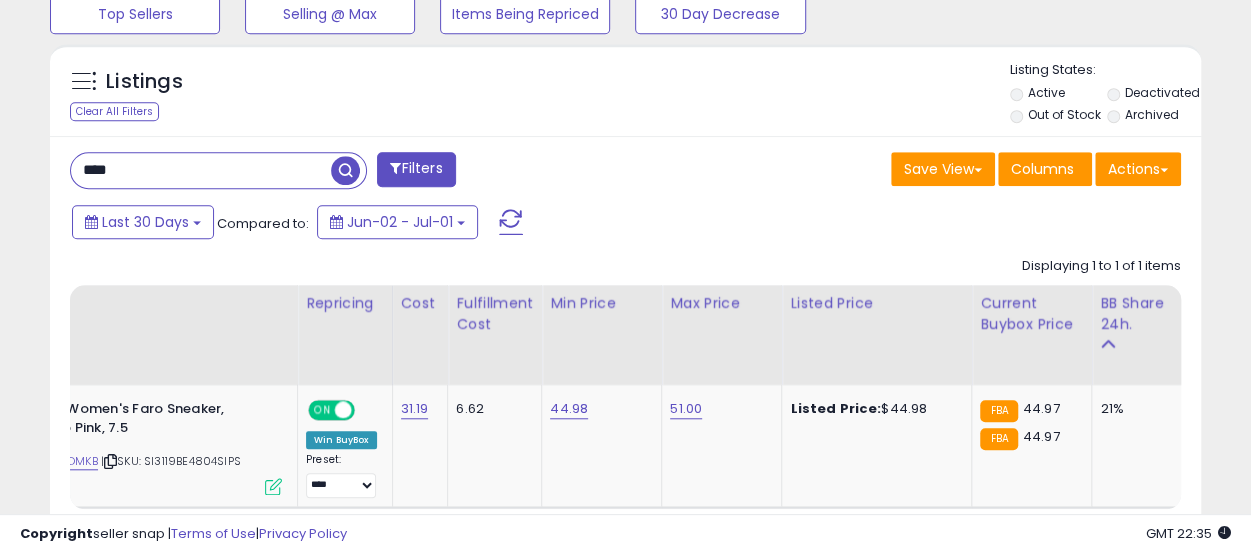 click on "****" at bounding box center [201, 170] 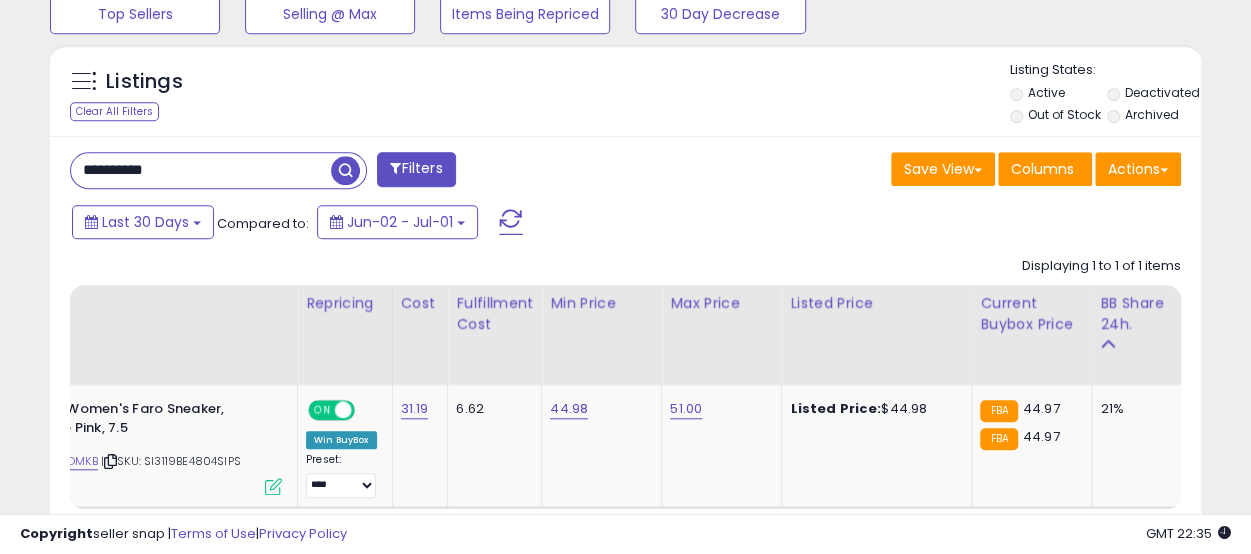 type on "**********" 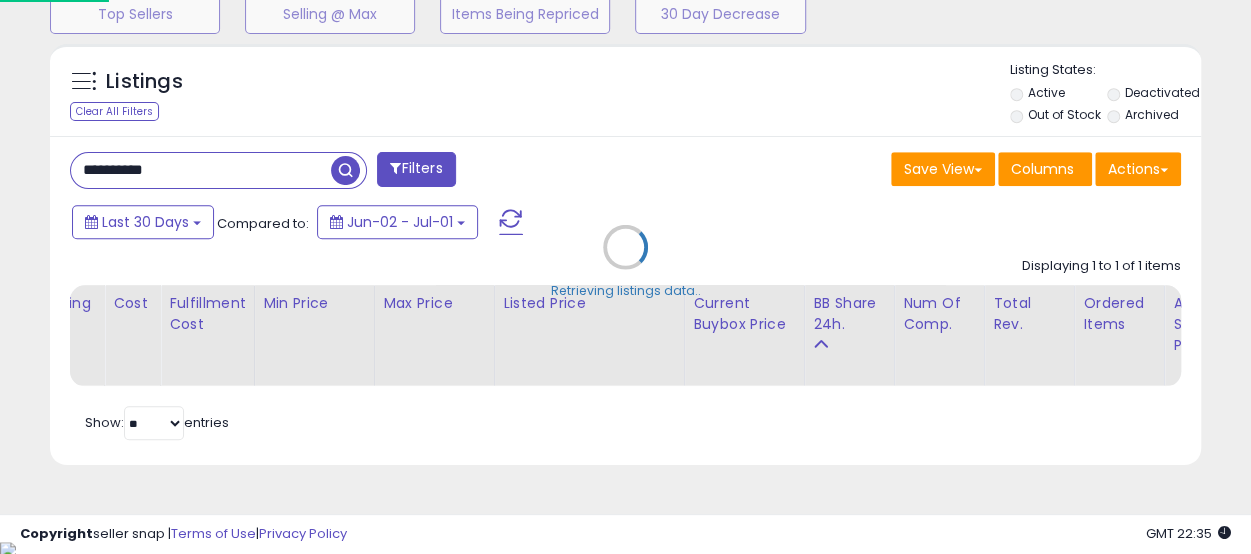 scroll, scrollTop: 999590, scrollLeft: 999325, axis: both 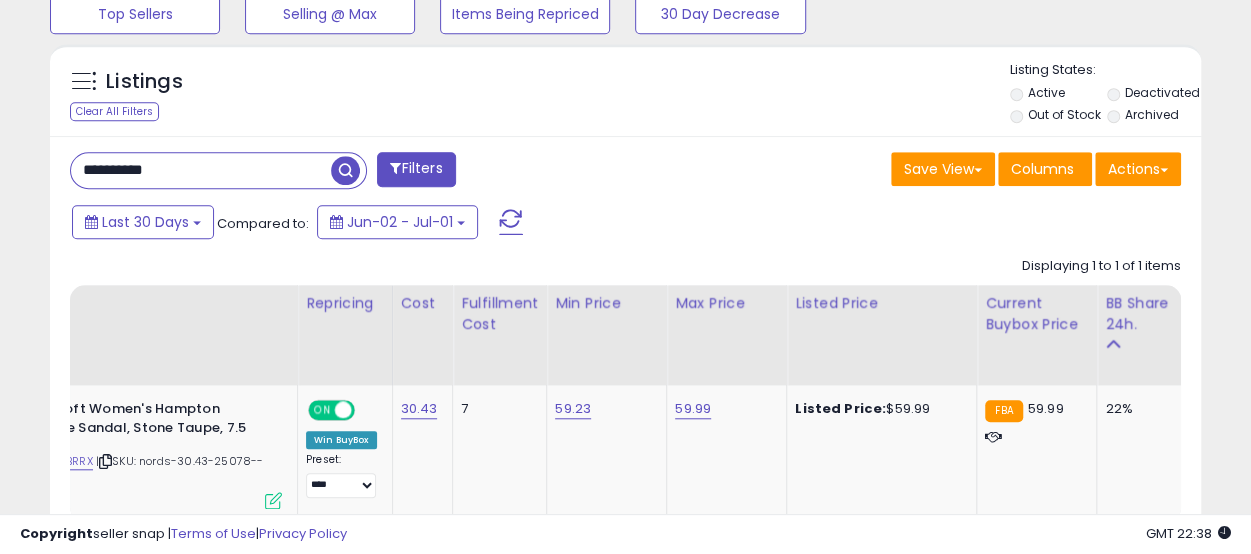 type 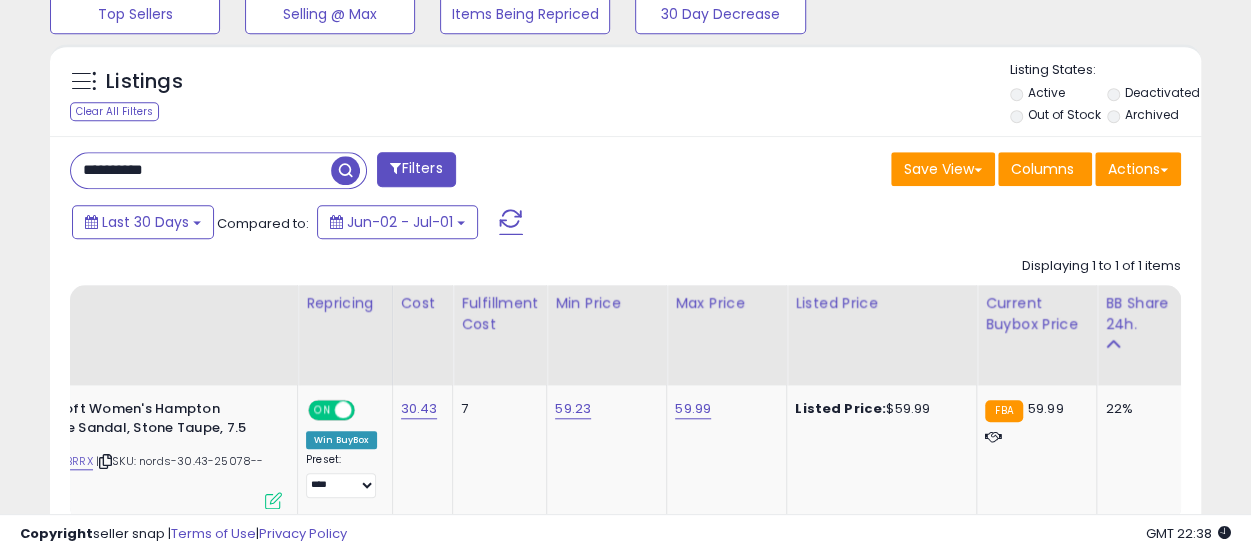 click on "**********" at bounding box center [201, 170] 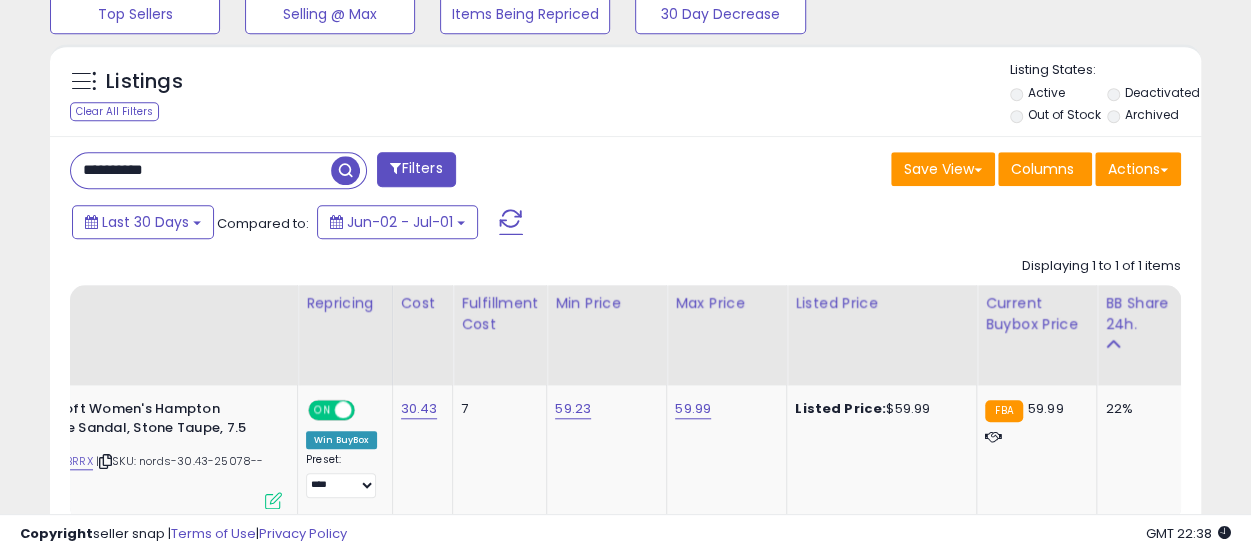 click at bounding box center (345, 170) 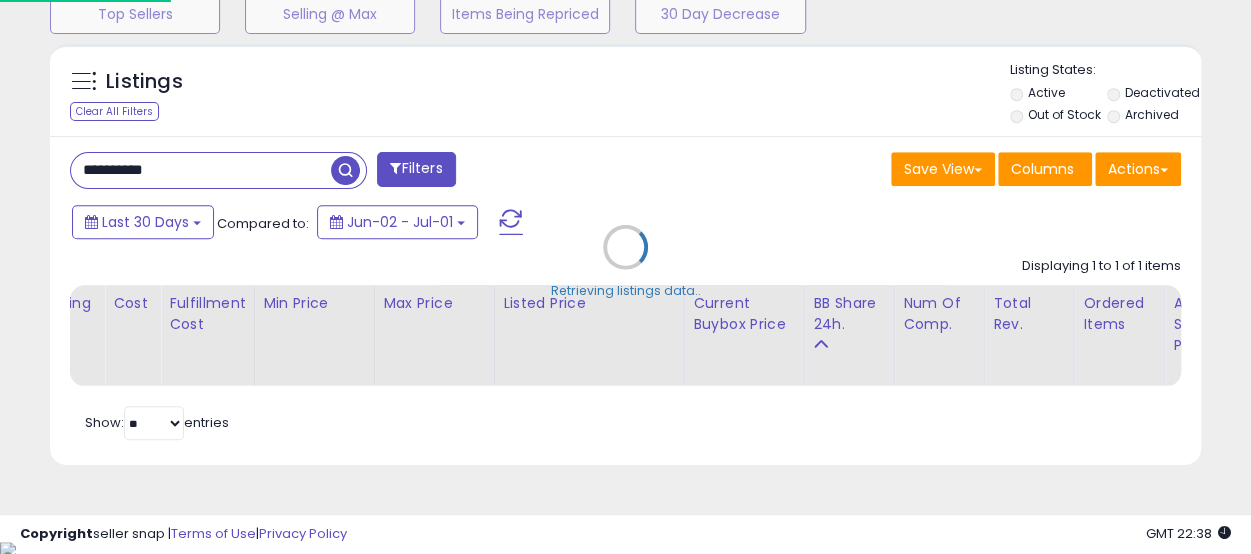 scroll, scrollTop: 999590, scrollLeft: 999325, axis: both 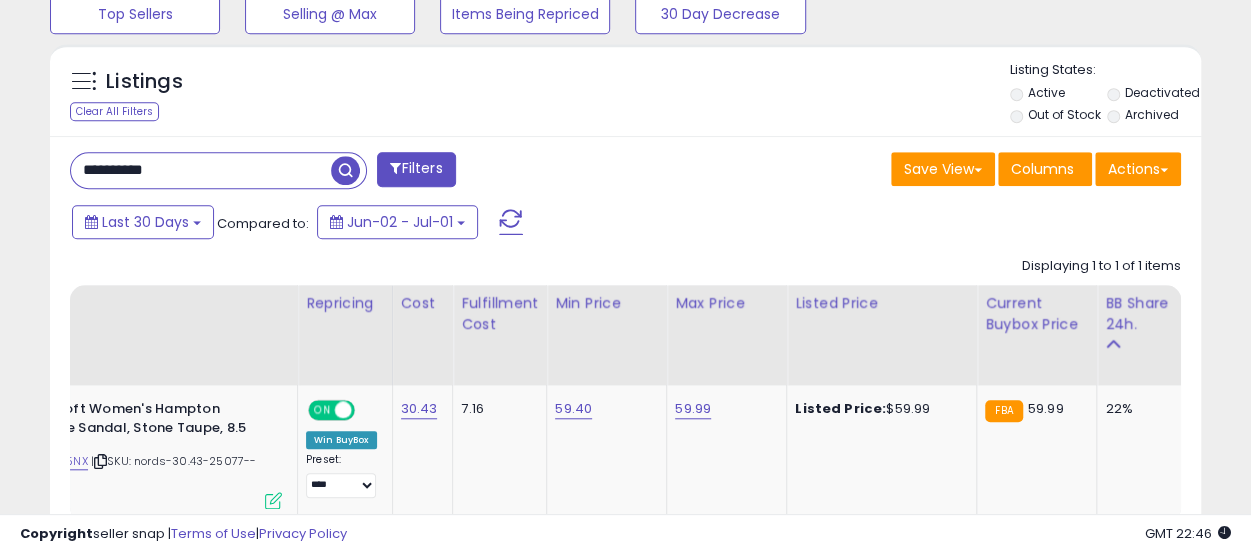 click on "**********" at bounding box center (201, 170) 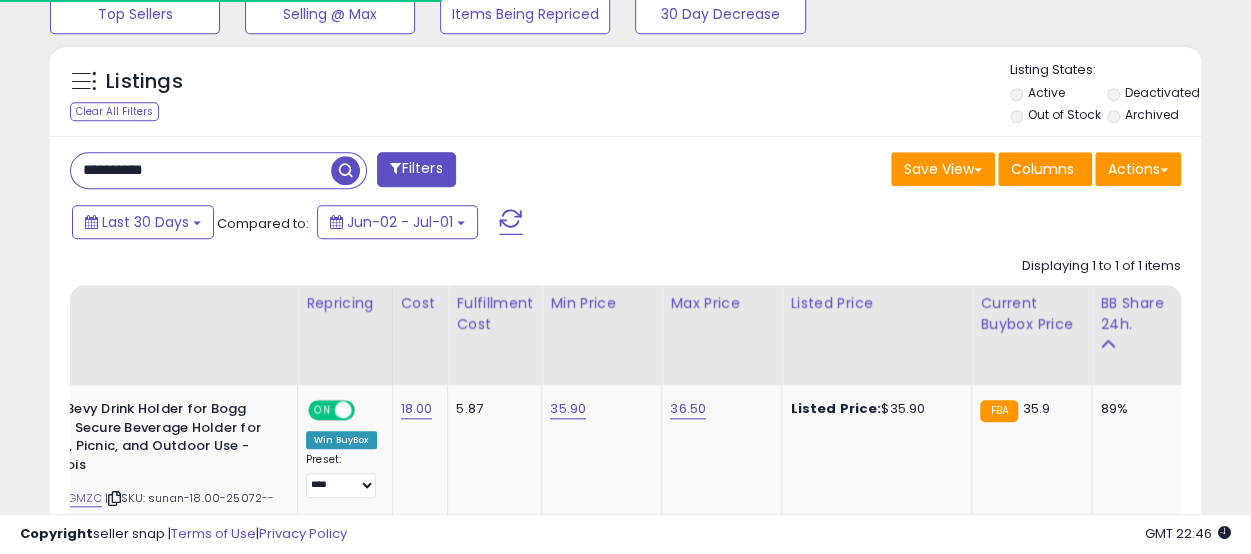 scroll, scrollTop: 410, scrollLeft: 665, axis: both 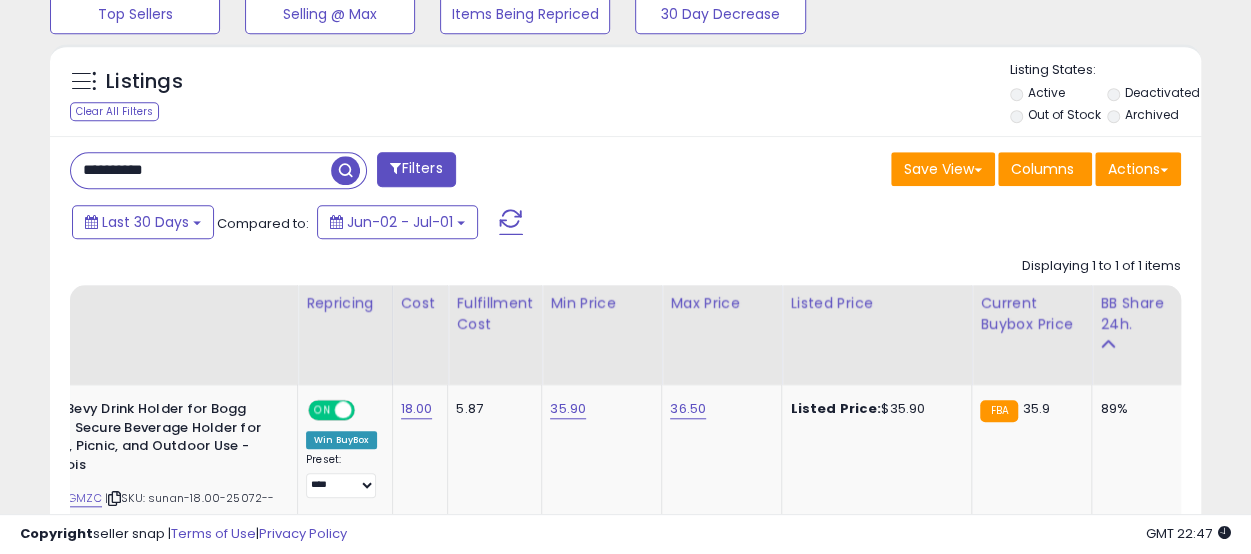 click on "**********" at bounding box center [201, 170] 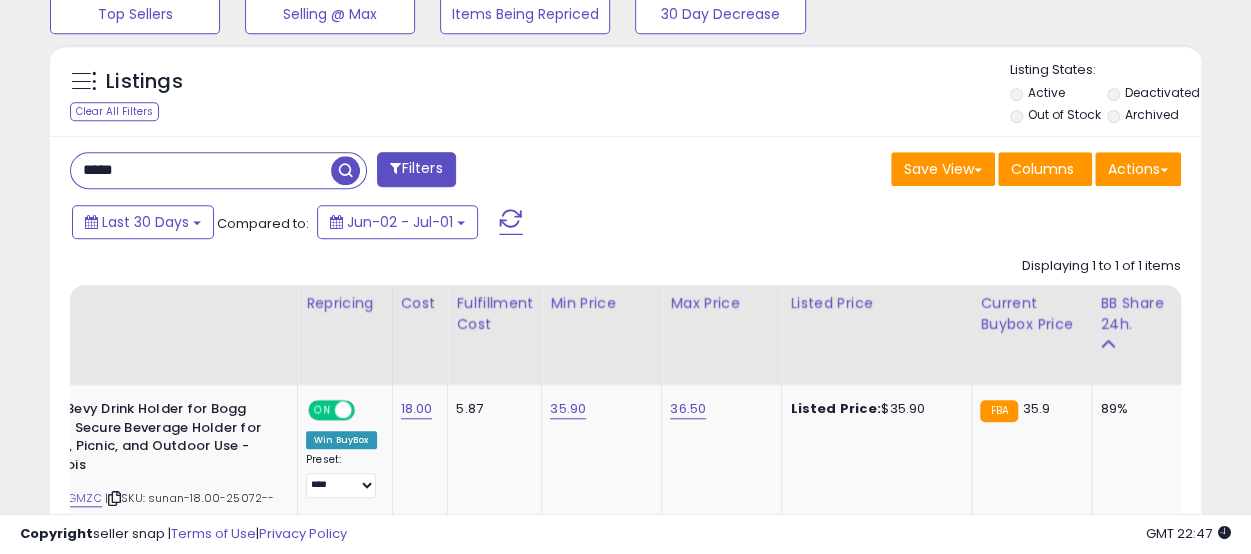 type on "**********" 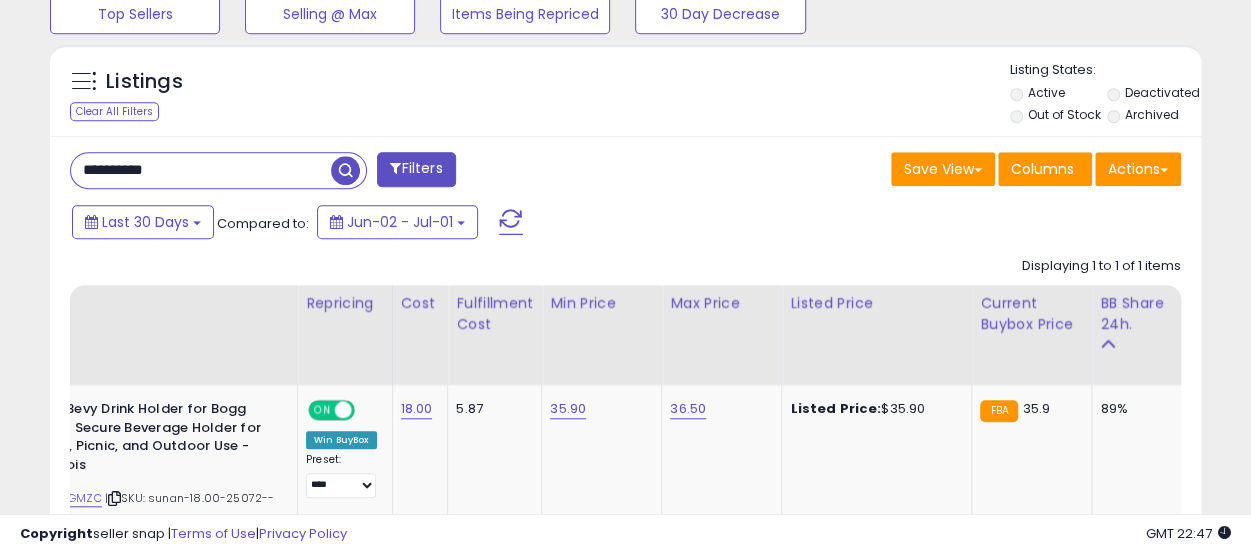 click at bounding box center [345, 170] 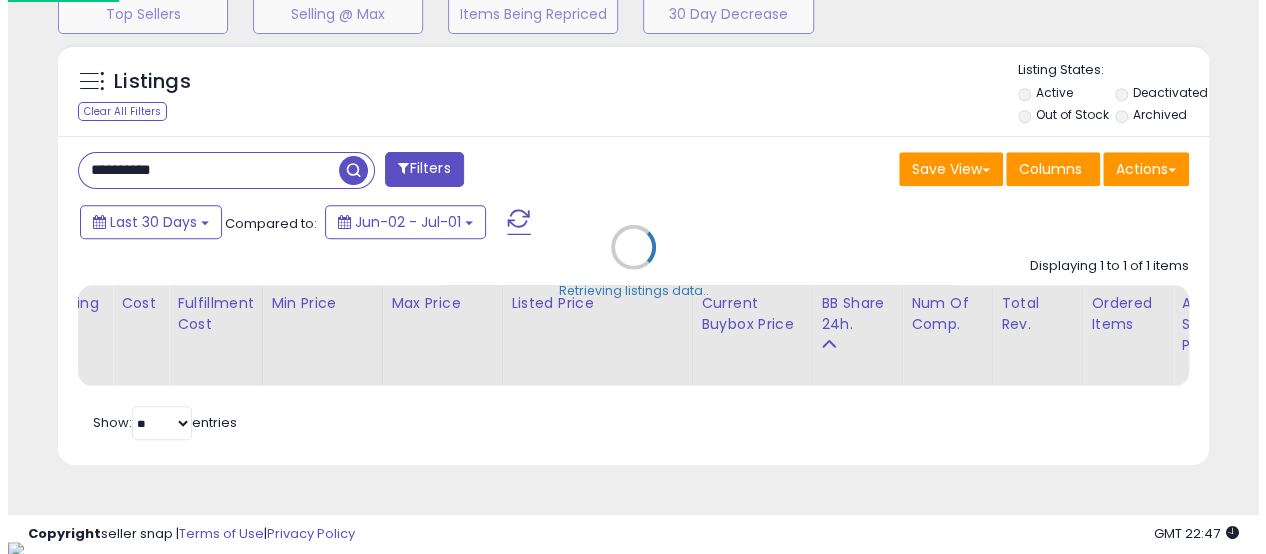 scroll, scrollTop: 999590, scrollLeft: 999325, axis: both 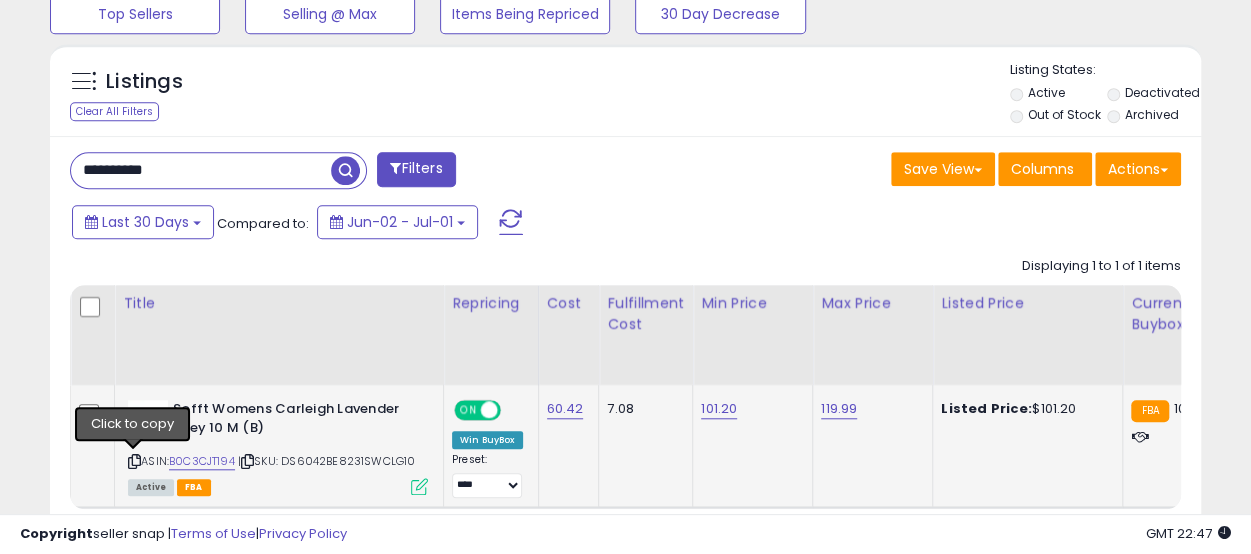 click at bounding box center (134, 461) 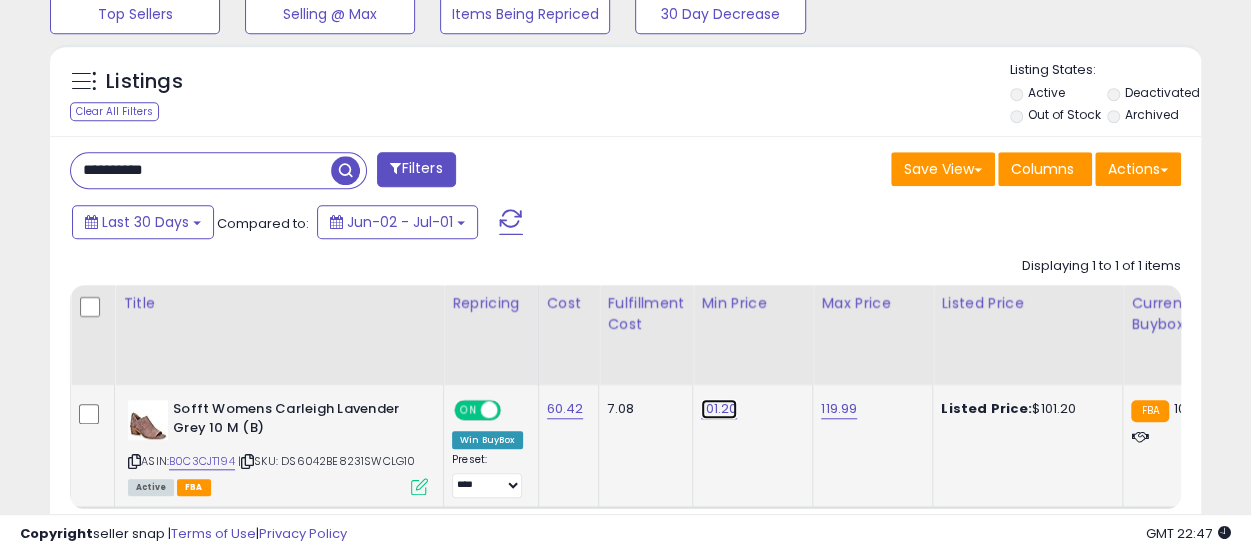 click on "101.20" at bounding box center (719, 409) 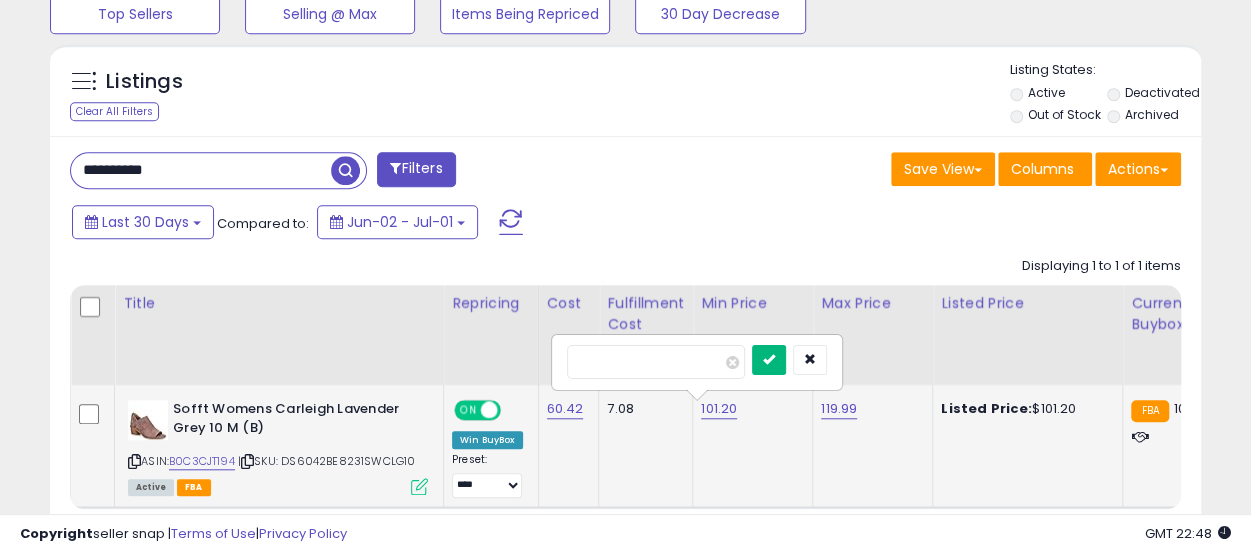 type on "******" 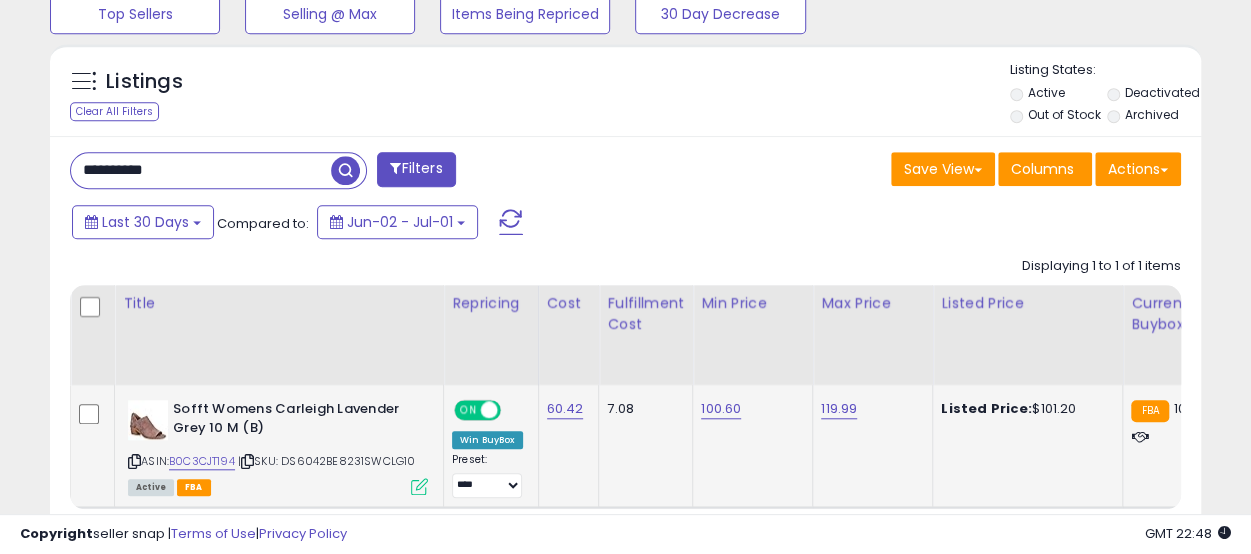 click on "**********" at bounding box center (201, 170) 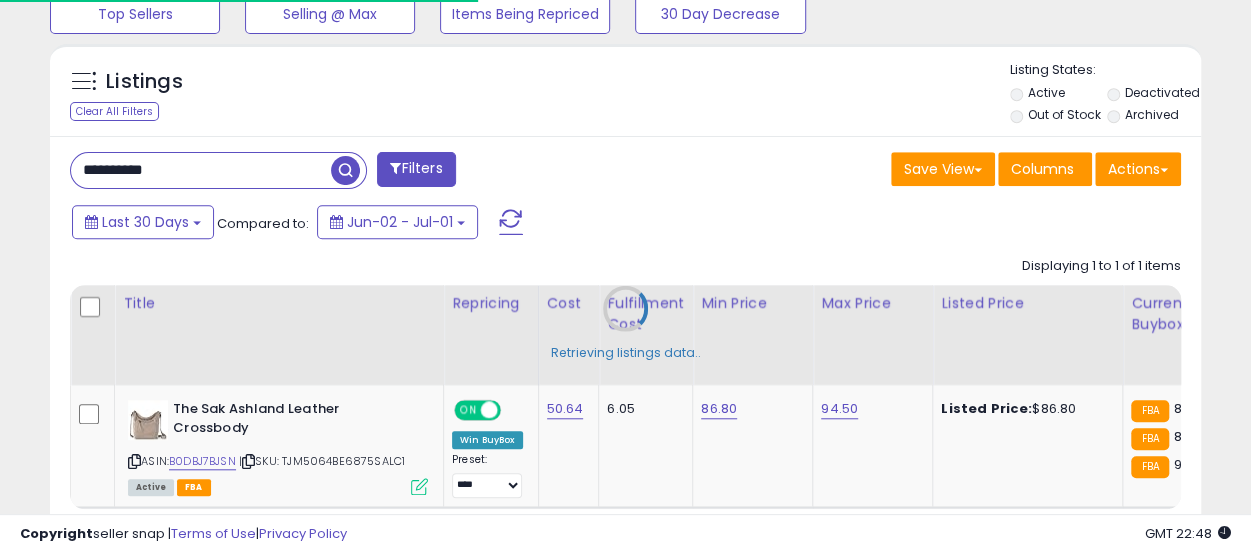 scroll, scrollTop: 410, scrollLeft: 665, axis: both 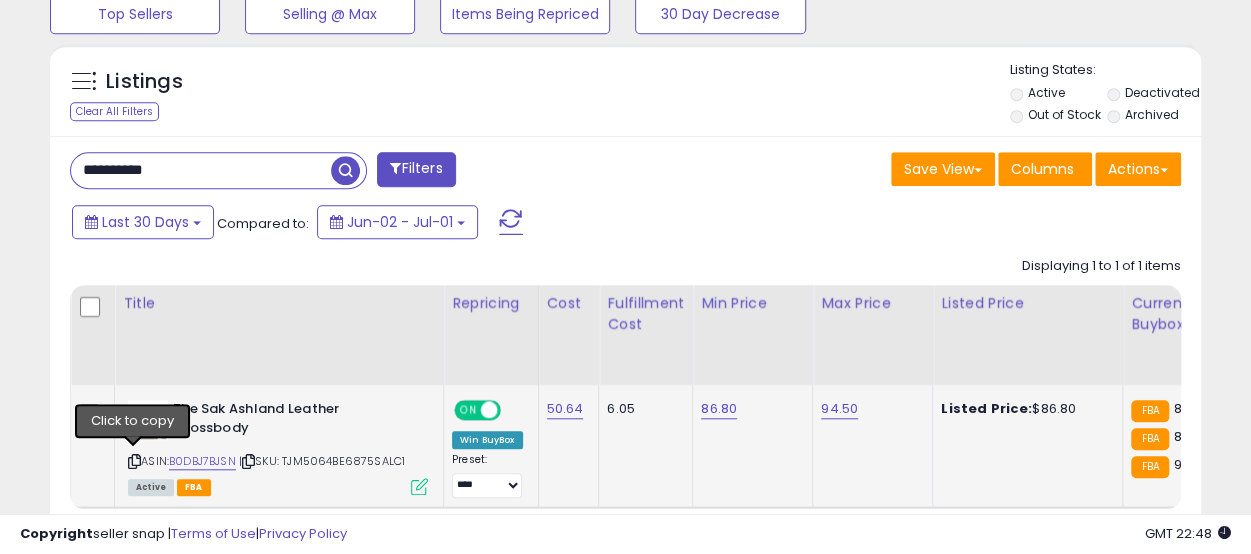 click at bounding box center [134, 461] 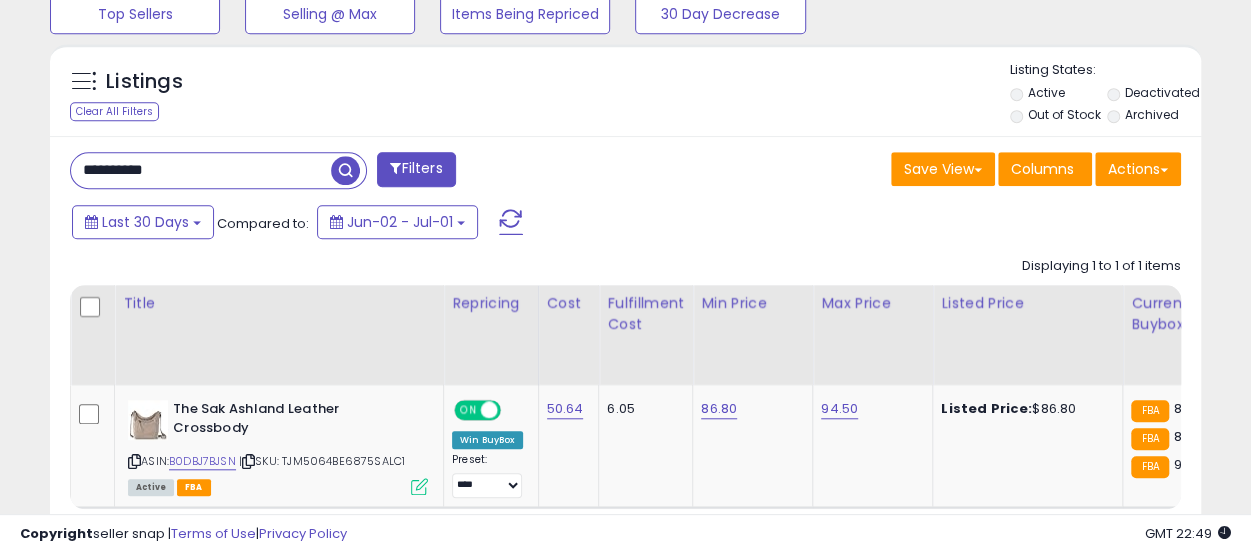 click on "**********" at bounding box center (201, 170) 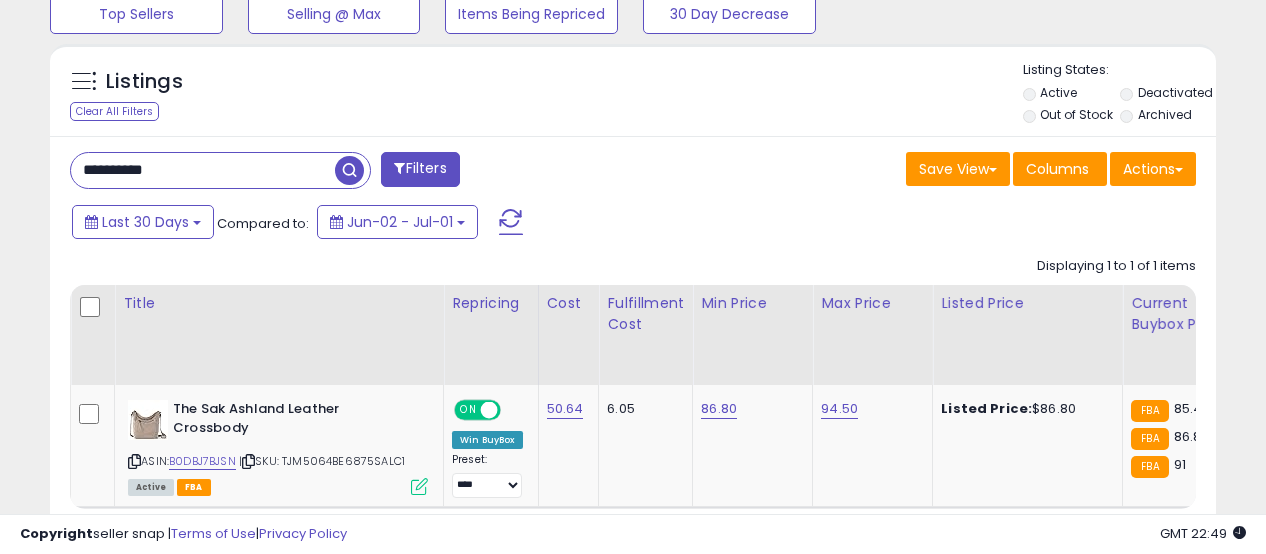 scroll, scrollTop: 999590, scrollLeft: 999325, axis: both 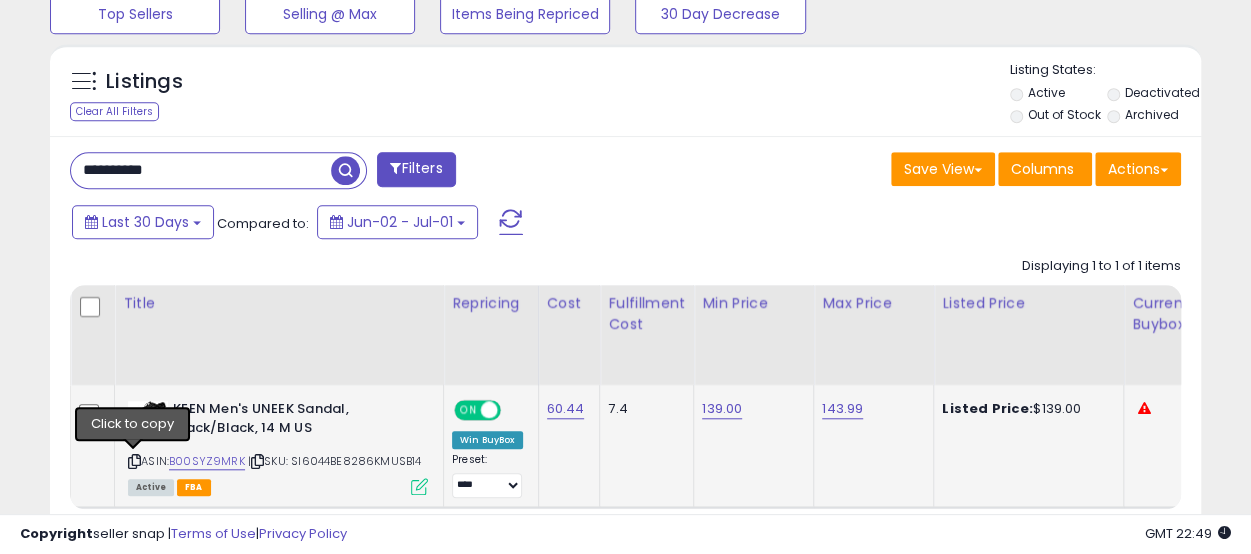 click at bounding box center [134, 461] 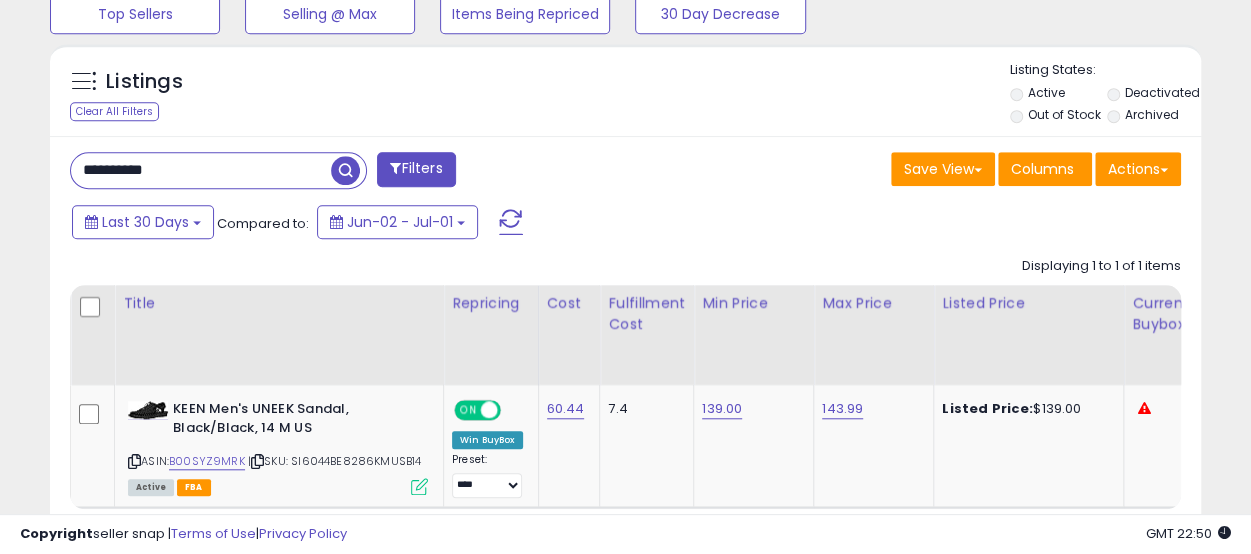 click on "**********" at bounding box center (201, 170) 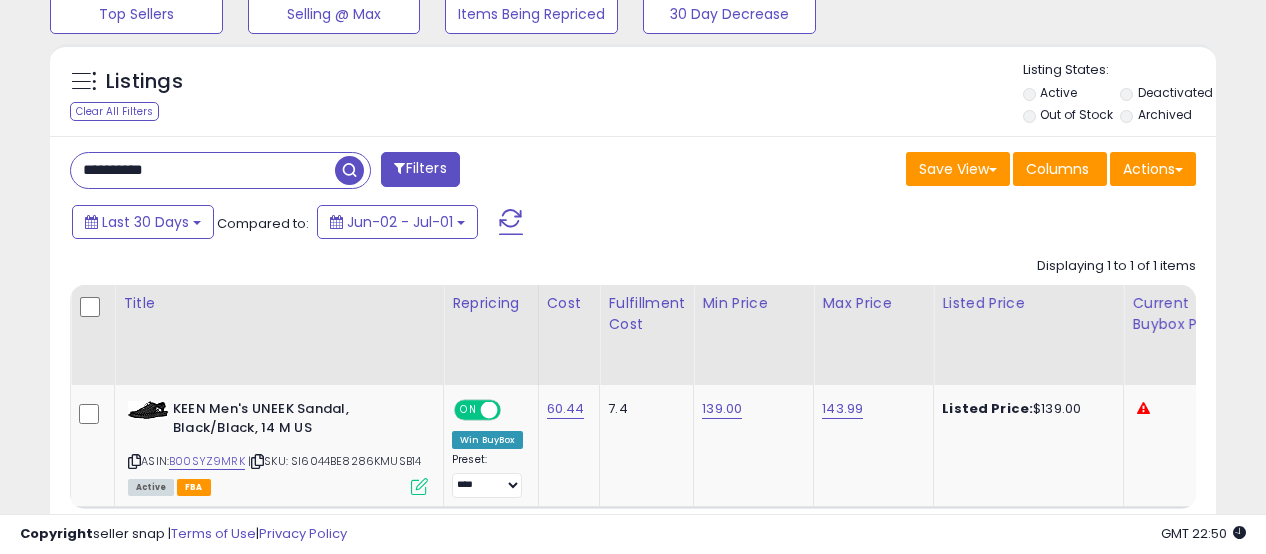 scroll, scrollTop: 999590, scrollLeft: 999325, axis: both 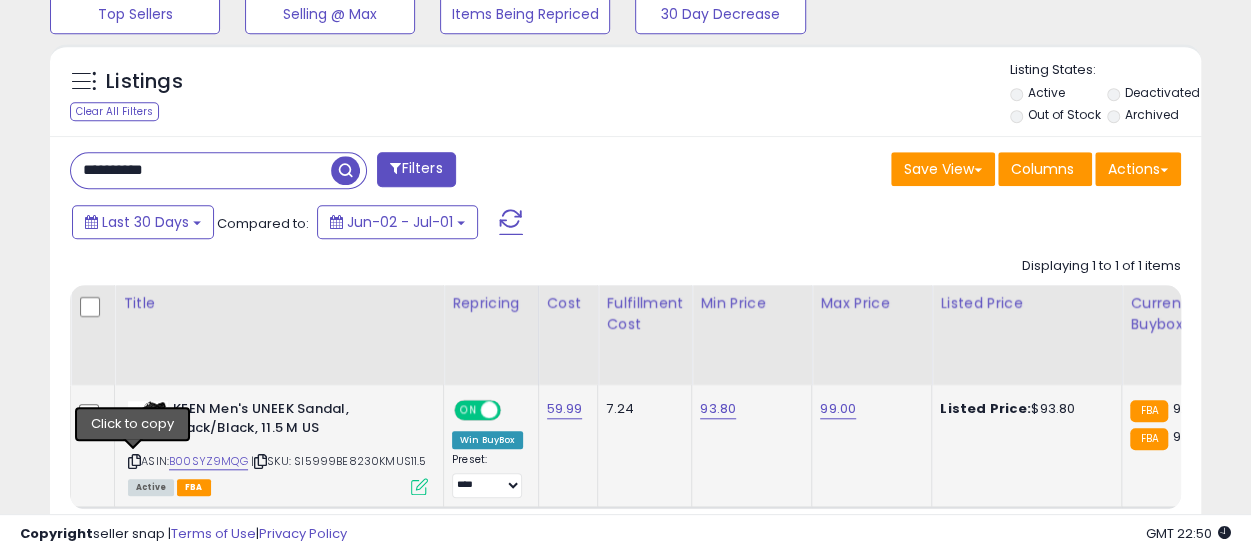 click at bounding box center (134, 461) 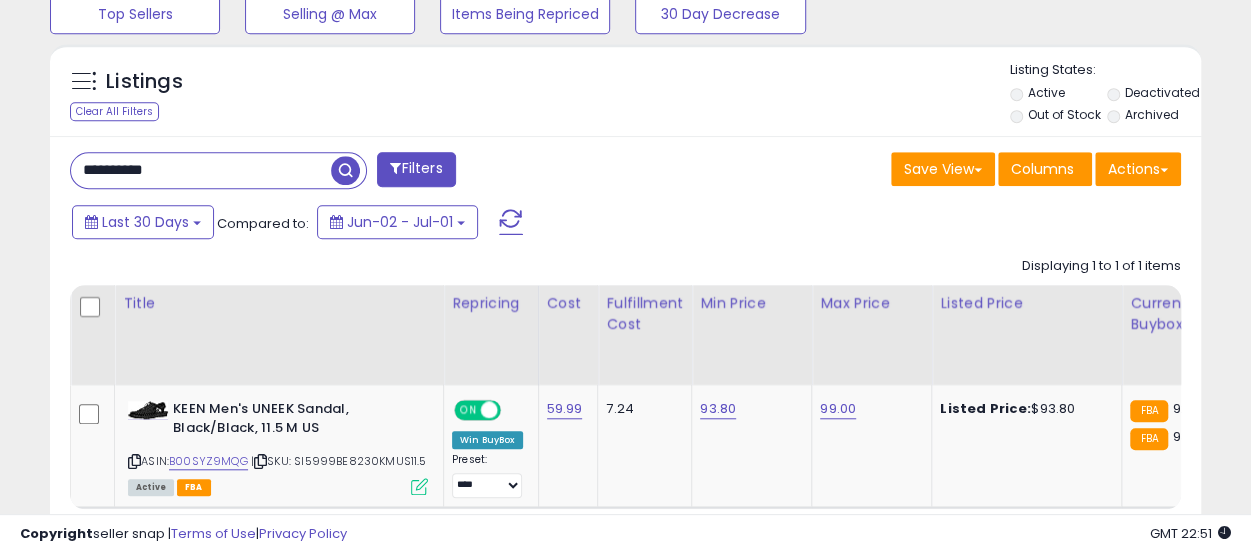 click on "**********" at bounding box center [201, 170] 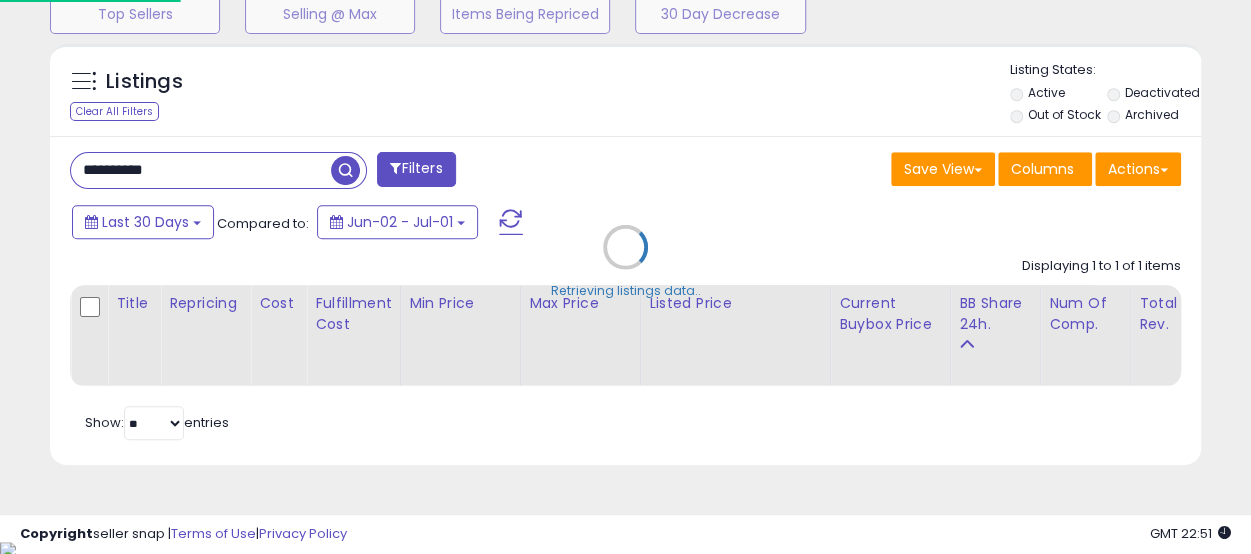 scroll, scrollTop: 999590, scrollLeft: 999325, axis: both 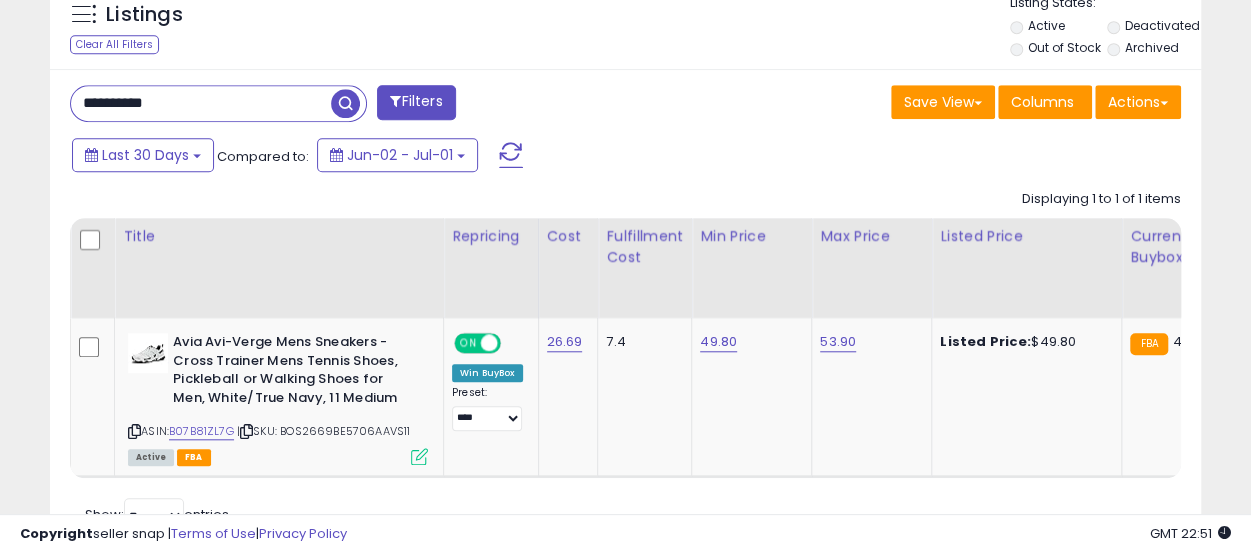 click on "**********" at bounding box center (201, 103) 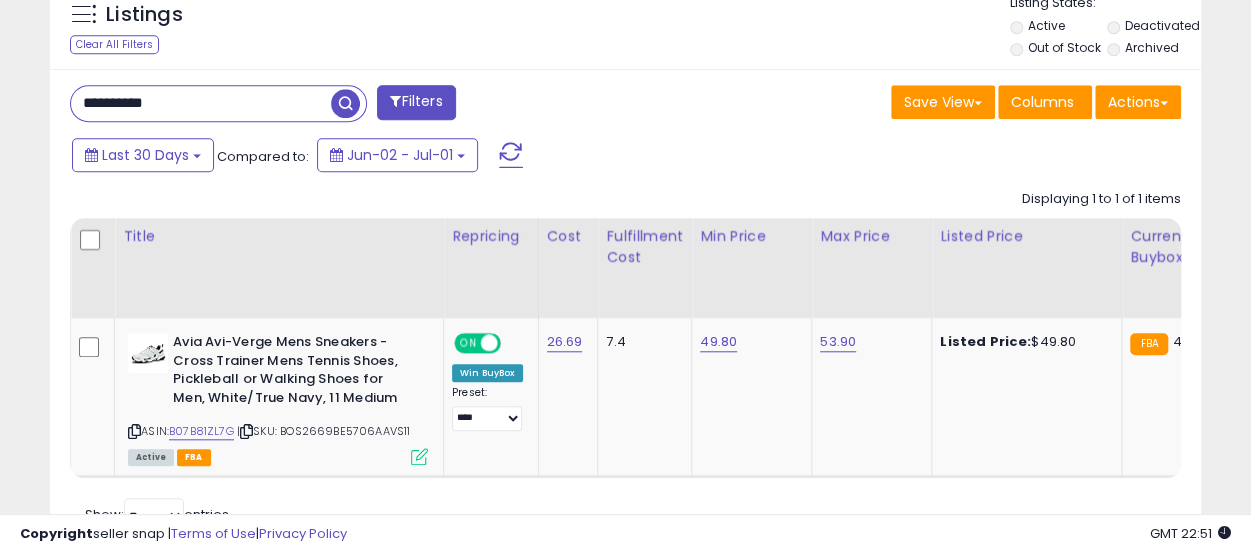 type on "**********" 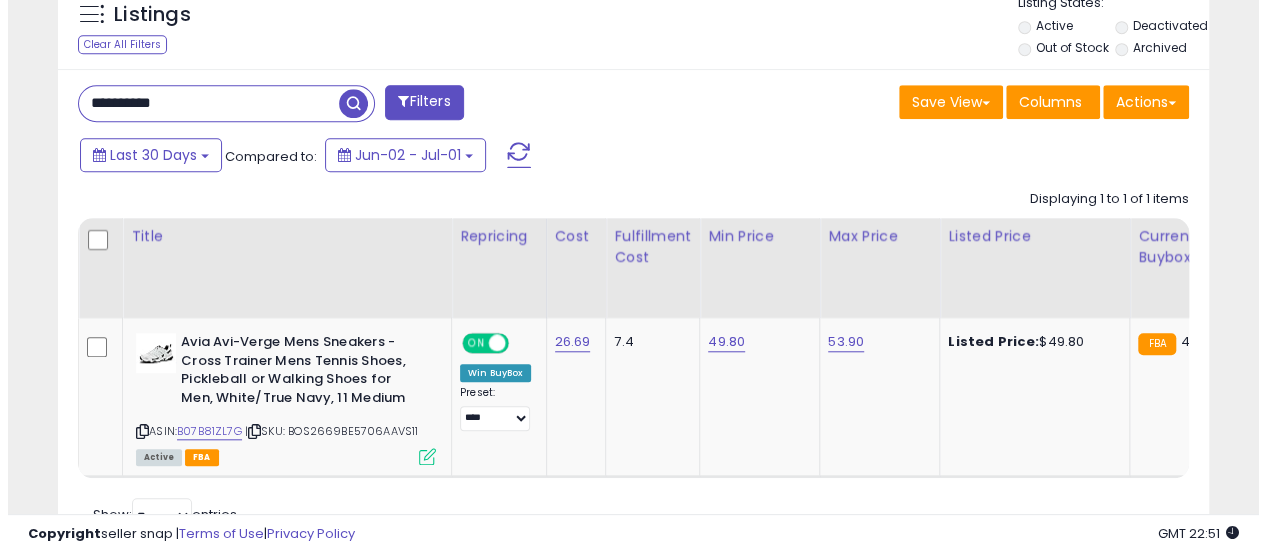 scroll, scrollTop: 686, scrollLeft: 0, axis: vertical 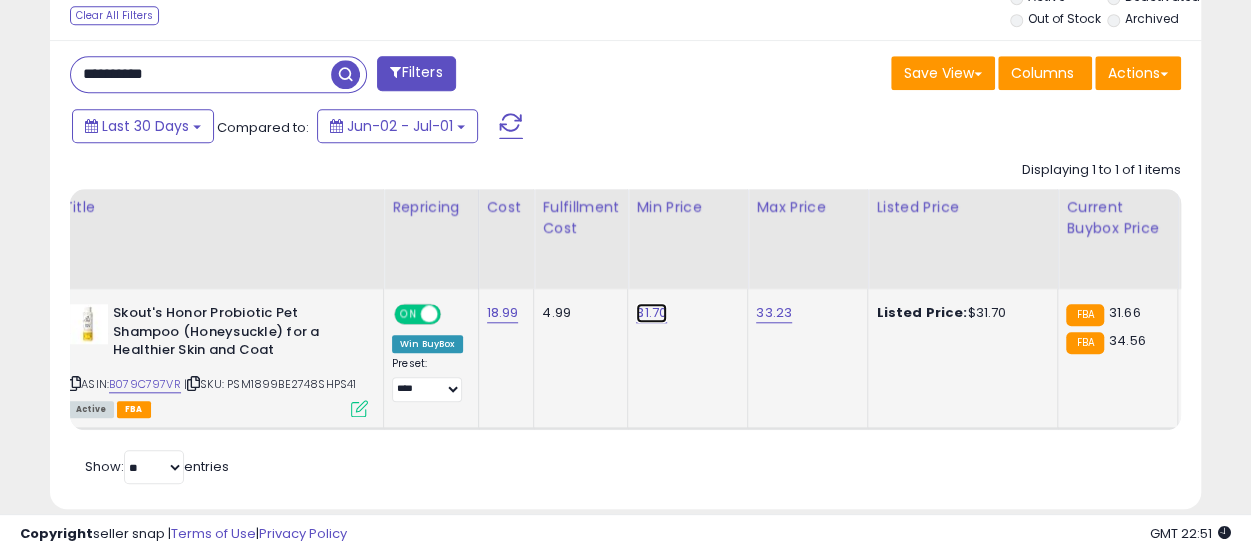 click on "31.70" at bounding box center (651, 313) 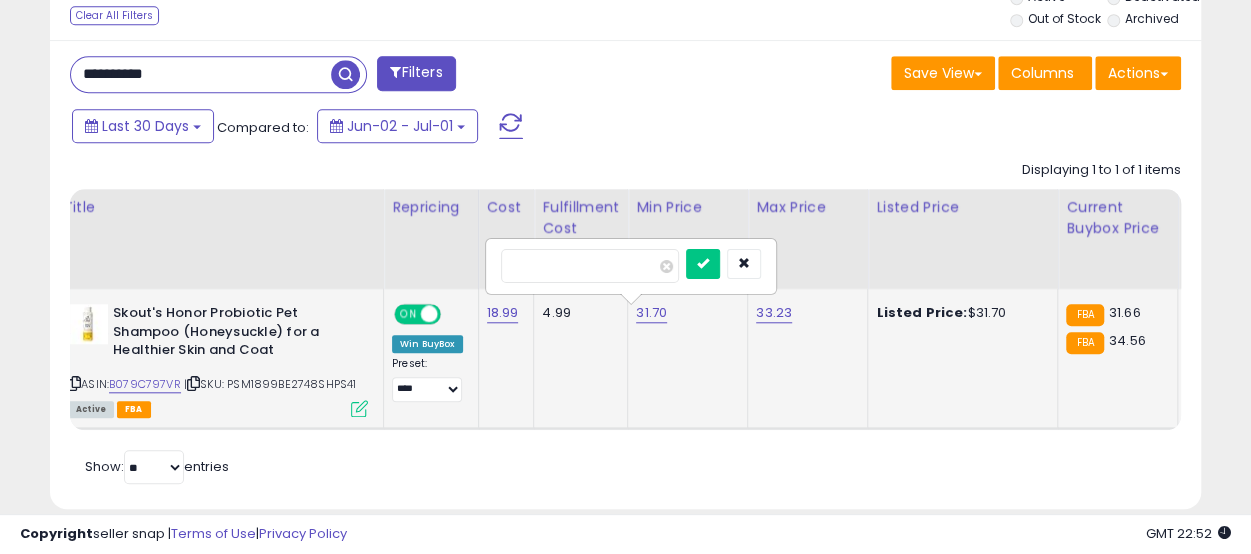 type on "*****" 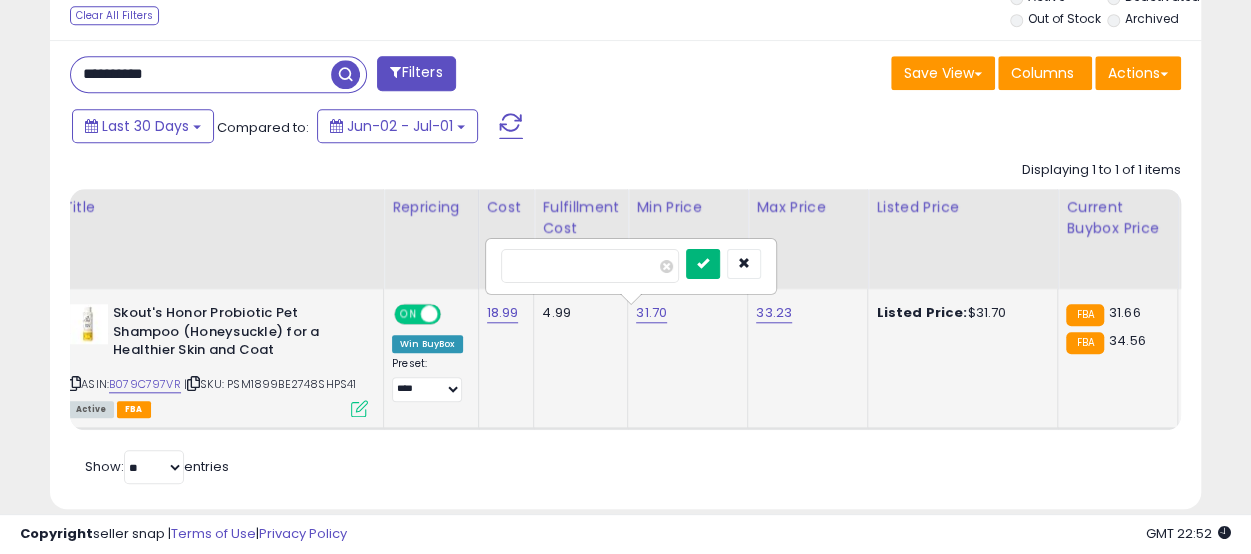 click at bounding box center [703, 264] 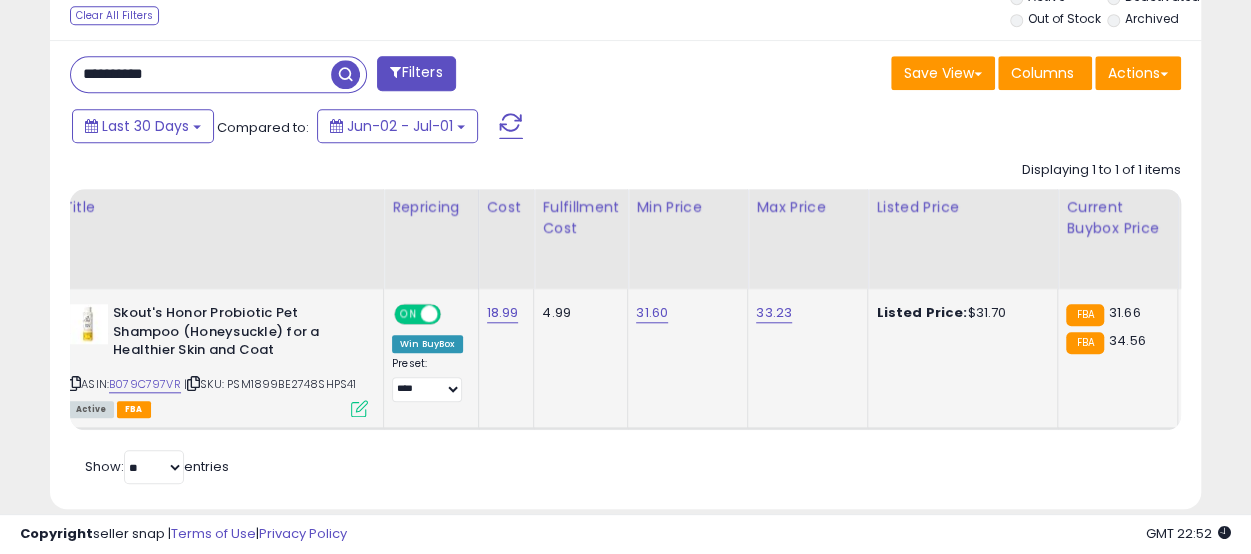 click on "**********" at bounding box center [201, 74] 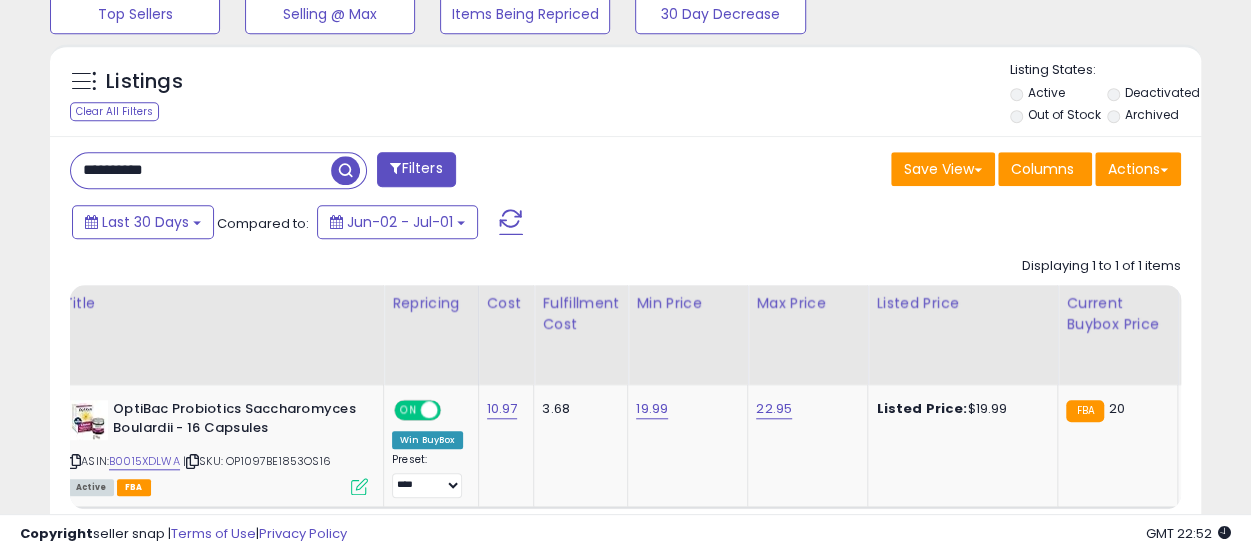 click on "**********" at bounding box center (201, 170) 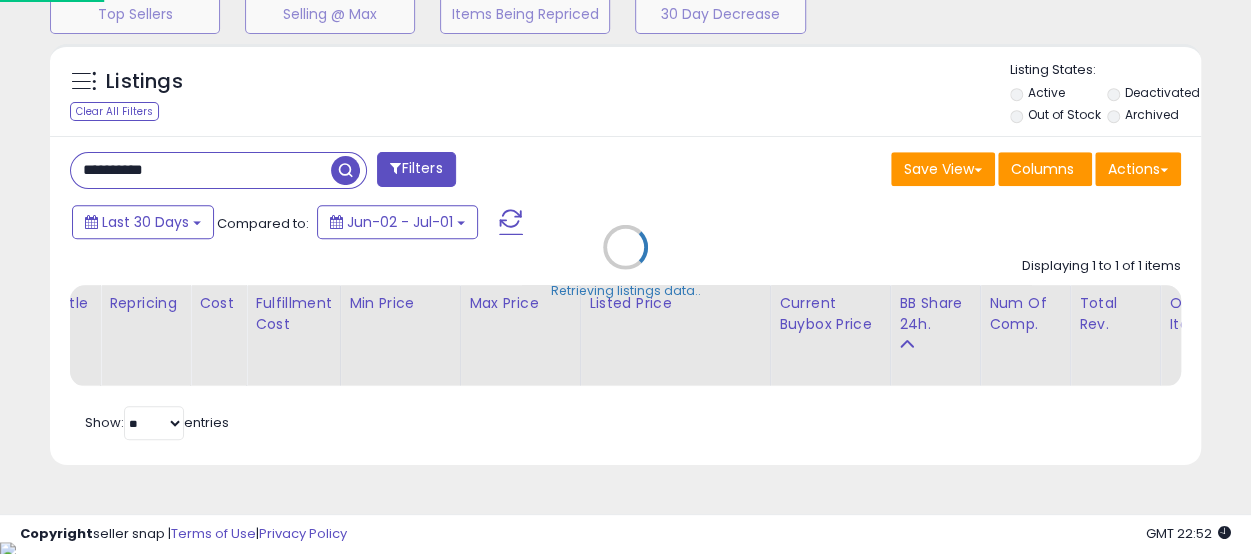 scroll, scrollTop: 999590, scrollLeft: 999325, axis: both 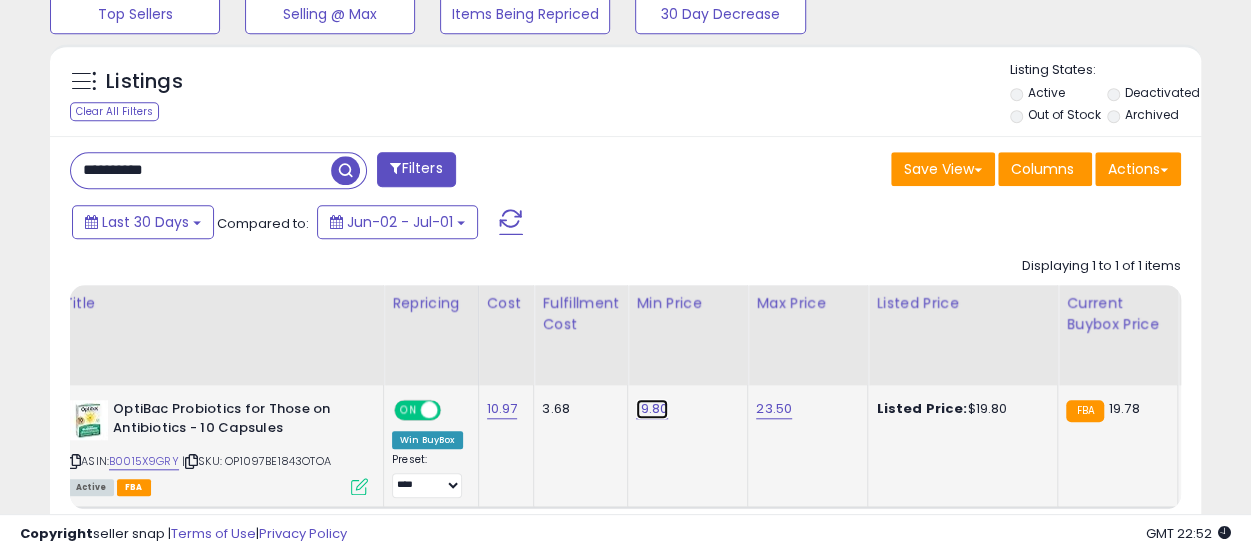 click on "19.80" at bounding box center [652, 409] 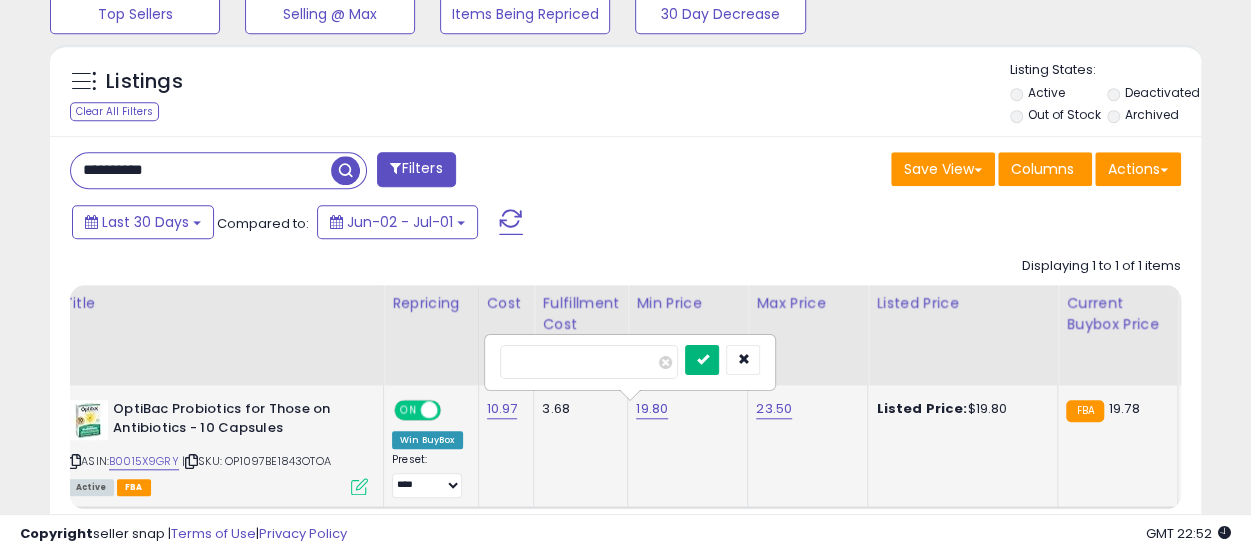 type on "*****" 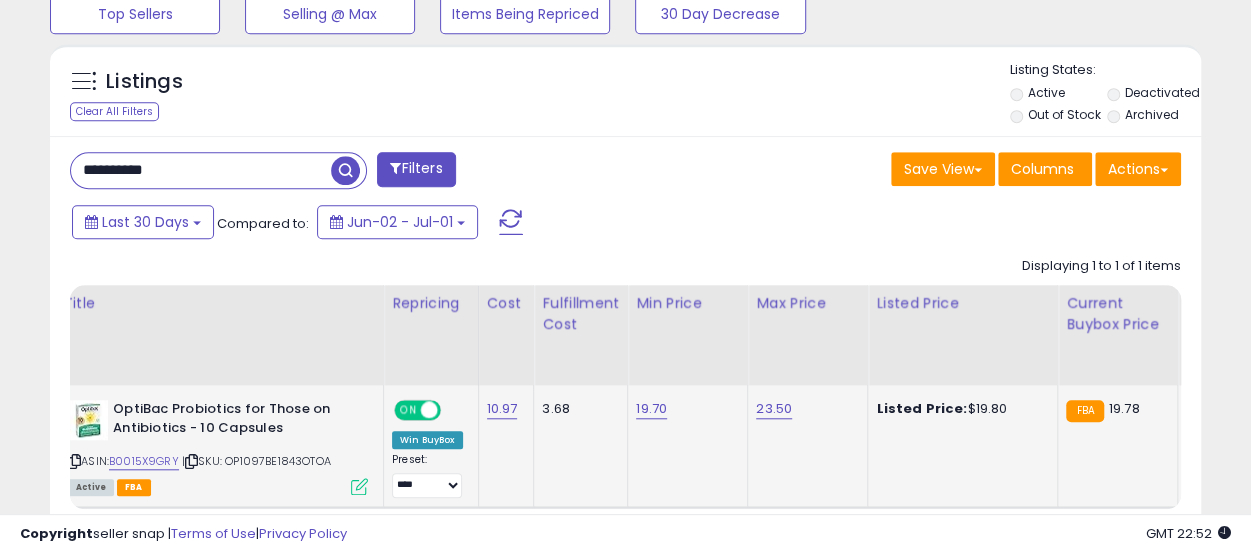 click on "**********" at bounding box center (201, 170) 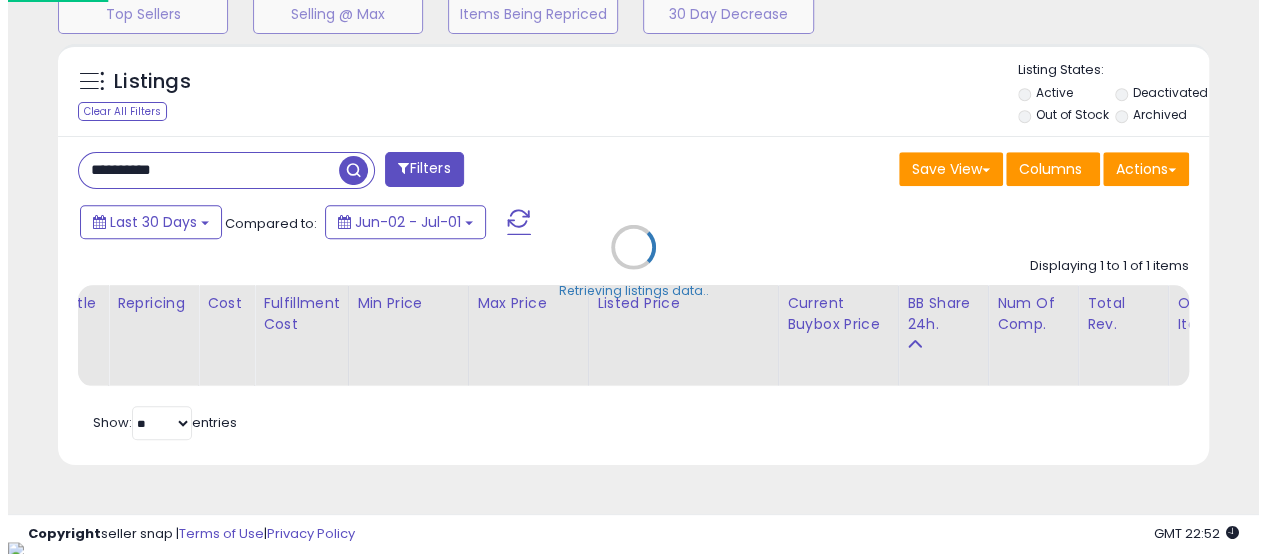 scroll, scrollTop: 999590, scrollLeft: 999325, axis: both 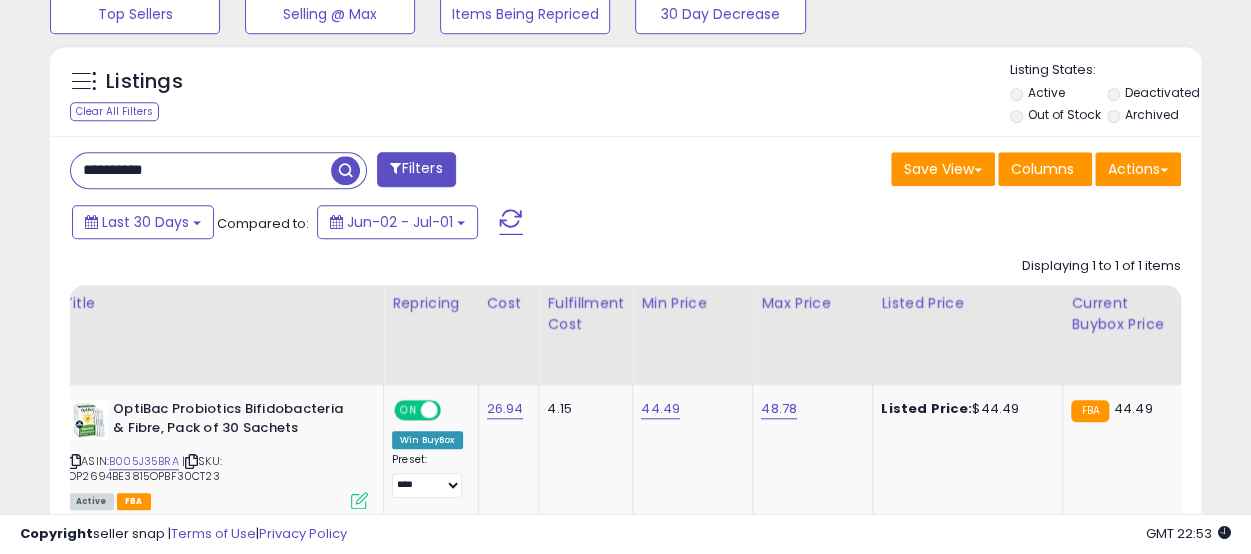 click on "**********" at bounding box center [201, 170] 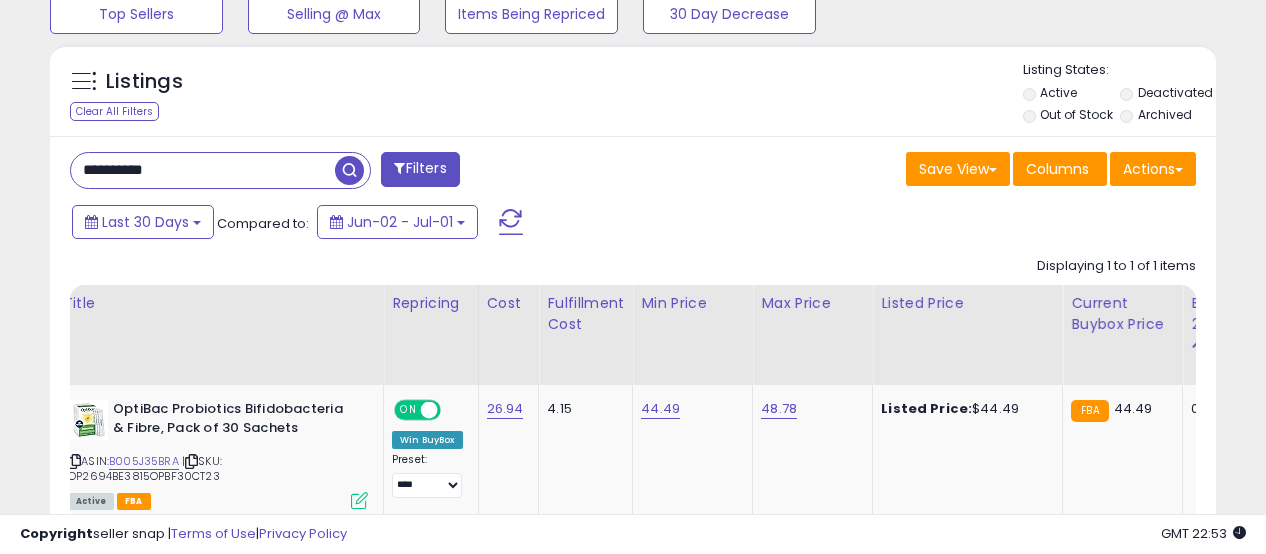 scroll, scrollTop: 999590, scrollLeft: 999325, axis: both 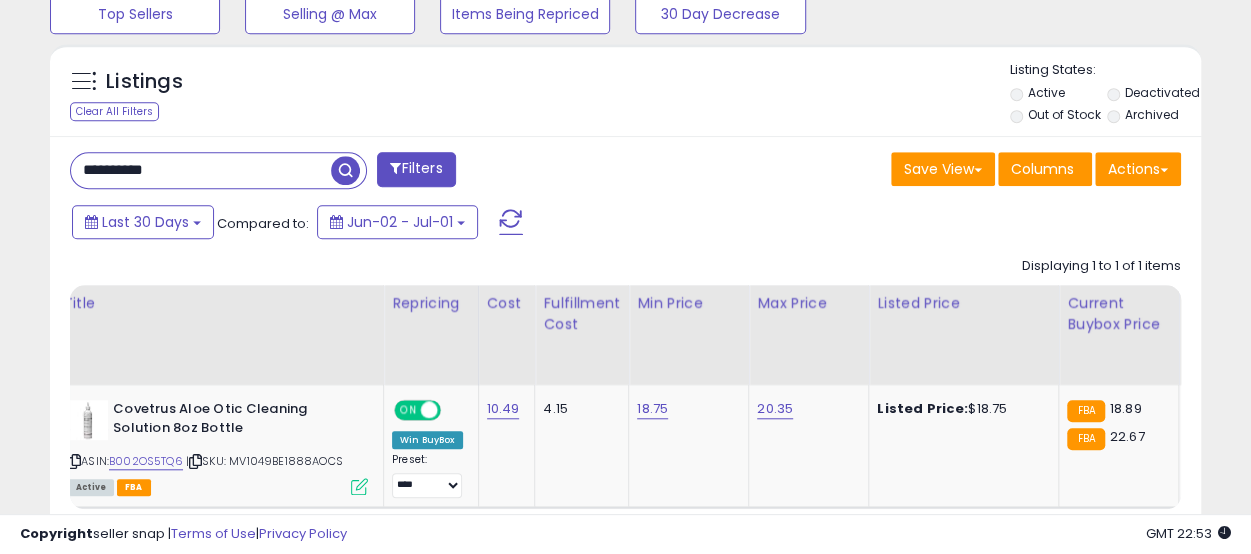 click on "**********" at bounding box center (201, 170) 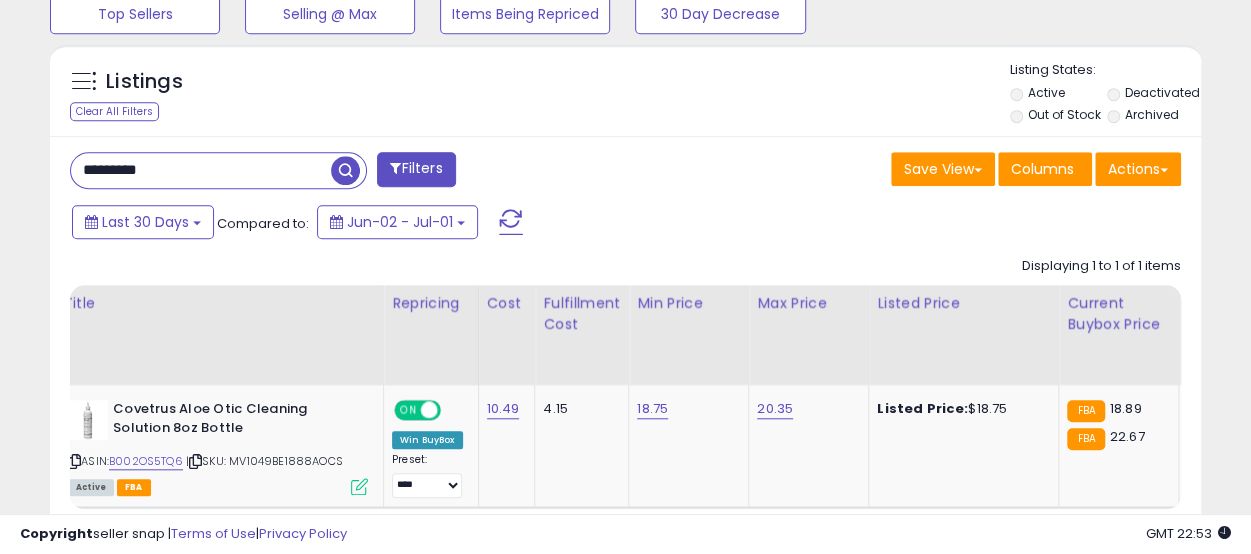 type on "**********" 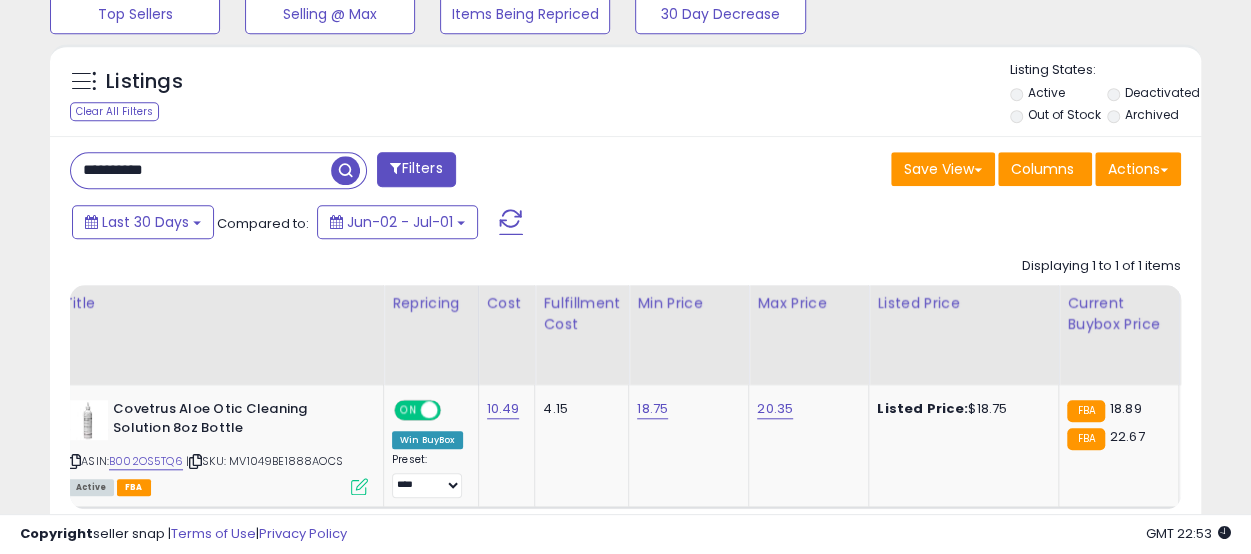click at bounding box center (345, 170) 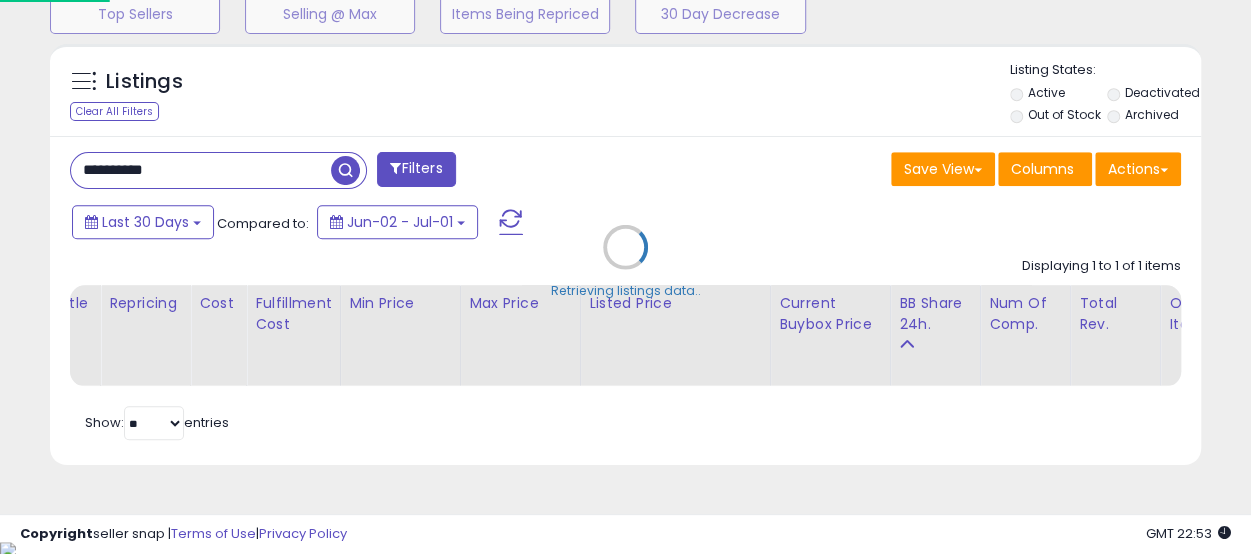 scroll, scrollTop: 999590, scrollLeft: 999325, axis: both 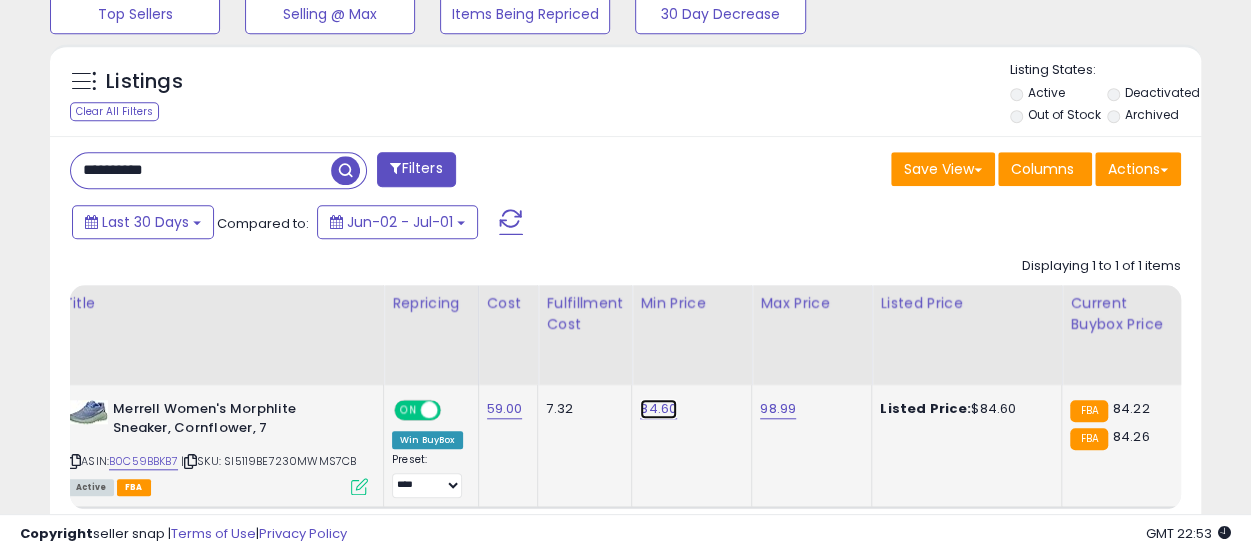 click on "84.60" at bounding box center (658, 409) 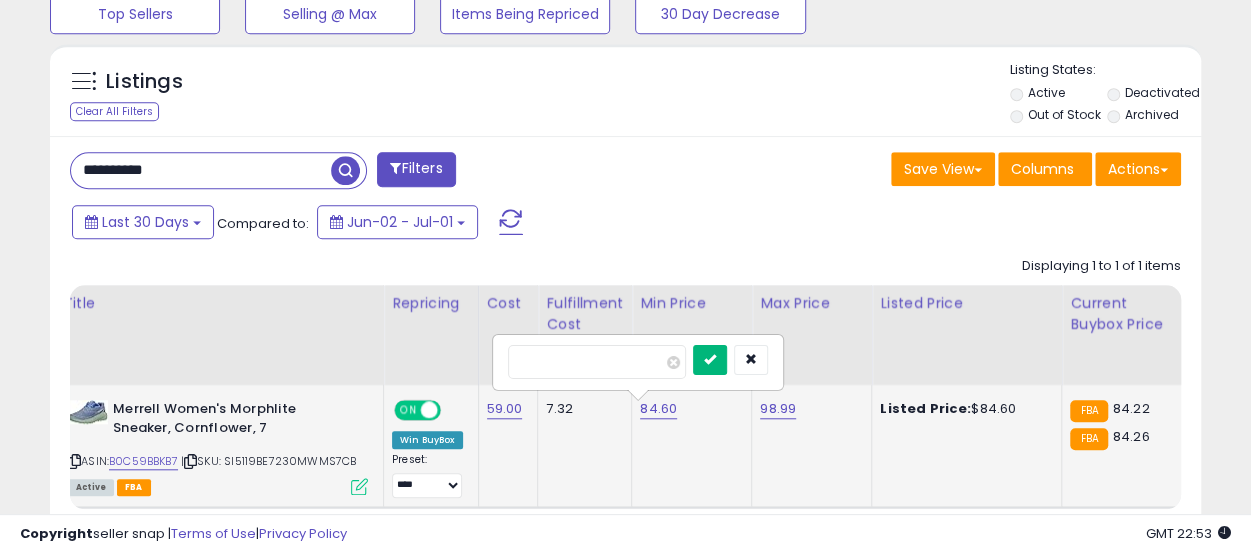 type on "*****" 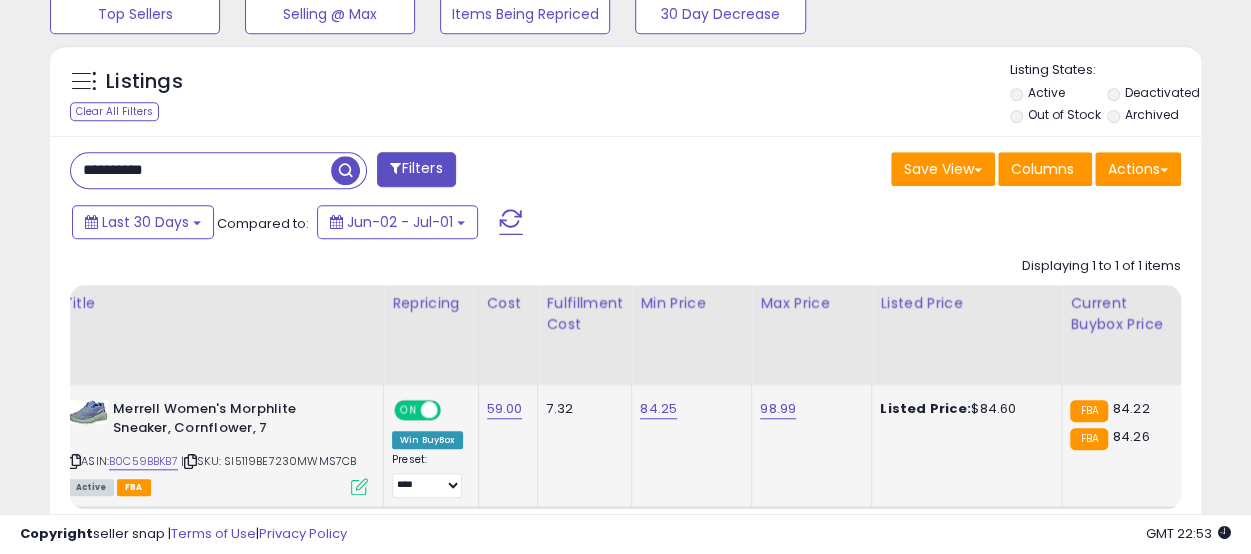 click on "**********" at bounding box center (201, 170) 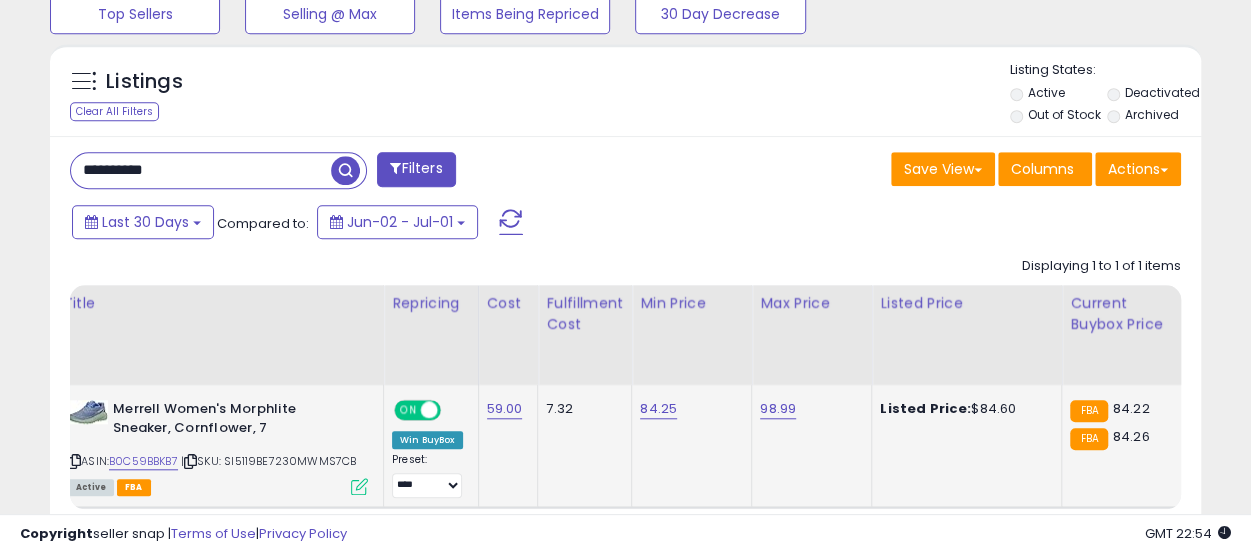 click at bounding box center (345, 170) 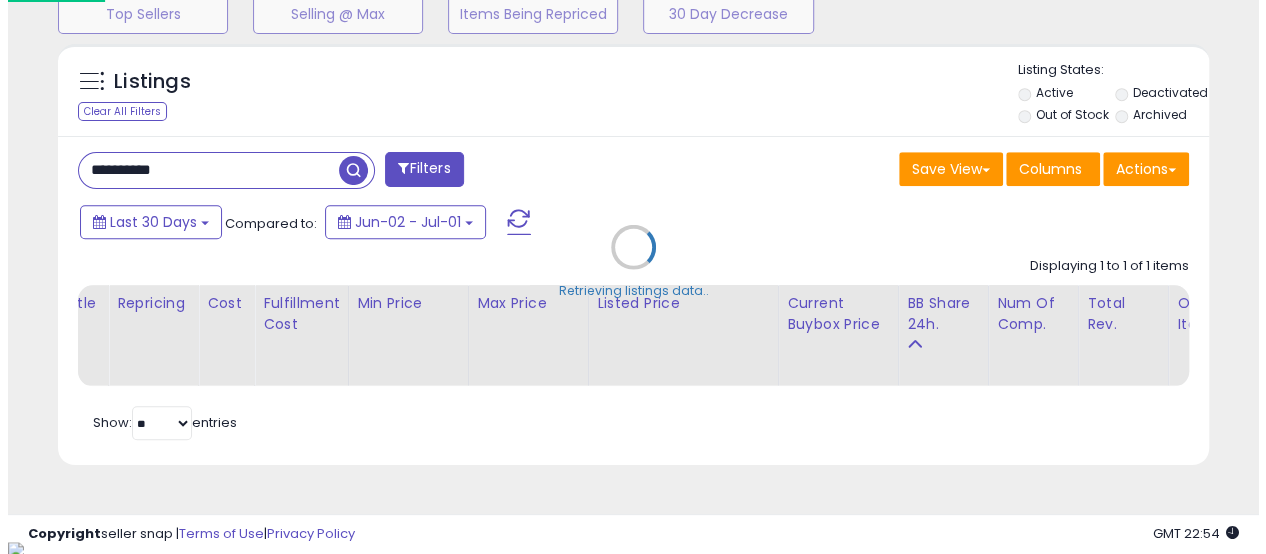 scroll, scrollTop: 999590, scrollLeft: 999325, axis: both 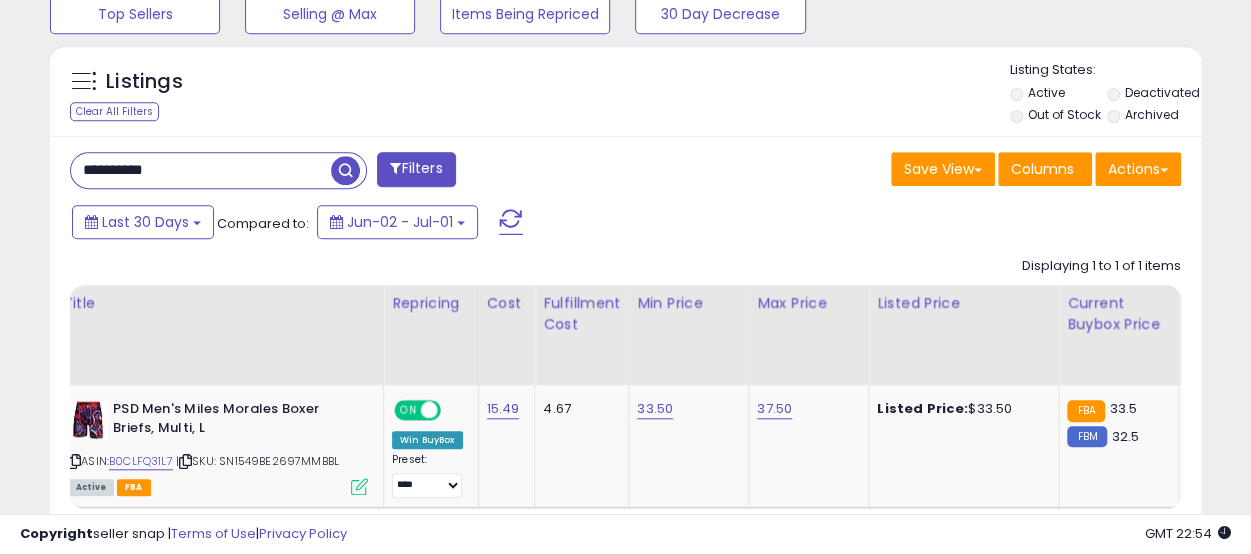 click on "**********" at bounding box center [201, 170] 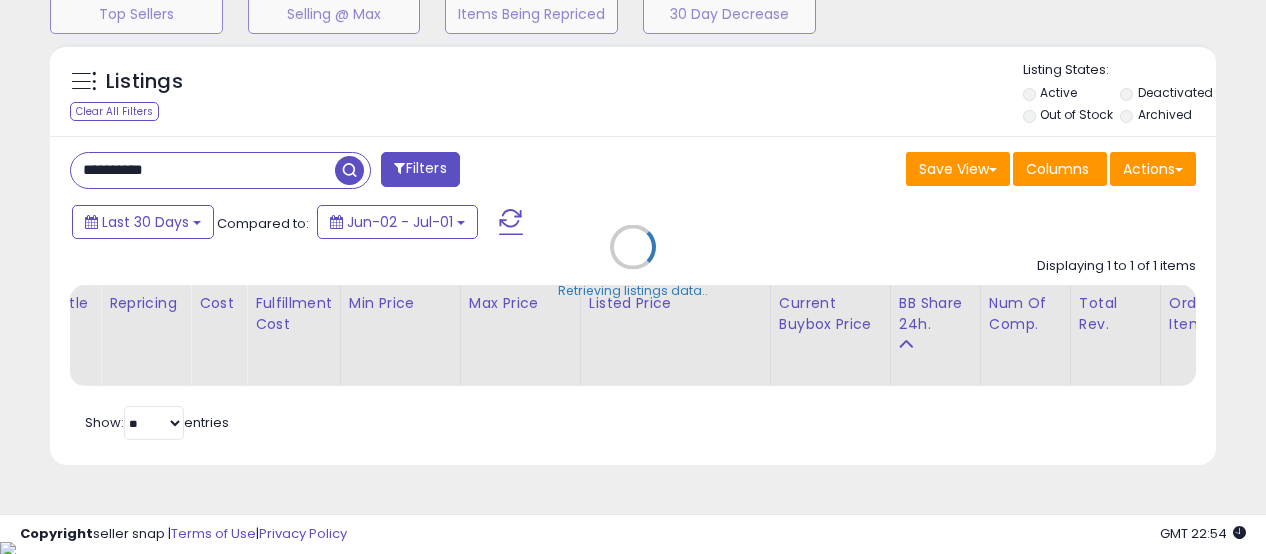 scroll, scrollTop: 999590, scrollLeft: 999325, axis: both 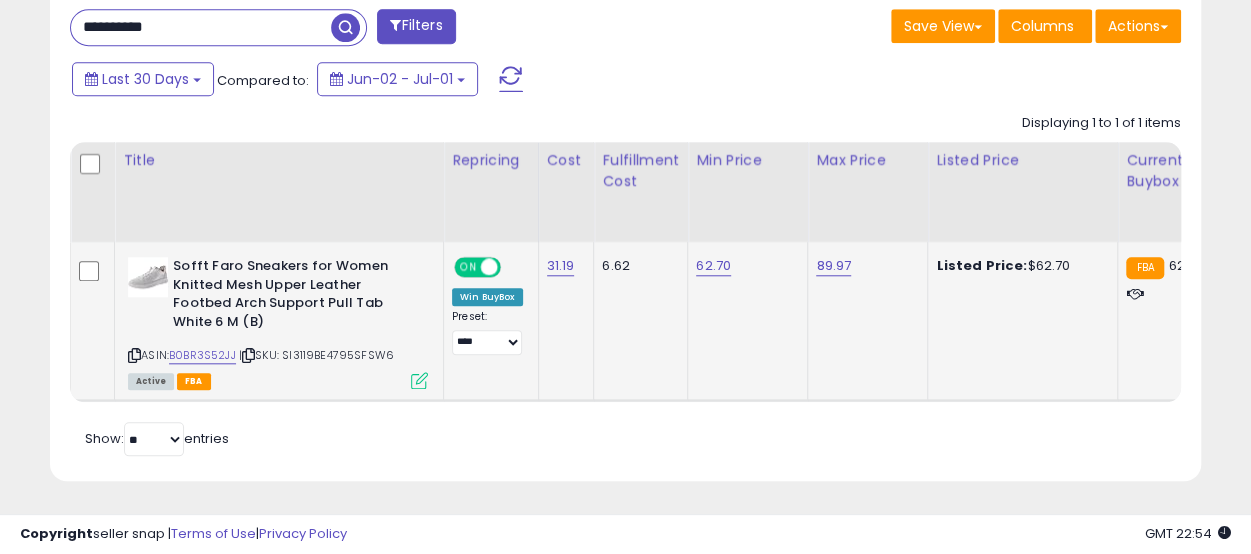 click at bounding box center [134, 355] 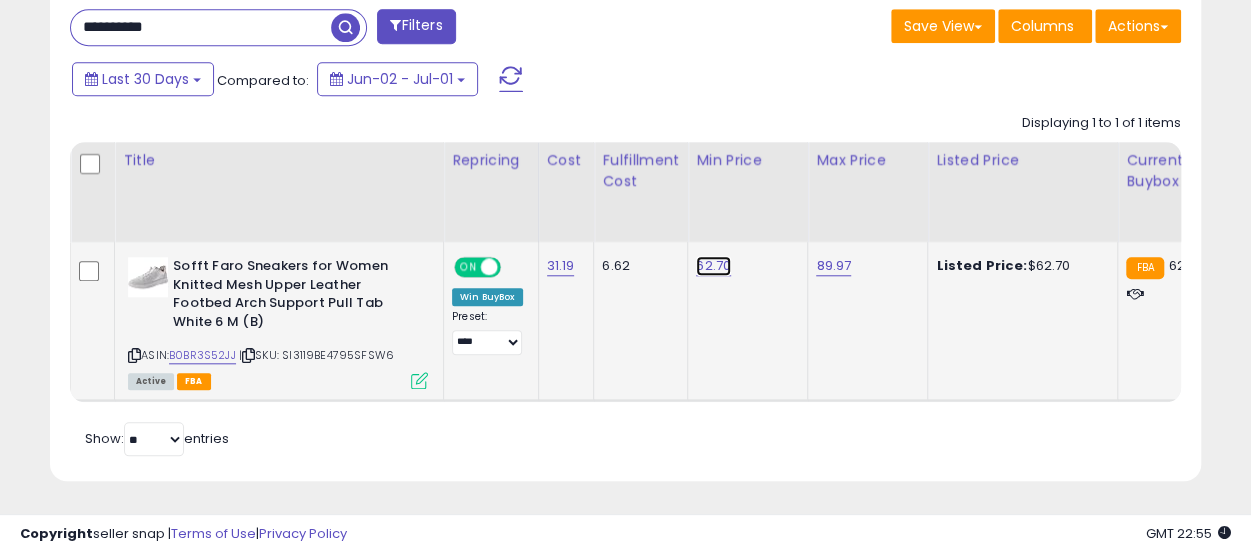 click on "62.70" at bounding box center (713, 266) 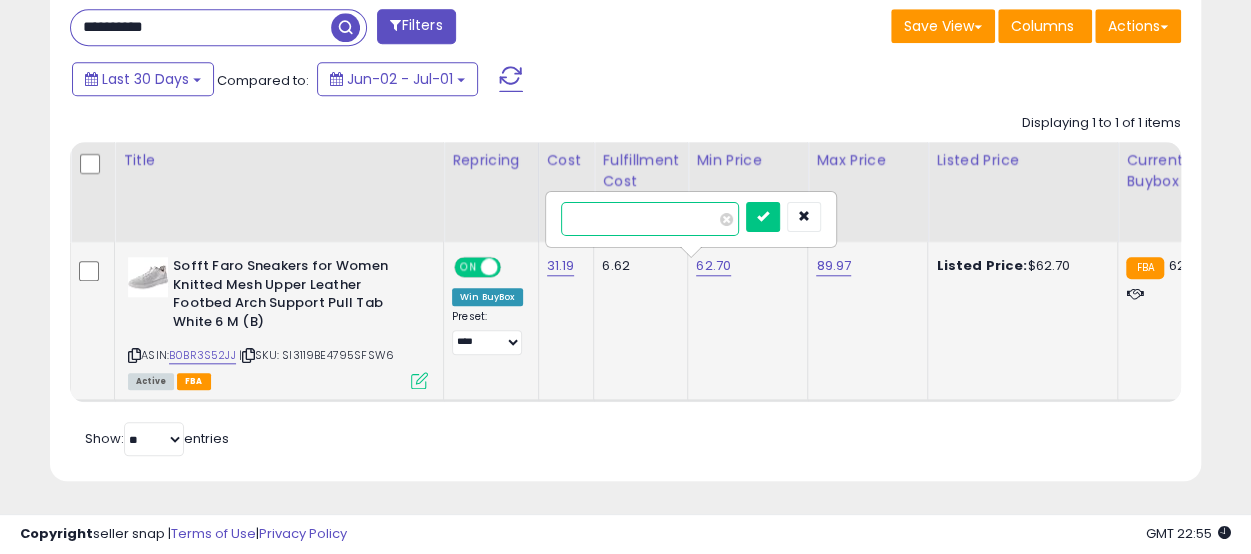click on "**" at bounding box center (650, 219) 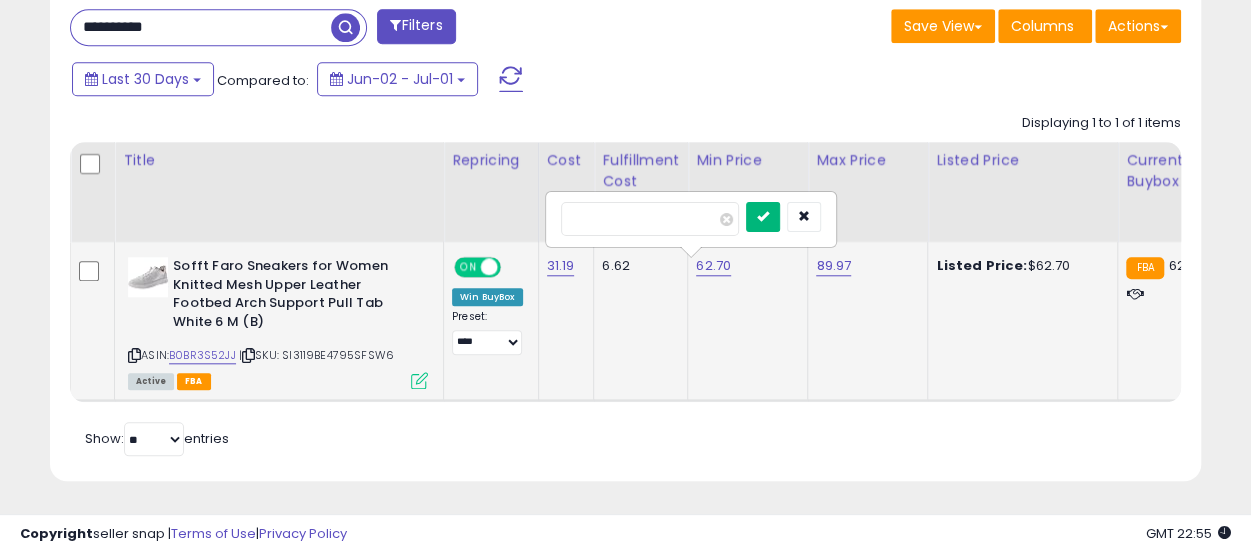click at bounding box center (763, 217) 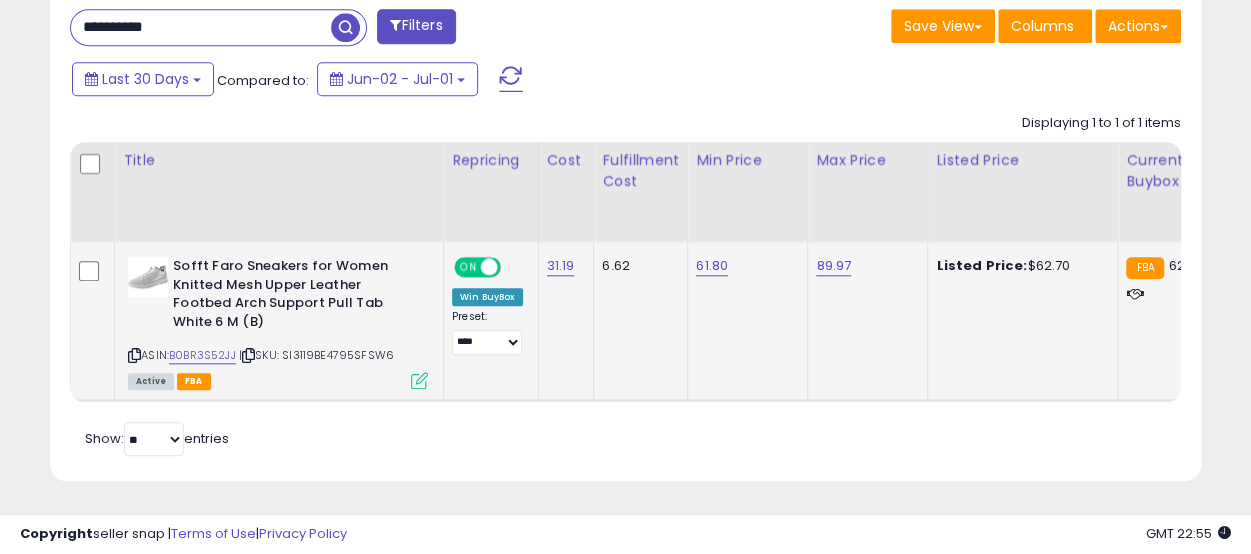click on "**********" at bounding box center (201, 27) 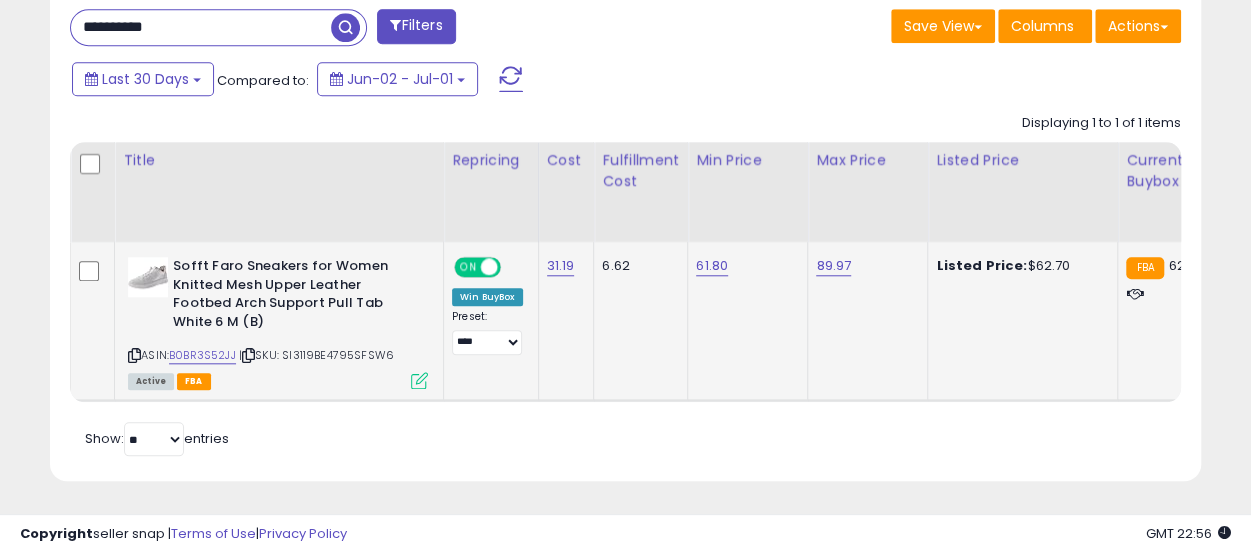 click at bounding box center [345, 27] 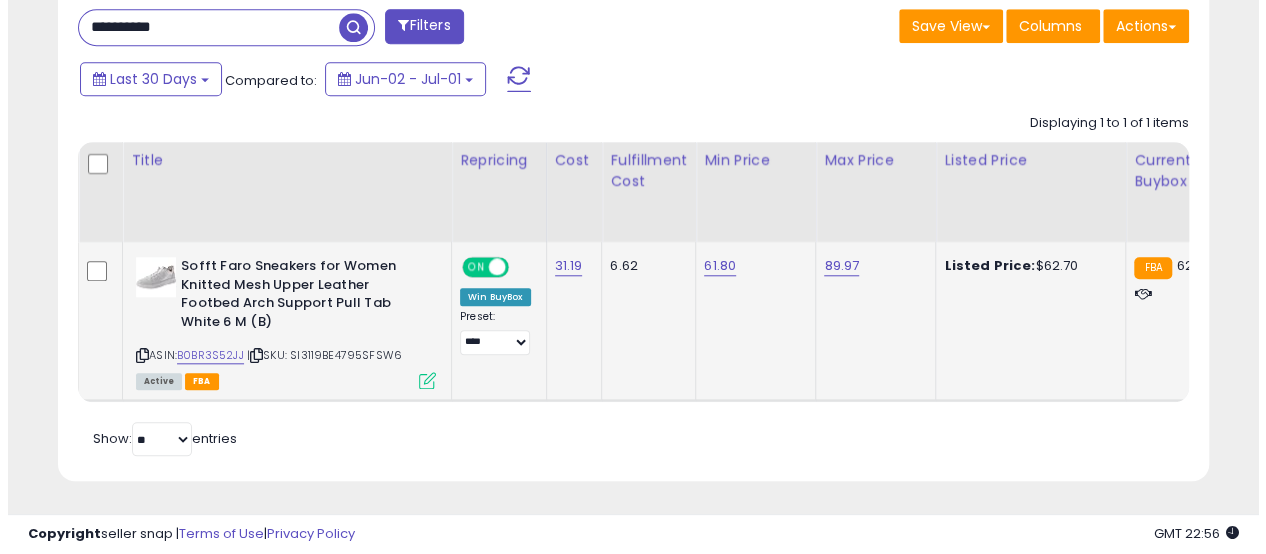 scroll, scrollTop: 686, scrollLeft: 0, axis: vertical 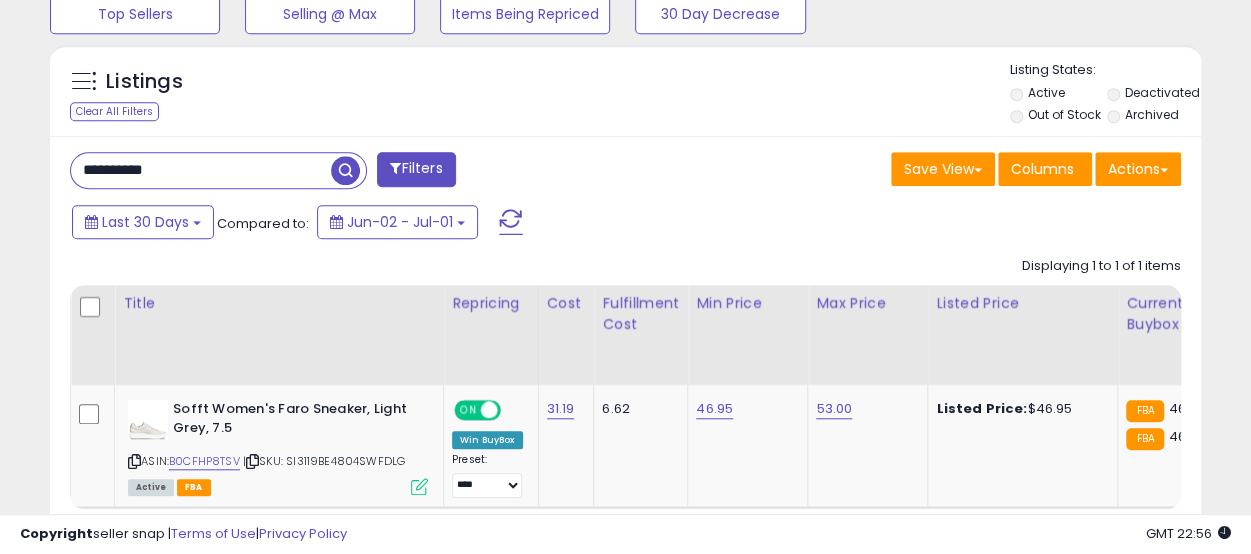 click on "**********" at bounding box center [201, 170] 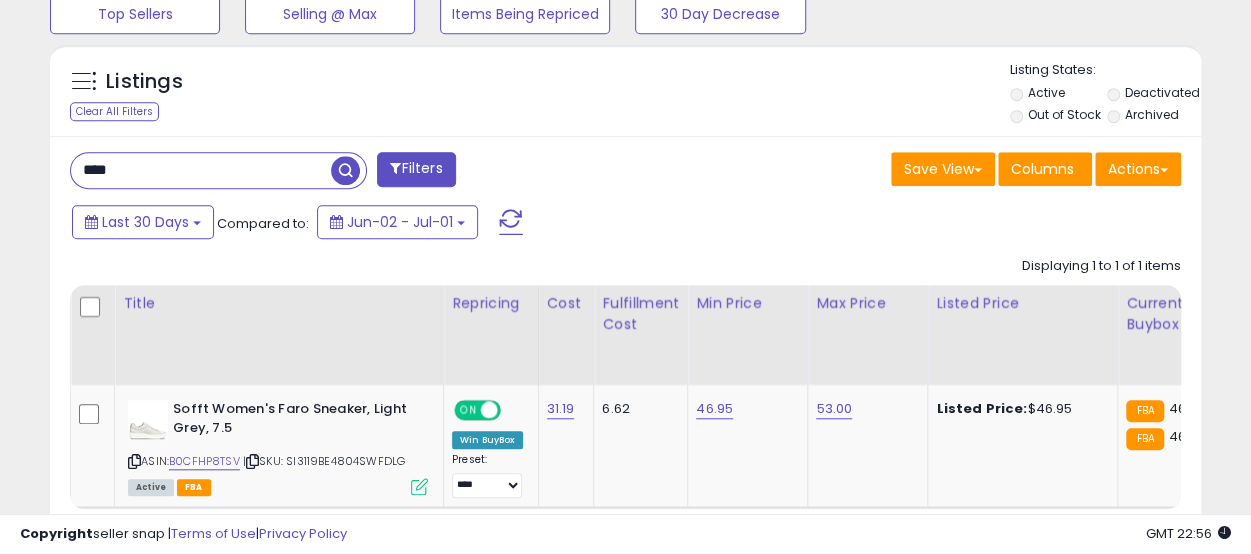 type on "**********" 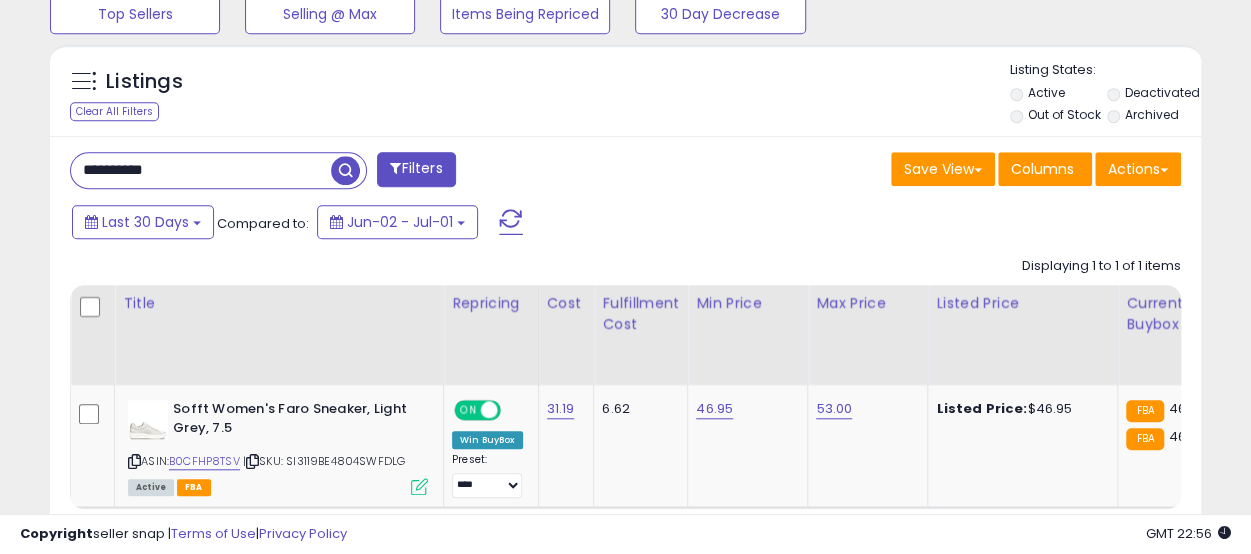 click at bounding box center [345, 170] 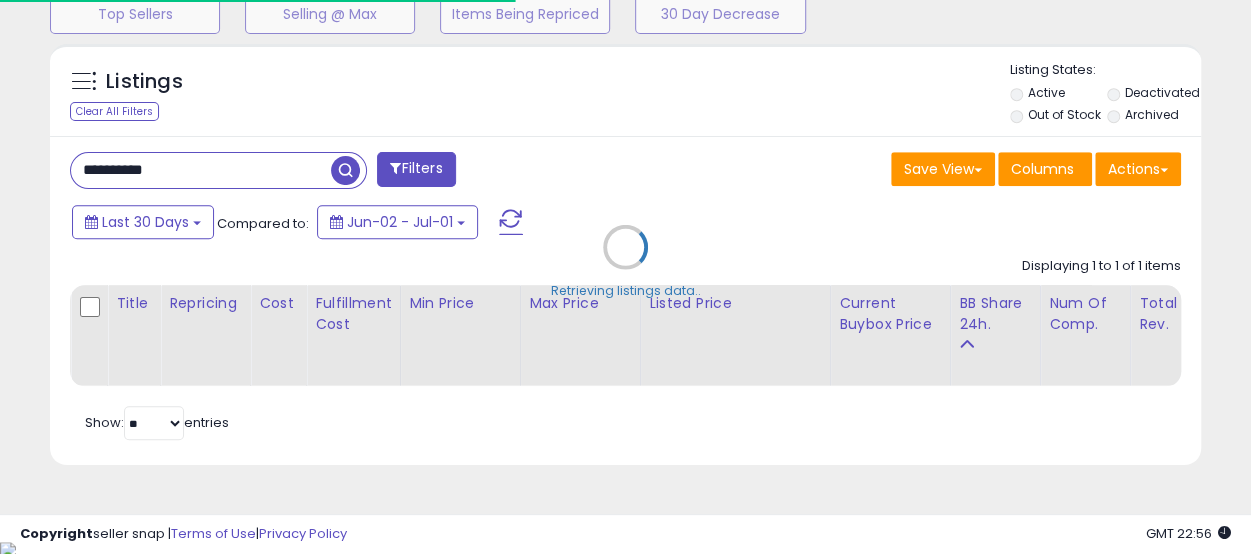 scroll, scrollTop: 410, scrollLeft: 665, axis: both 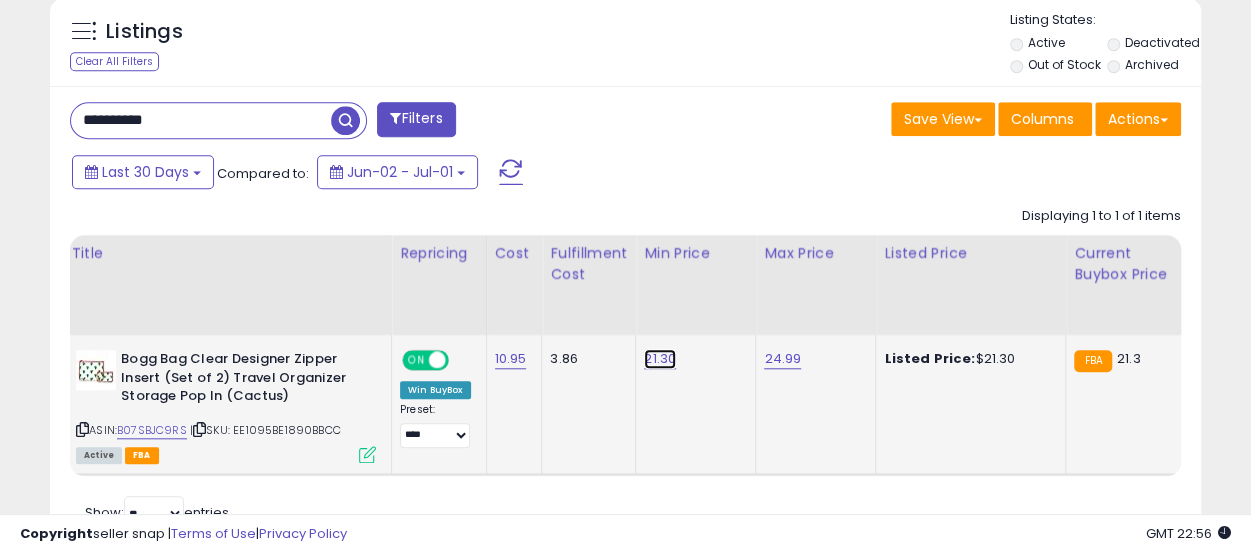 click on "21.30" at bounding box center [660, 359] 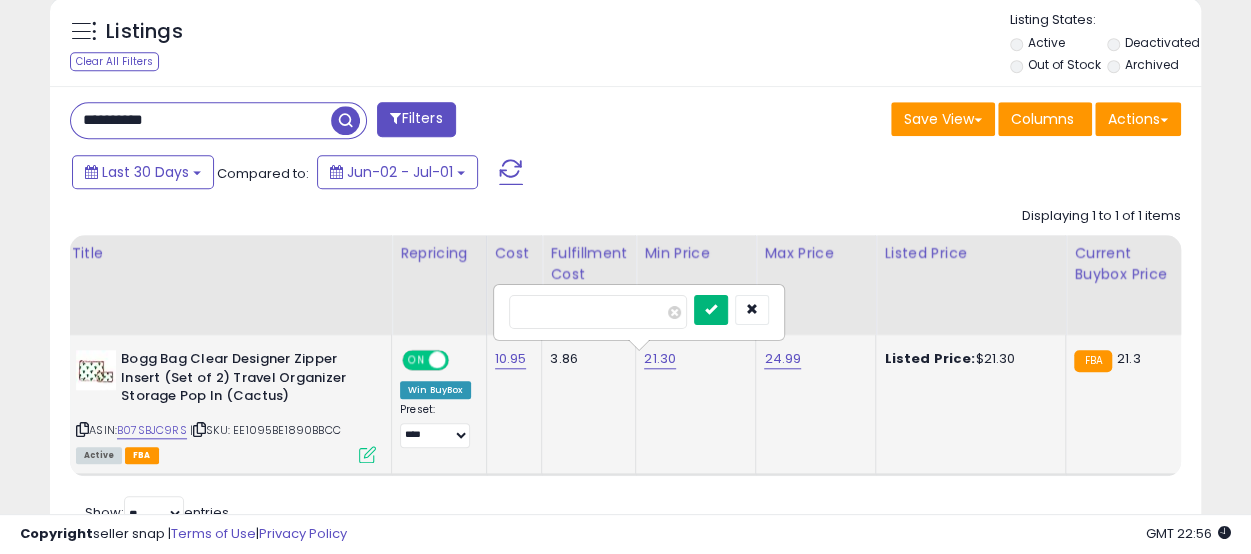 type on "*****" 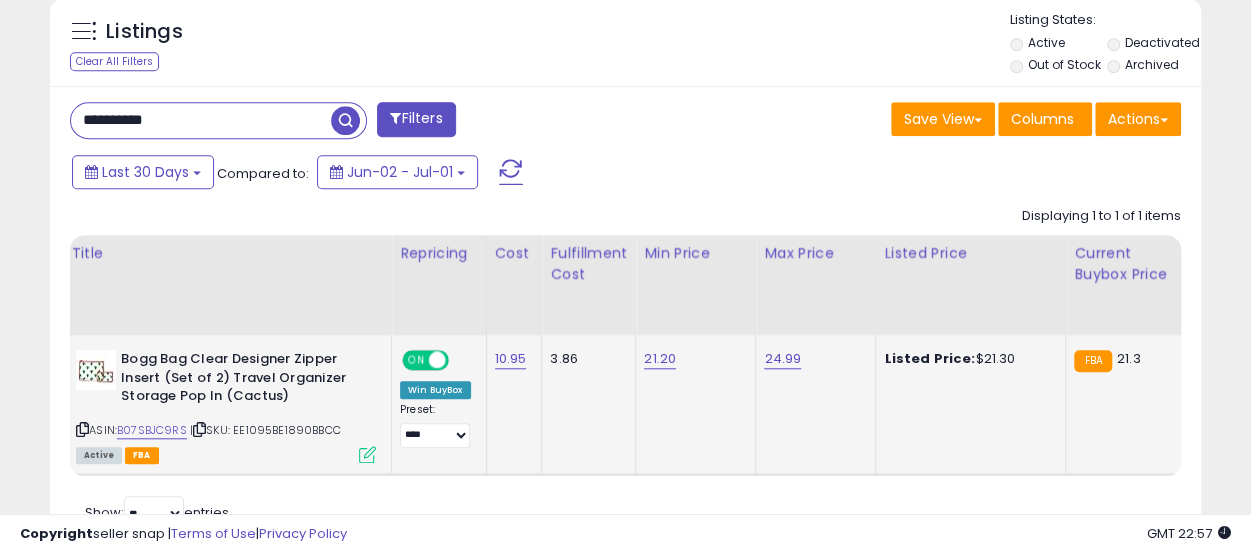 click on "**********" at bounding box center (201, 120) 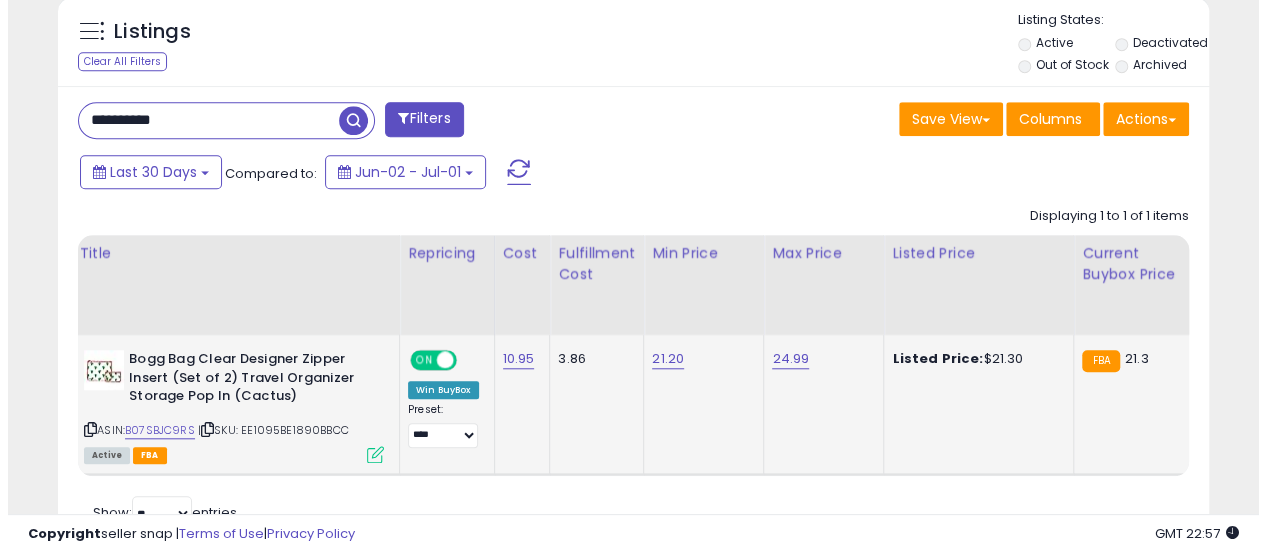 scroll, scrollTop: 686, scrollLeft: 0, axis: vertical 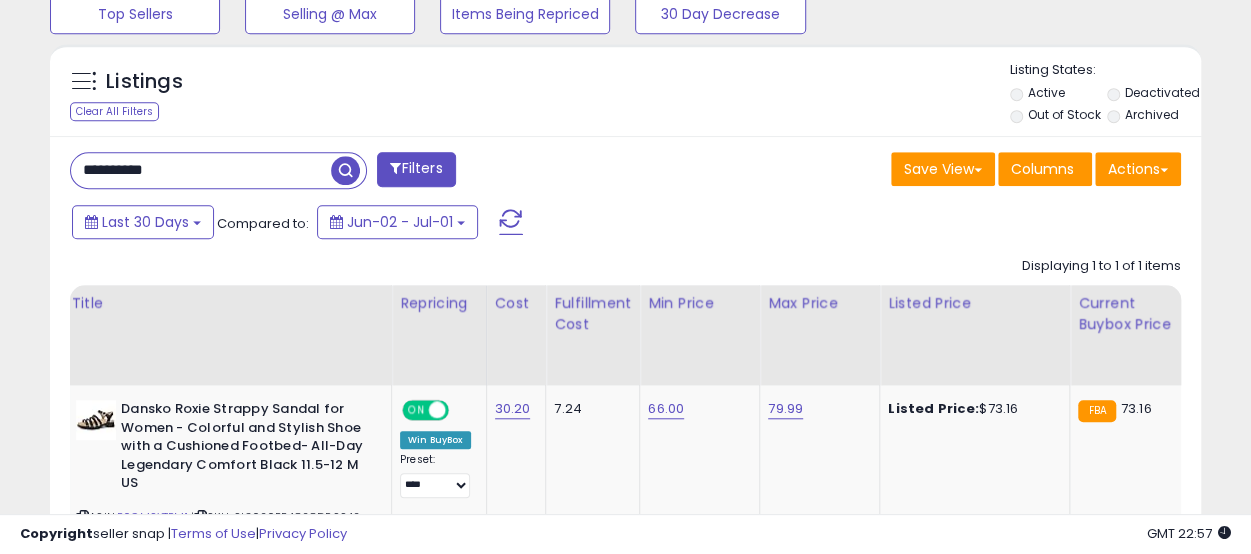 click on "**********" at bounding box center [201, 170] 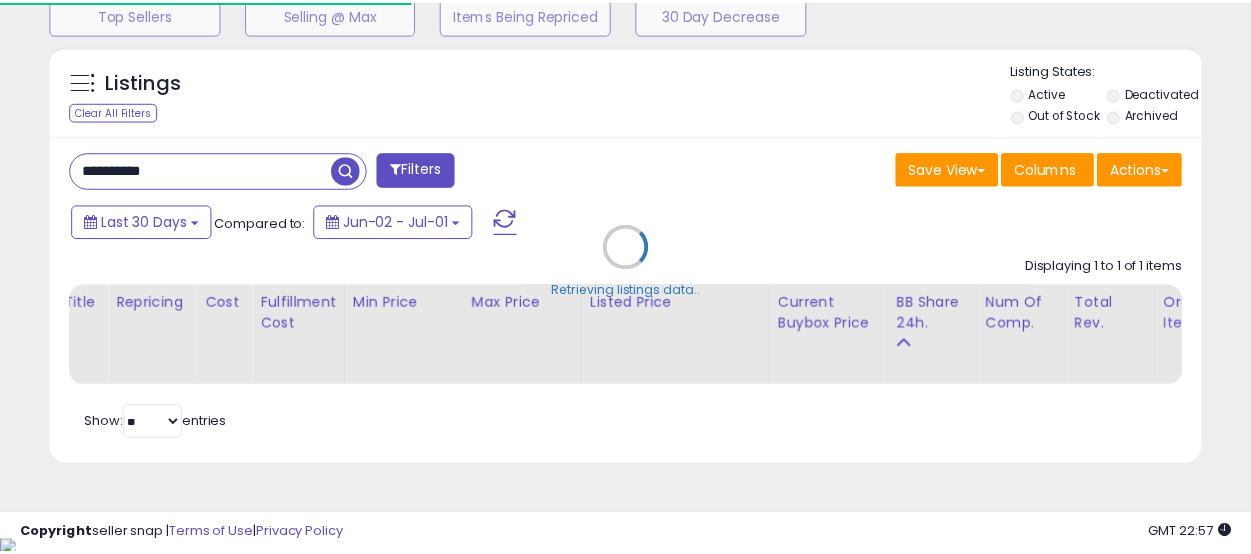 scroll, scrollTop: 410, scrollLeft: 665, axis: both 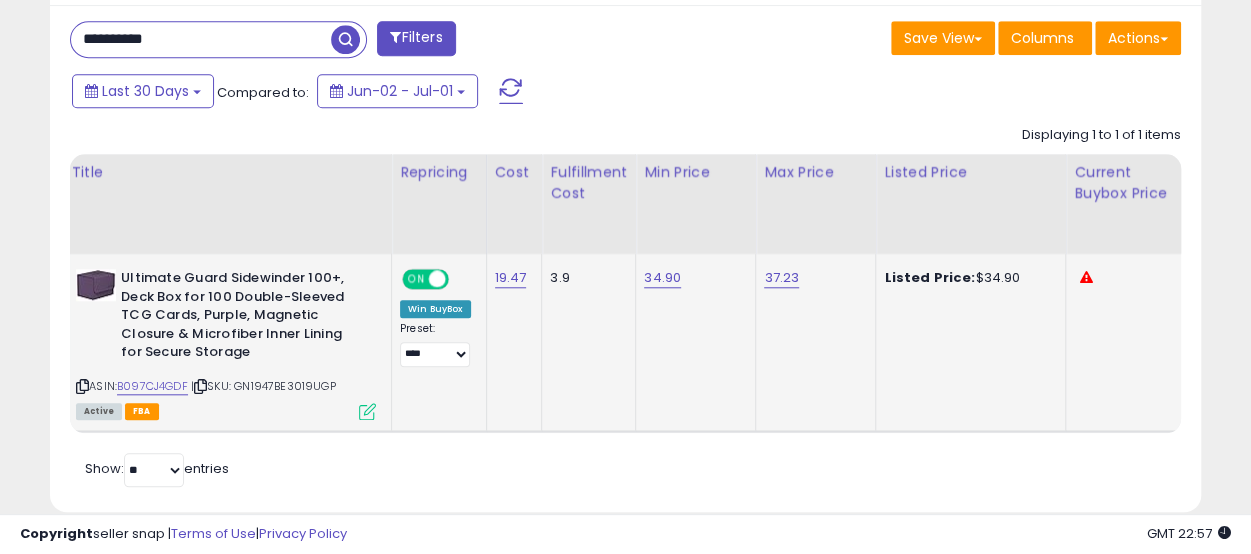 click at bounding box center [82, 386] 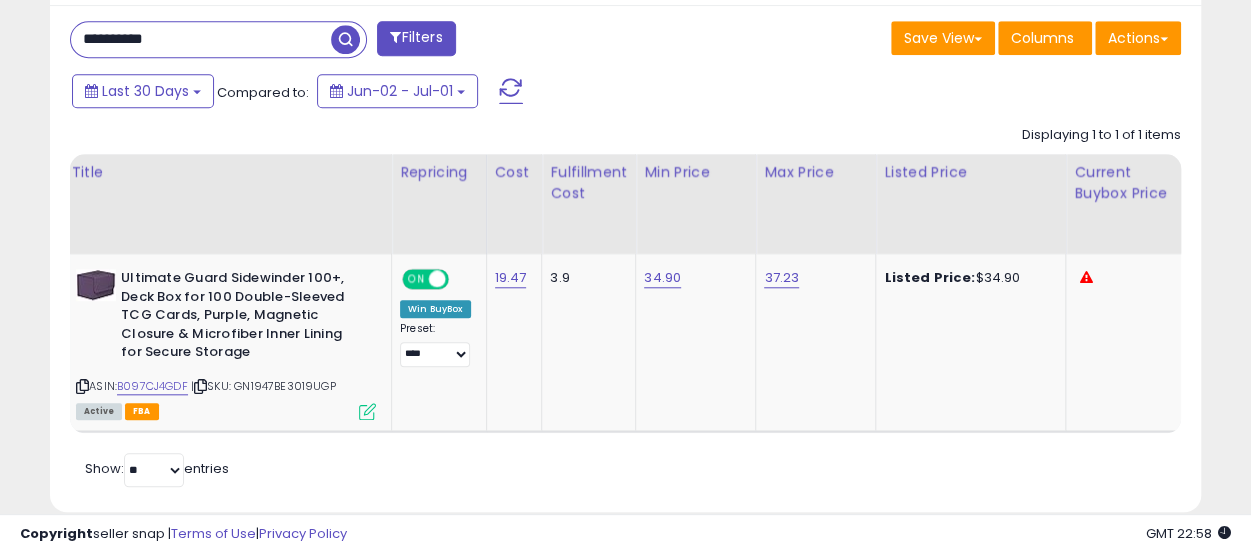 click on "**********" at bounding box center (201, 39) 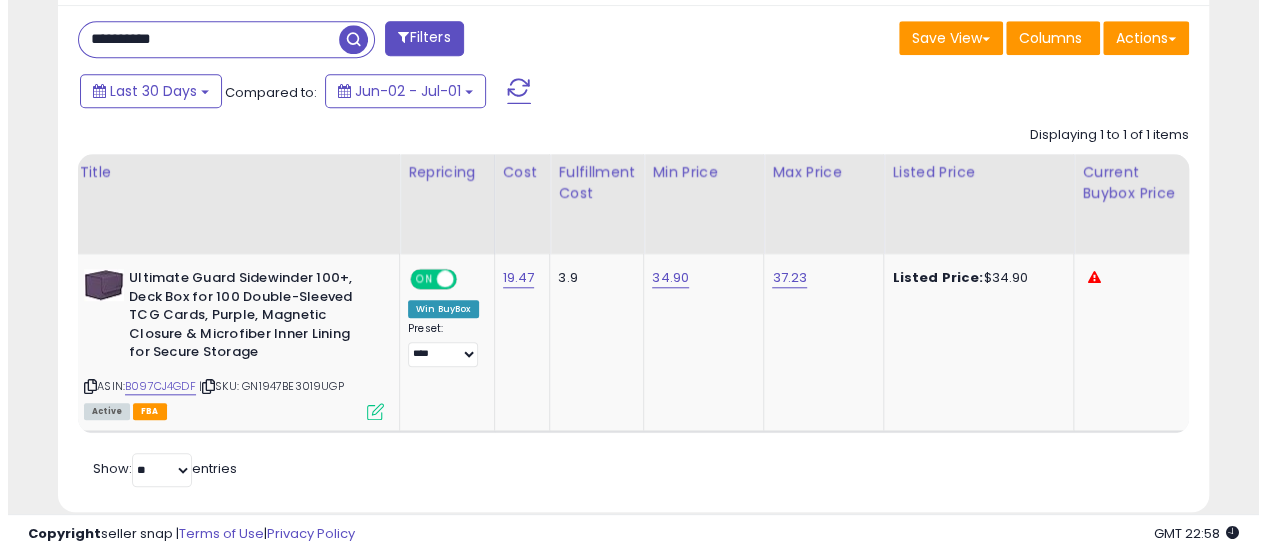scroll, scrollTop: 686, scrollLeft: 0, axis: vertical 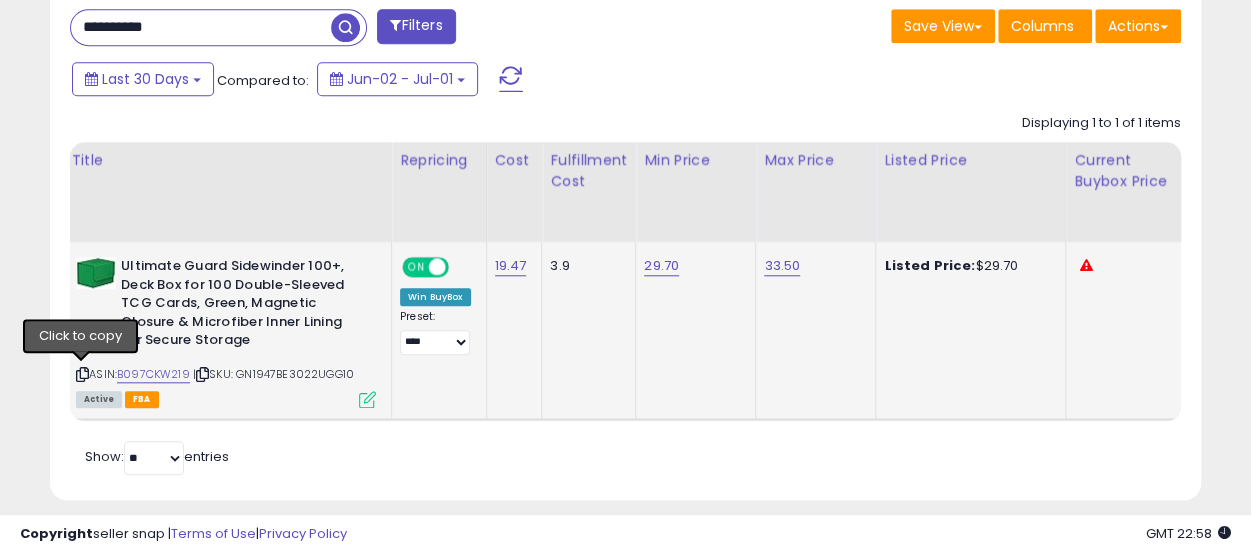 click at bounding box center [82, 374] 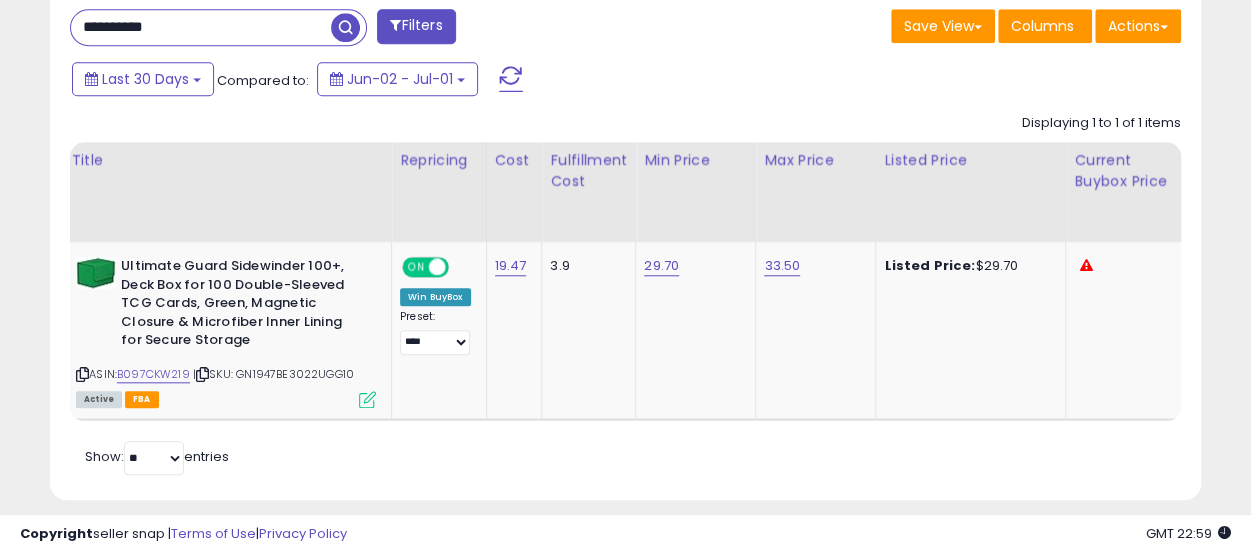 click on "**********" at bounding box center (201, 27) 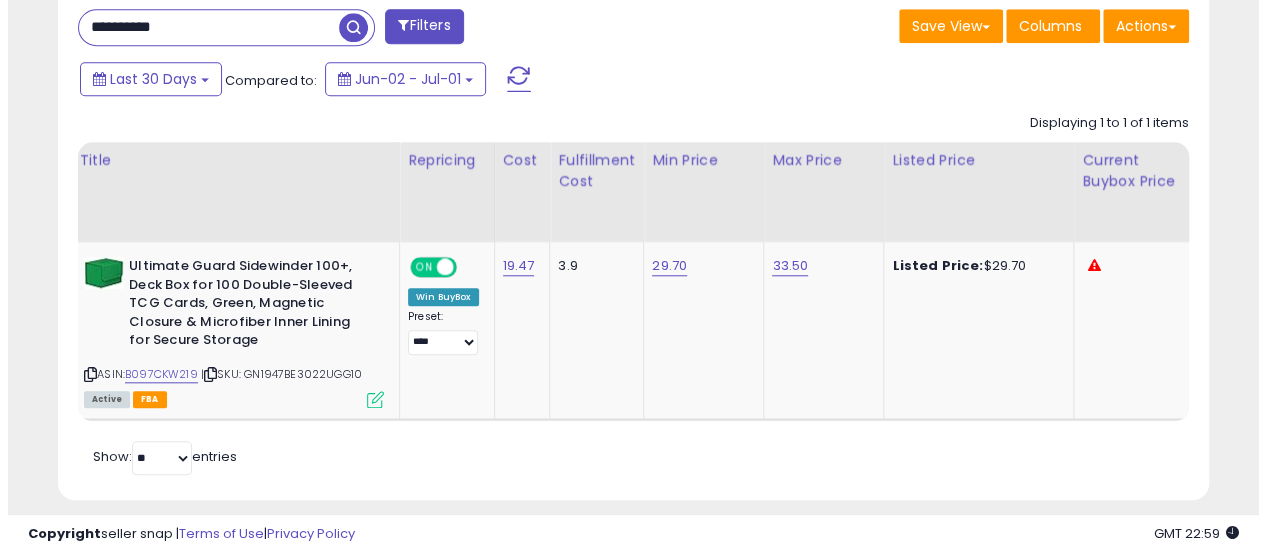 scroll, scrollTop: 686, scrollLeft: 0, axis: vertical 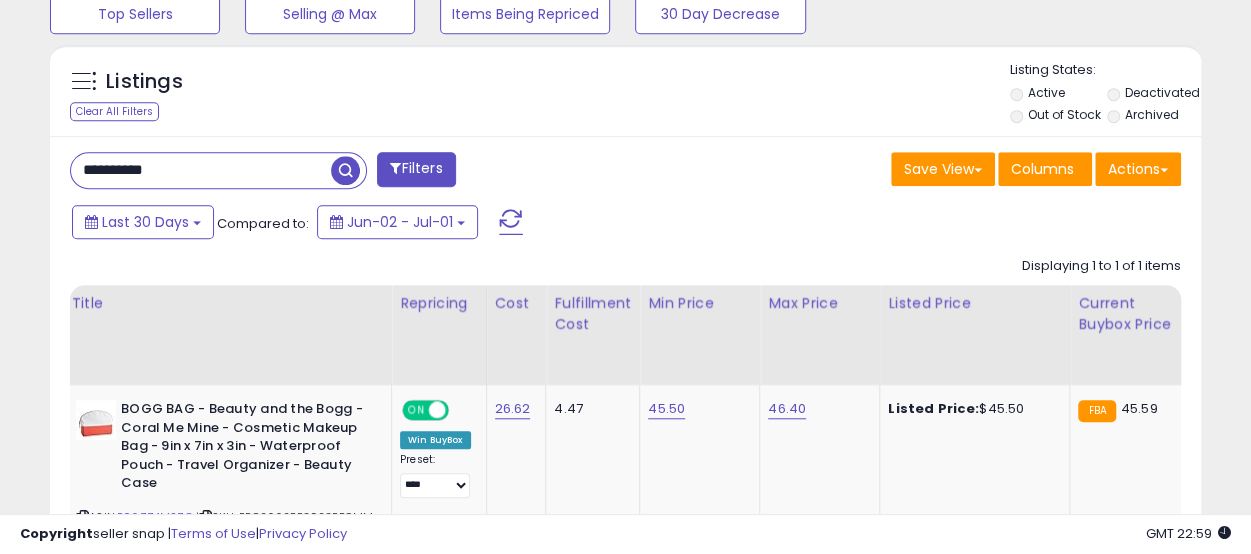 click on "**********" at bounding box center [201, 170] 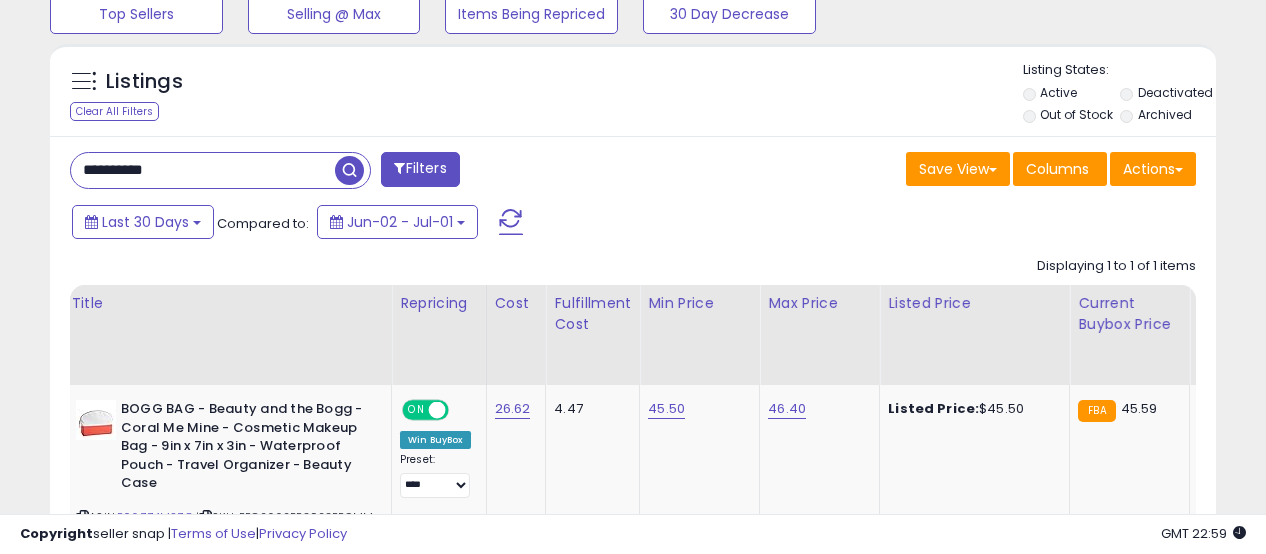scroll, scrollTop: 999590, scrollLeft: 999325, axis: both 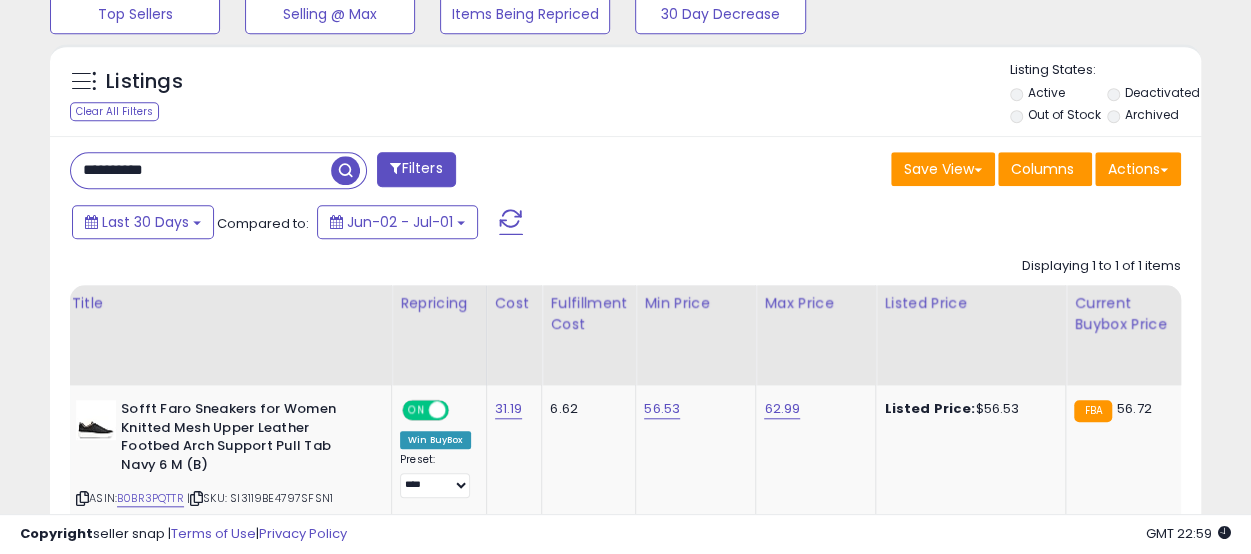 click on "**********" at bounding box center (201, 170) 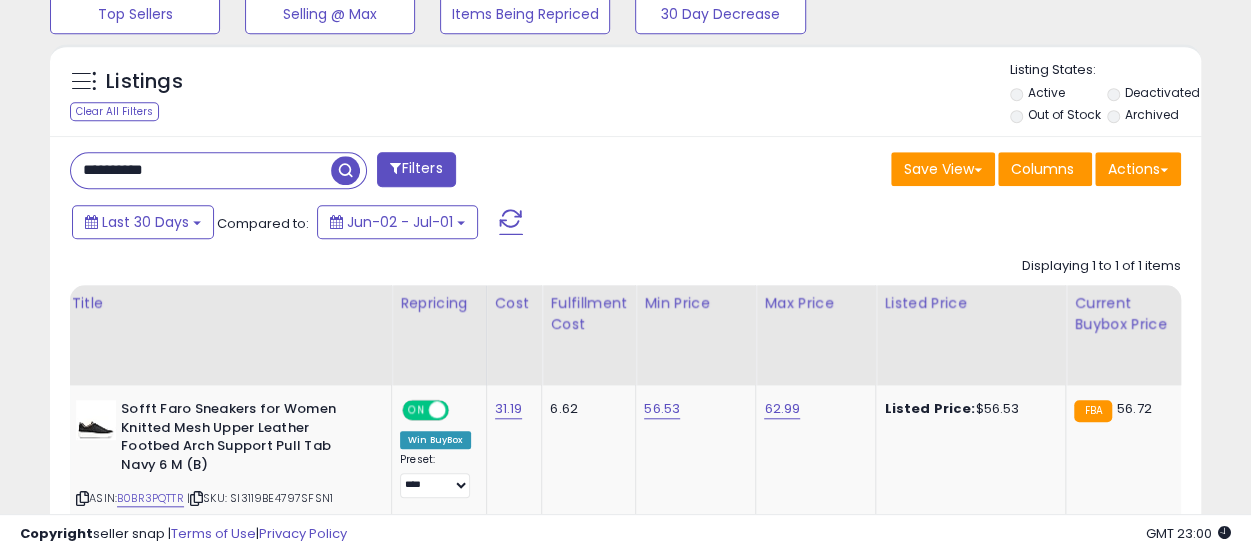 click at bounding box center (345, 170) 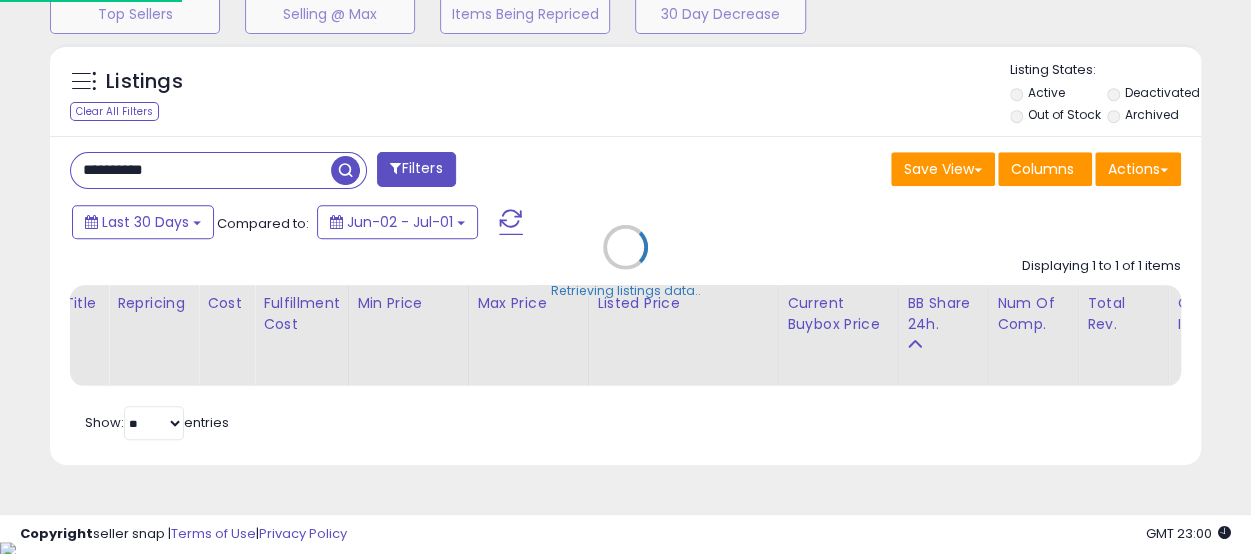 scroll, scrollTop: 999590, scrollLeft: 999325, axis: both 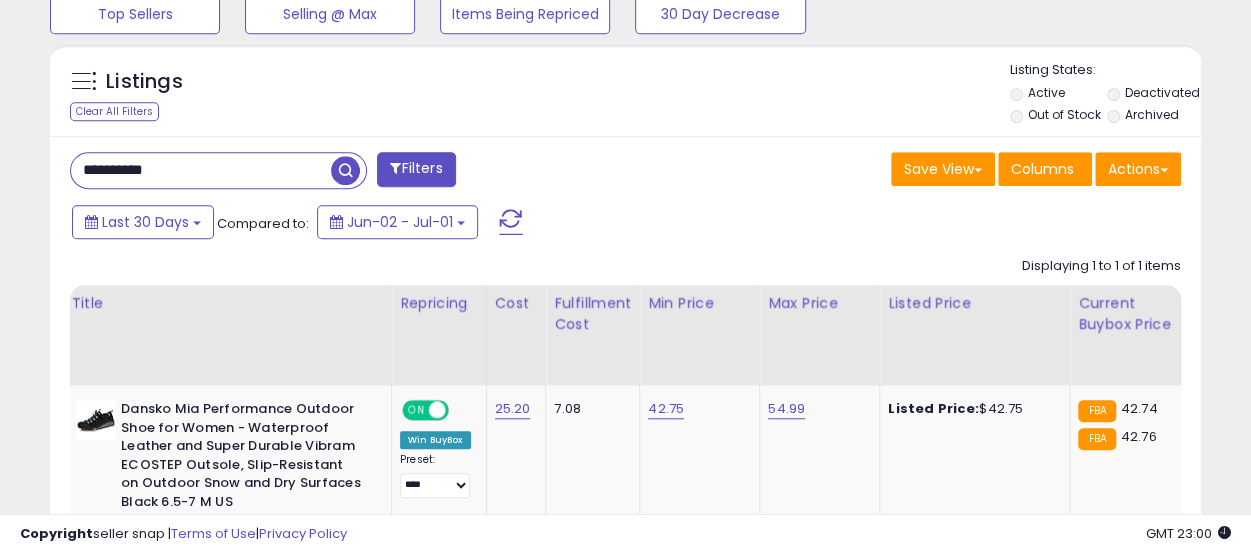 click on "**********" at bounding box center (201, 170) 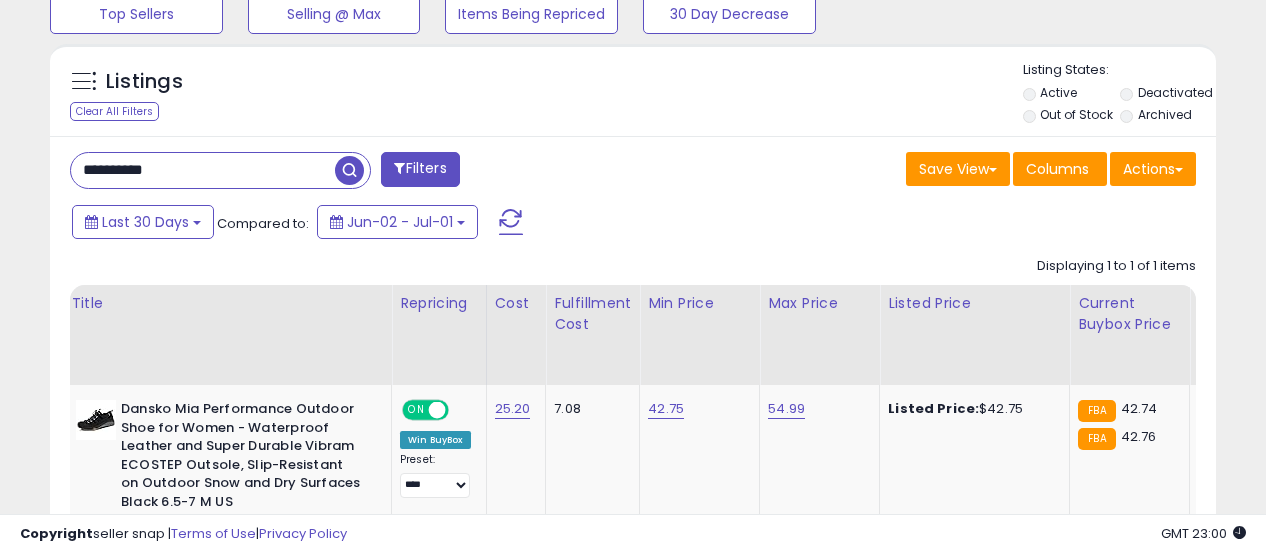 scroll, scrollTop: 999590, scrollLeft: 999325, axis: both 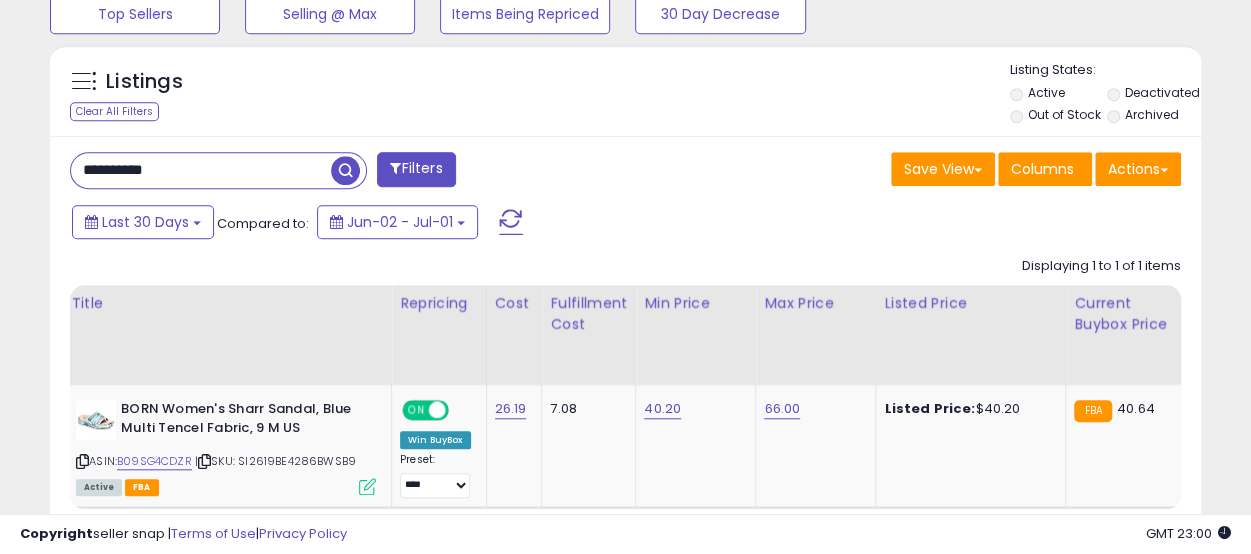 click on "**********" at bounding box center (201, 170) 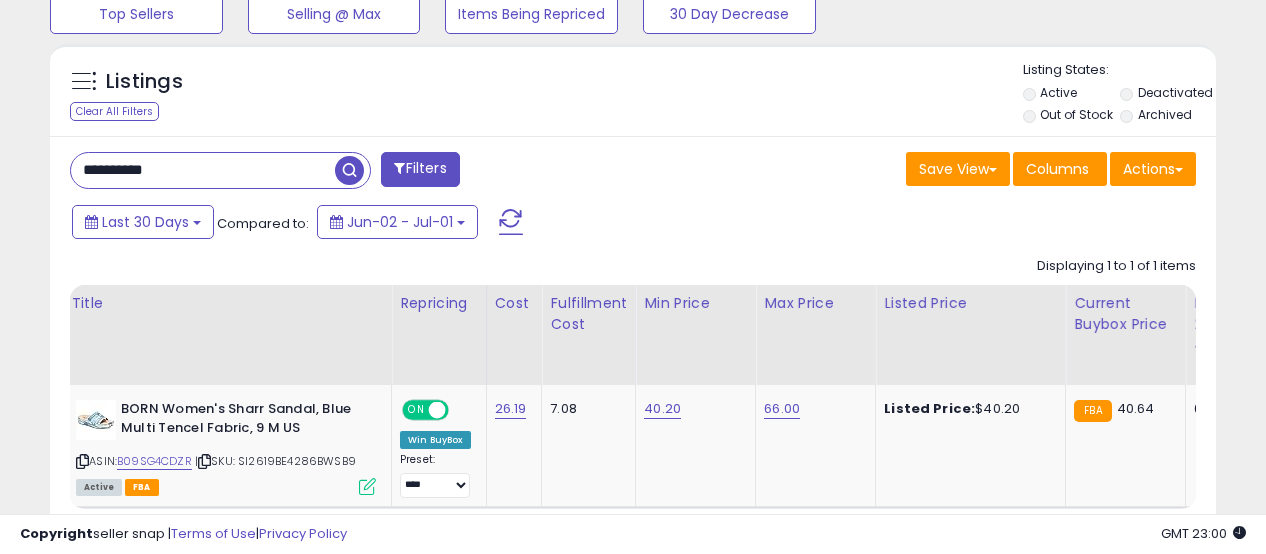scroll, scrollTop: 999590, scrollLeft: 999325, axis: both 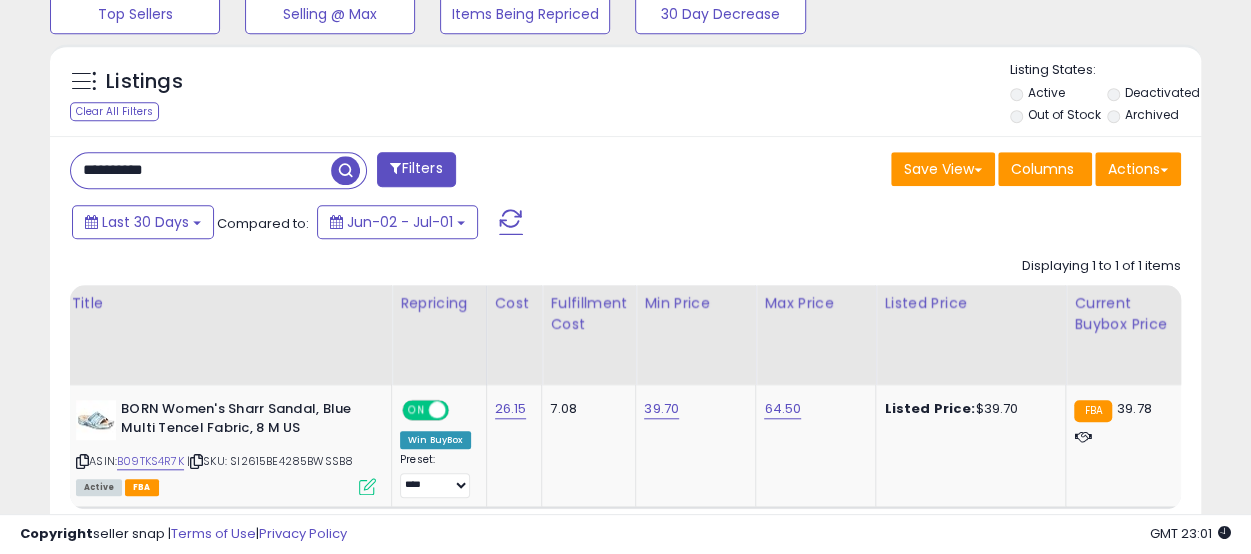 click on "**********" at bounding box center (201, 170) 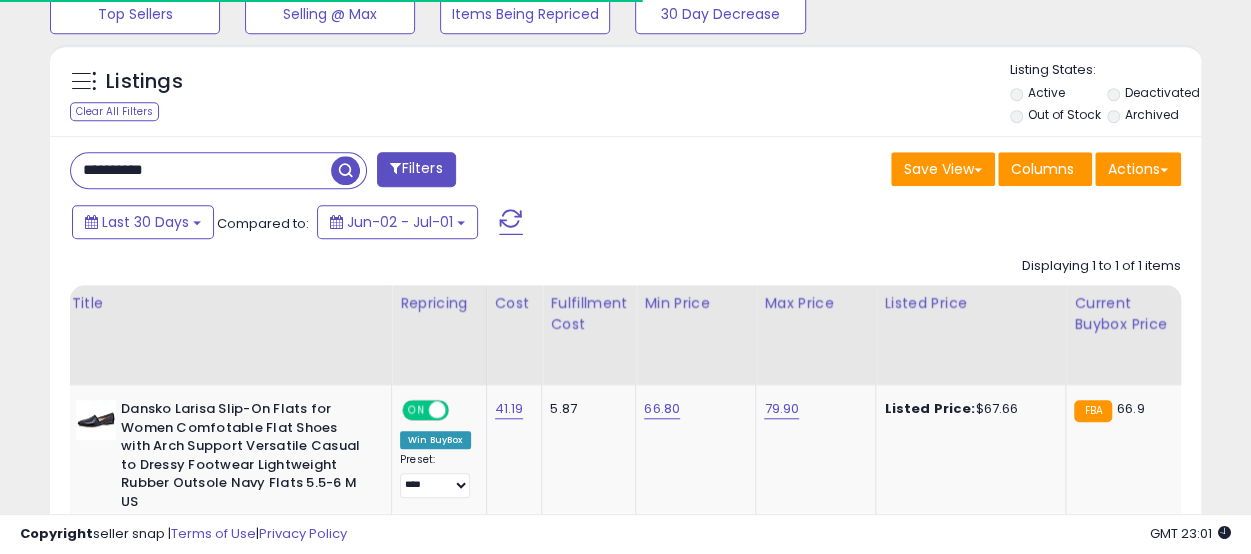 scroll, scrollTop: 410, scrollLeft: 665, axis: both 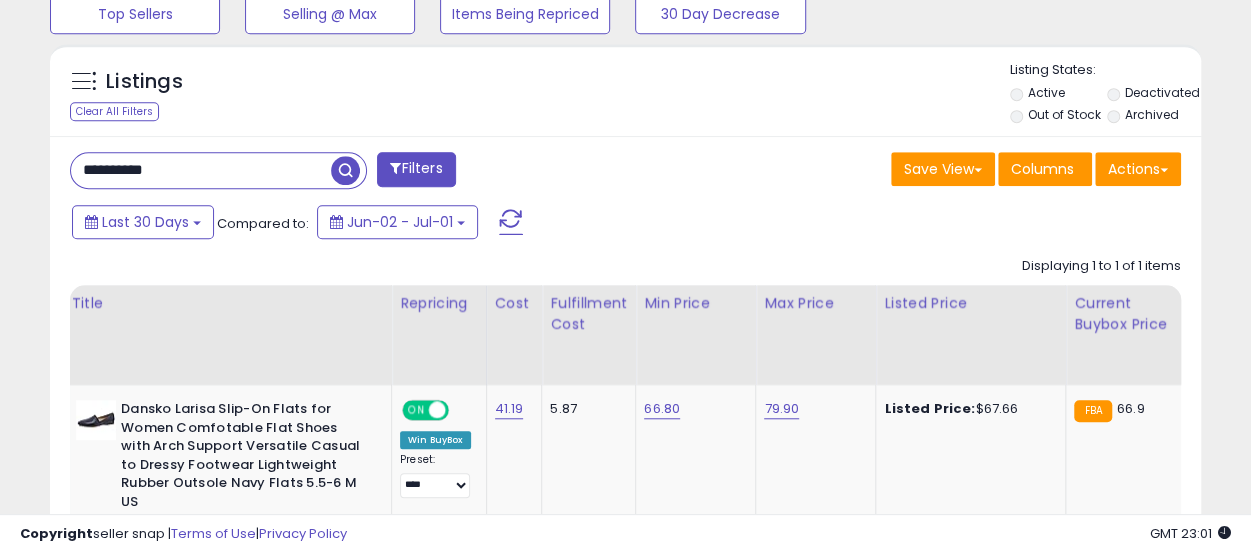 click on "**********" at bounding box center [201, 170] 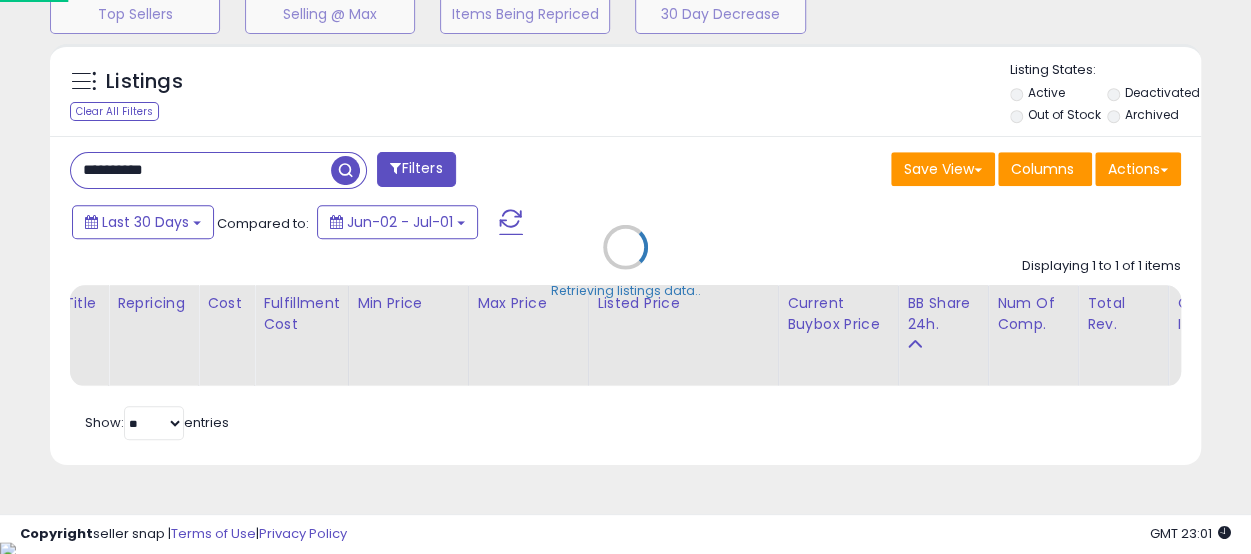 scroll, scrollTop: 999590, scrollLeft: 999325, axis: both 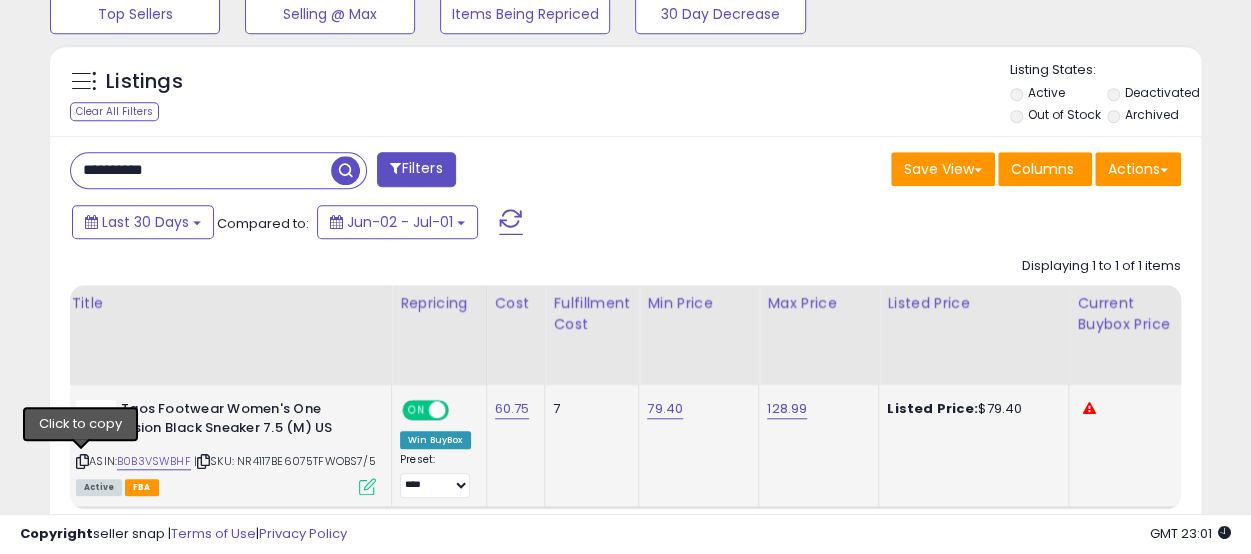 click at bounding box center [82, 461] 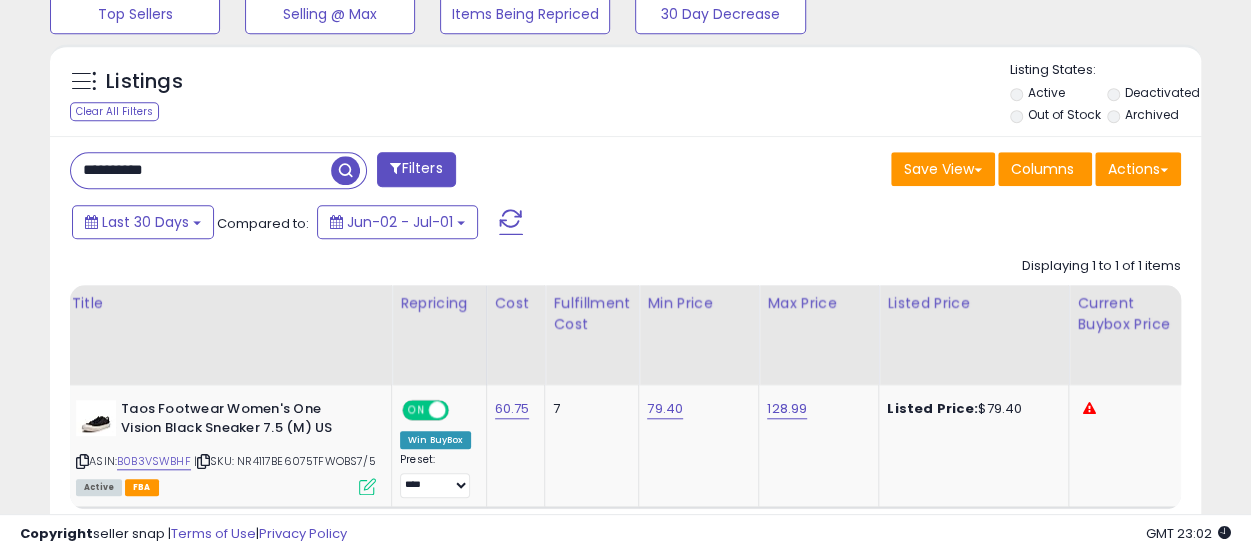 click on "**********" at bounding box center (201, 170) 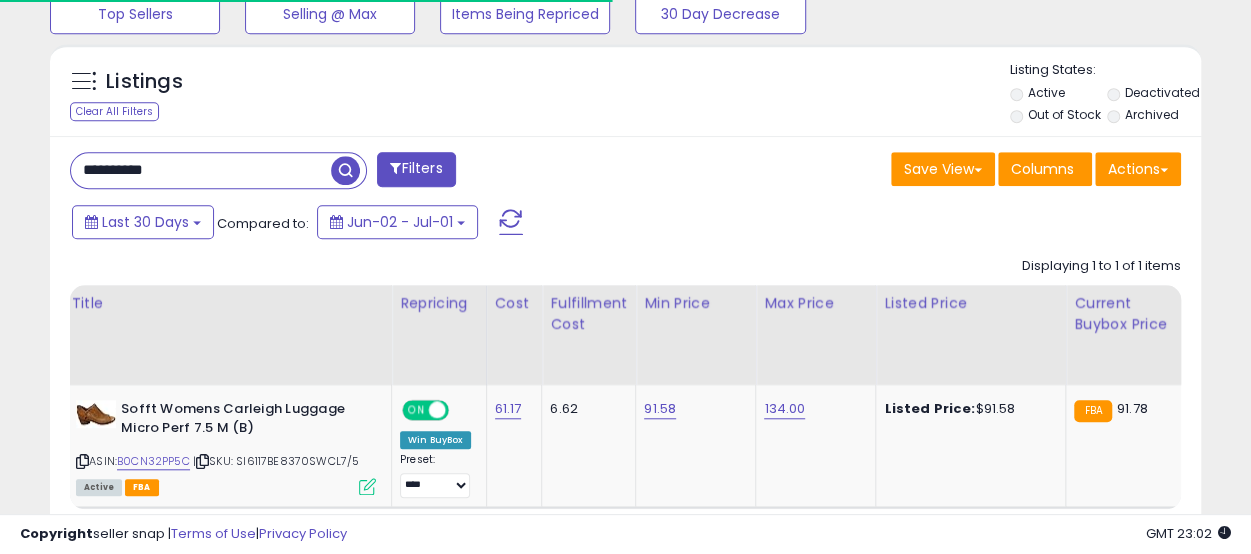 scroll, scrollTop: 410, scrollLeft: 665, axis: both 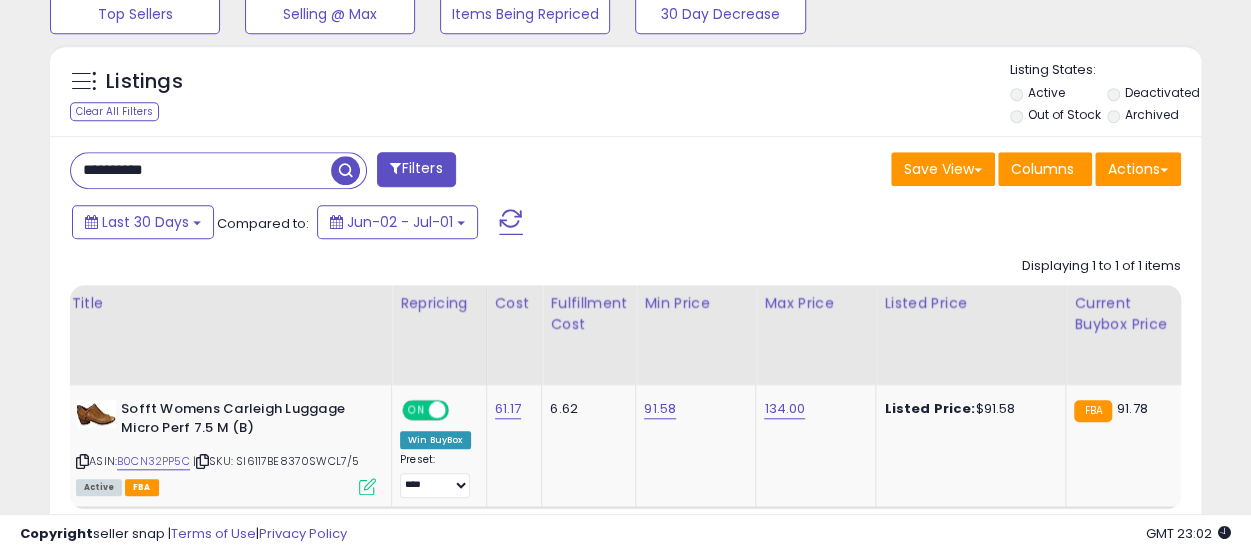 click on "**********" at bounding box center [201, 170] 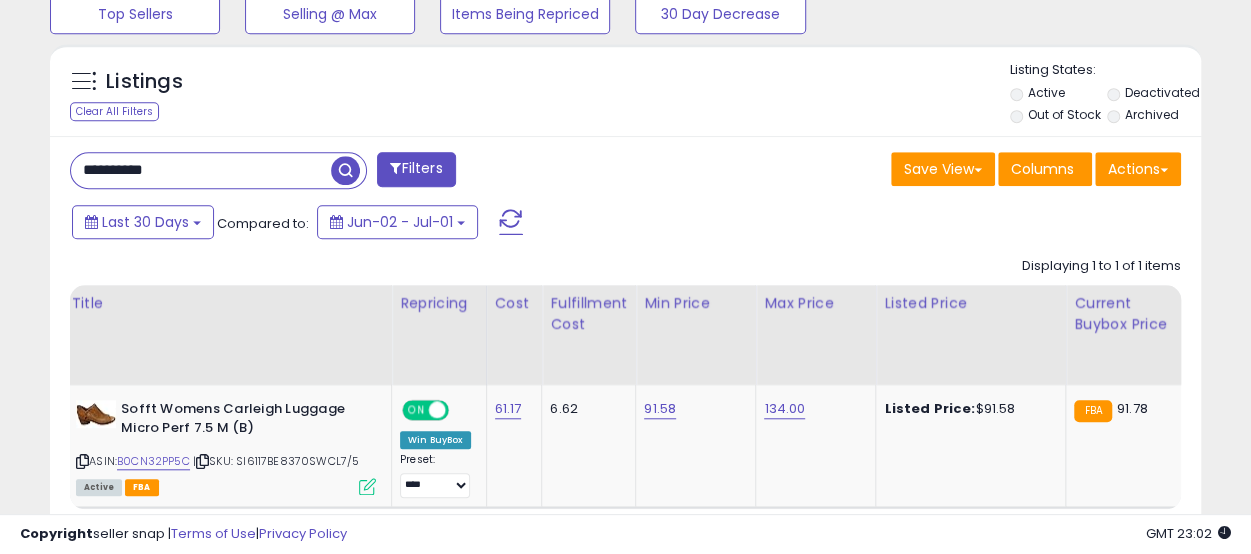 click at bounding box center [345, 170] 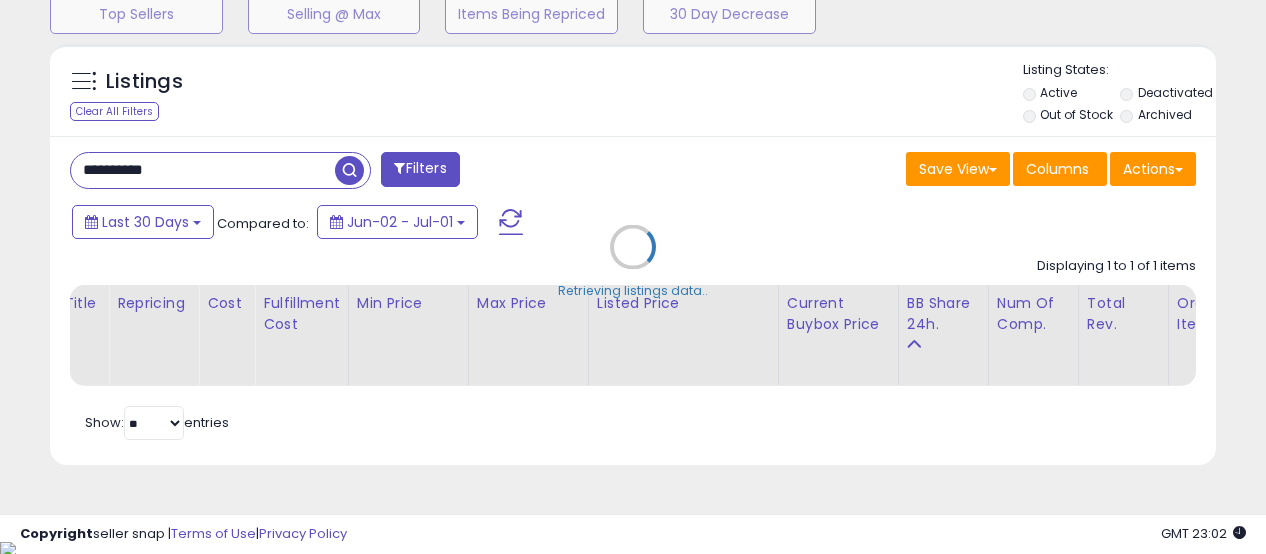 scroll, scrollTop: 999590, scrollLeft: 999325, axis: both 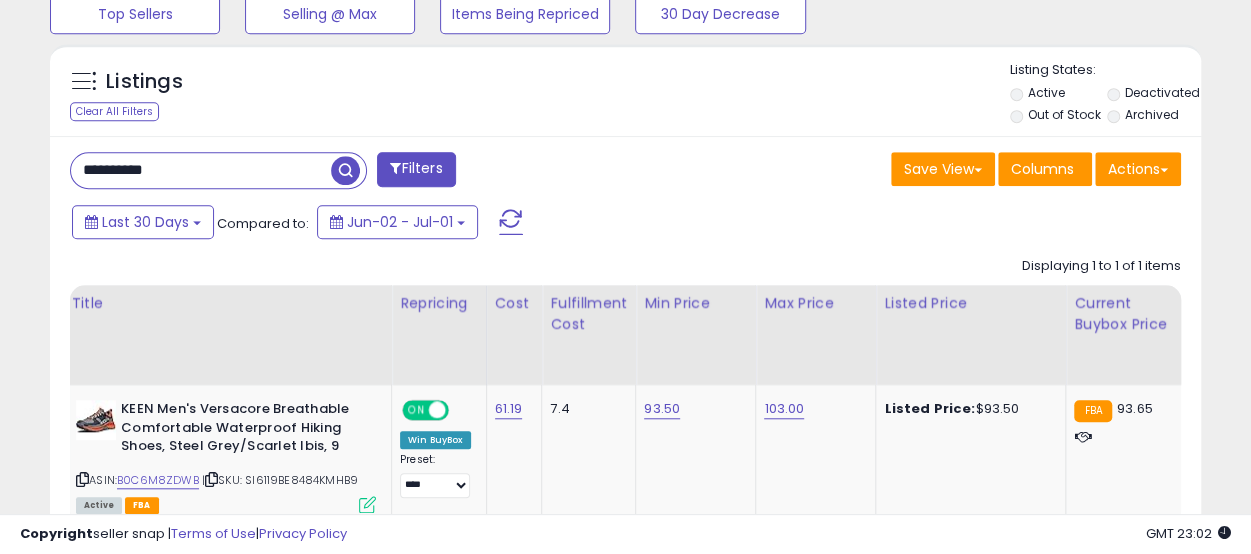 click on "**********" at bounding box center [201, 170] 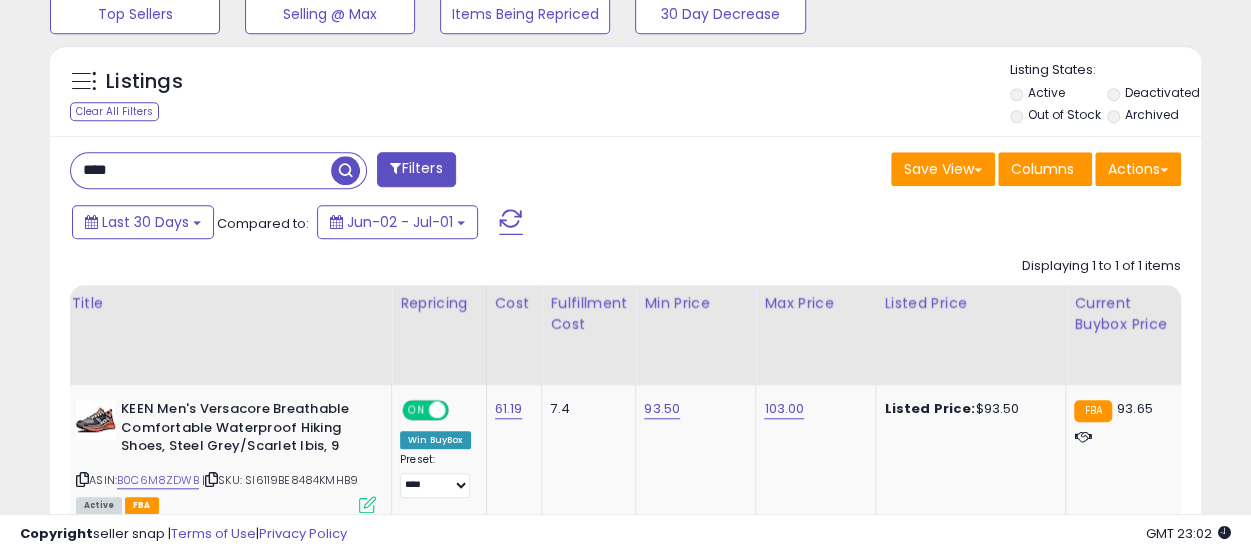 type on "**********" 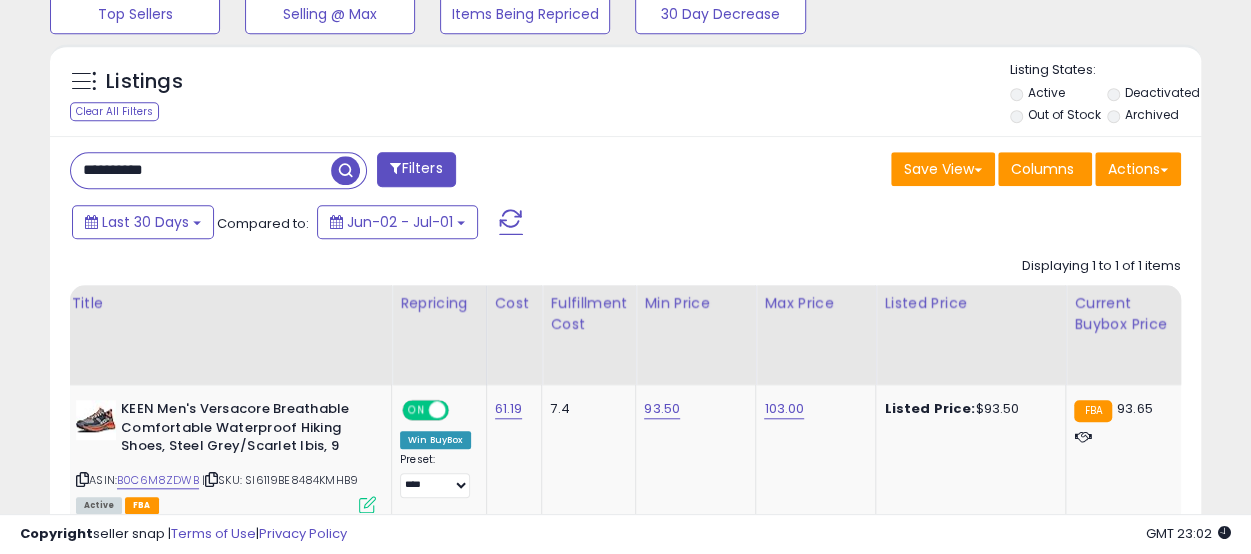 click at bounding box center [345, 170] 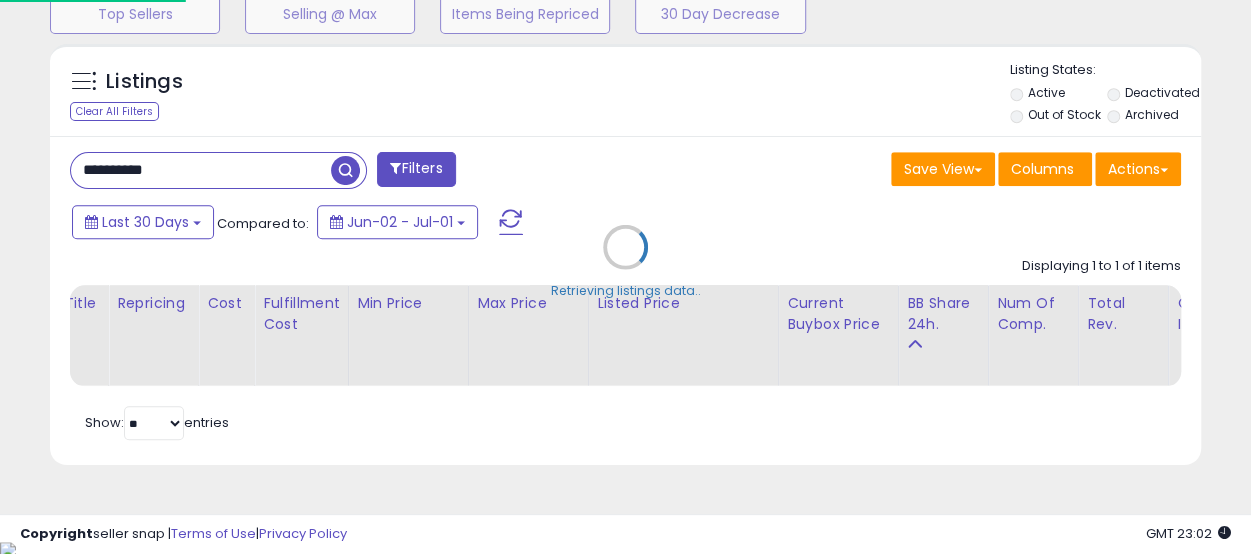 scroll, scrollTop: 999590, scrollLeft: 999325, axis: both 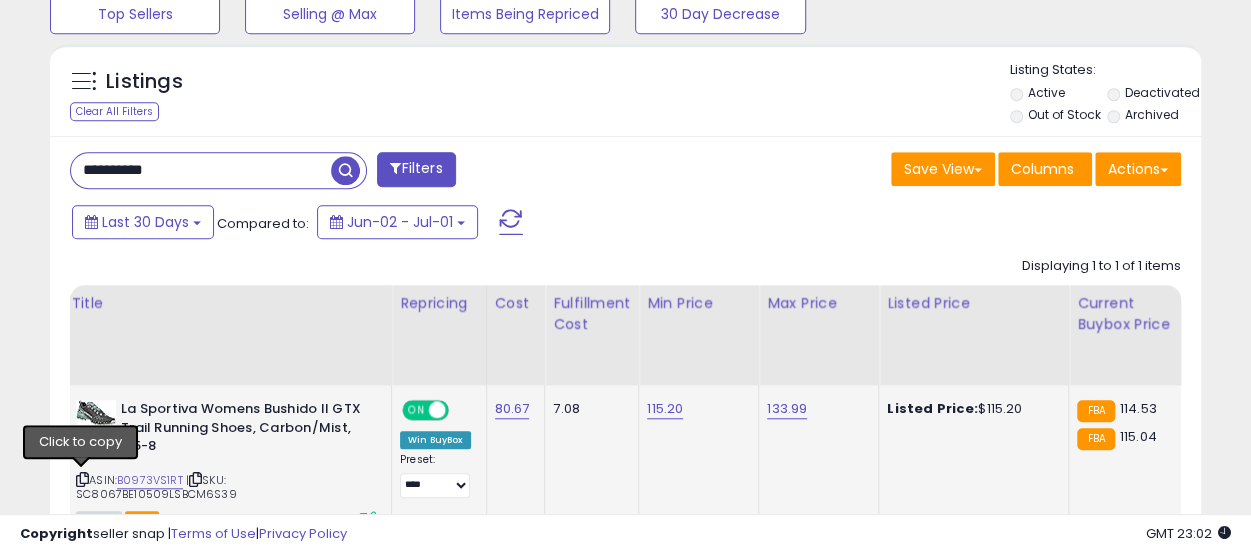 click at bounding box center (82, 479) 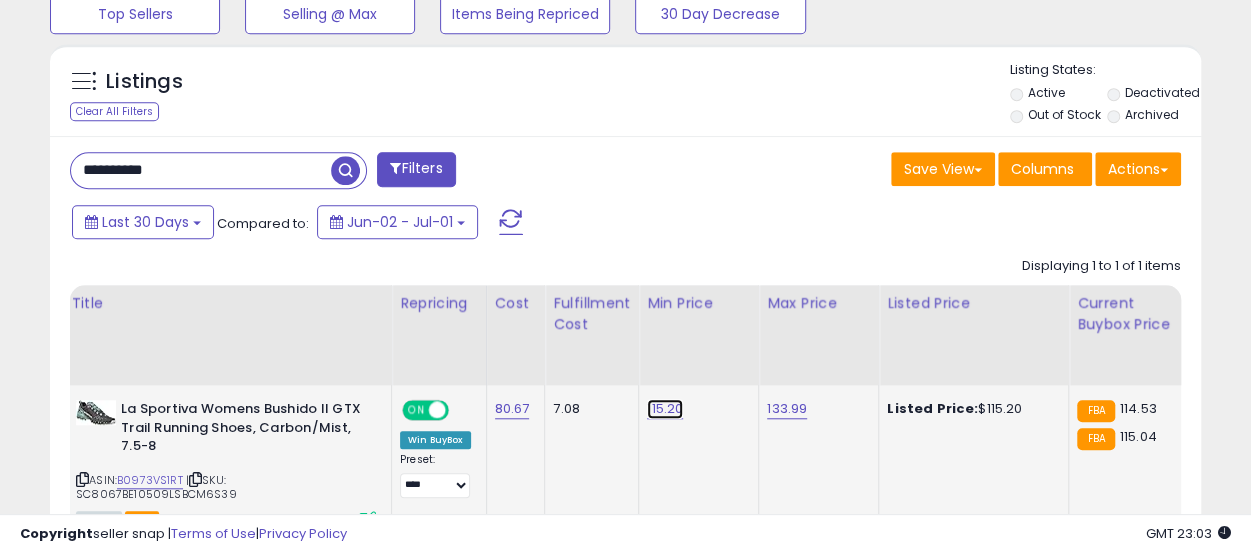 click on "115.20" at bounding box center [665, 409] 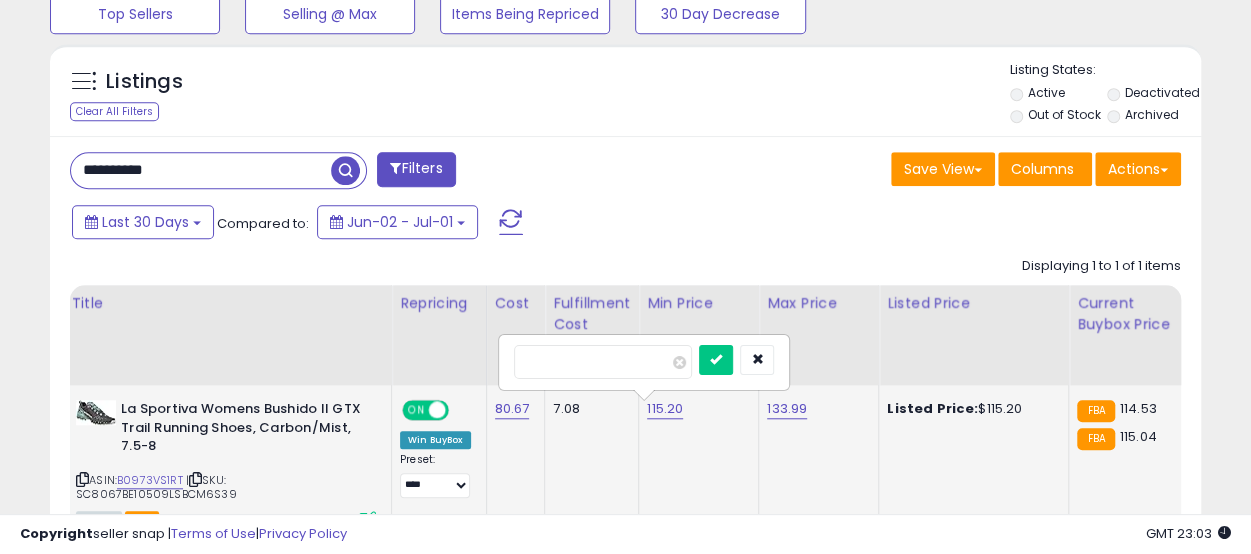 type on "******" 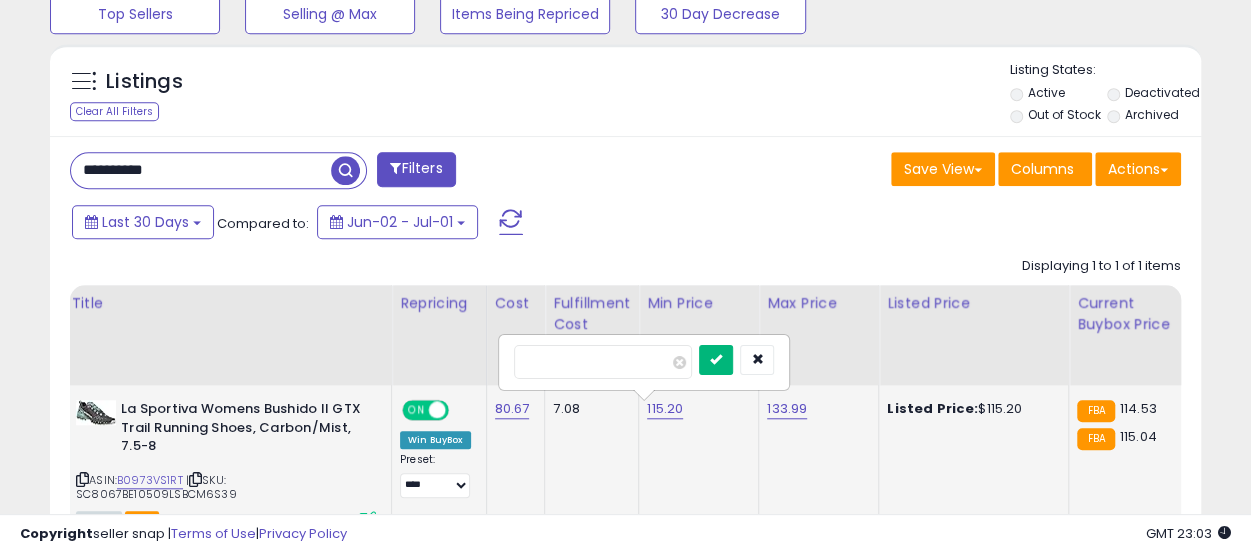 click at bounding box center [716, 360] 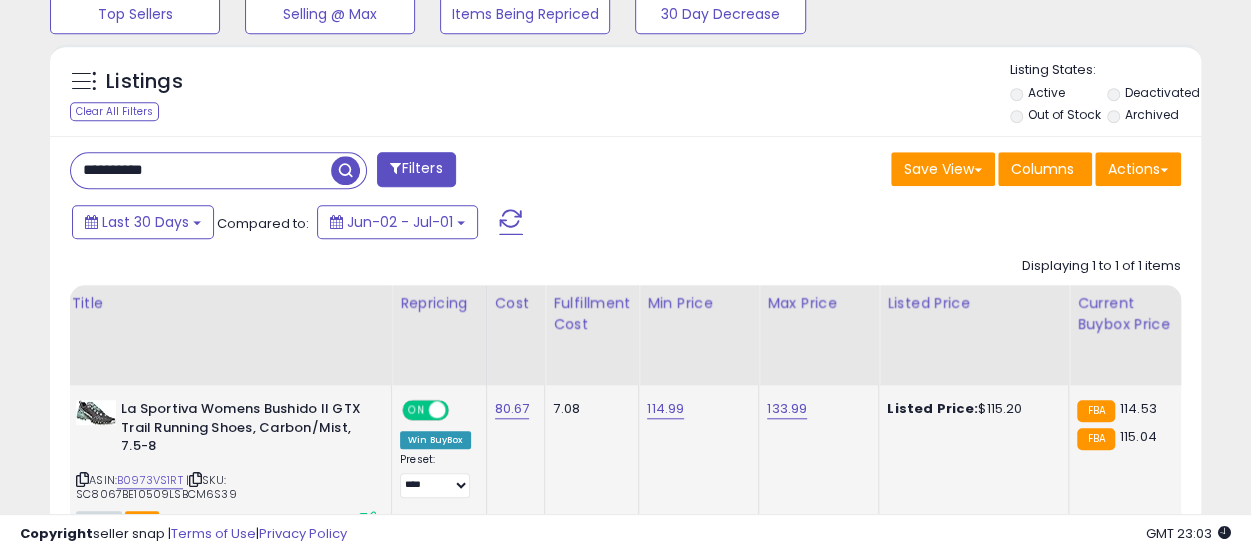 click on "**********" at bounding box center [201, 170] 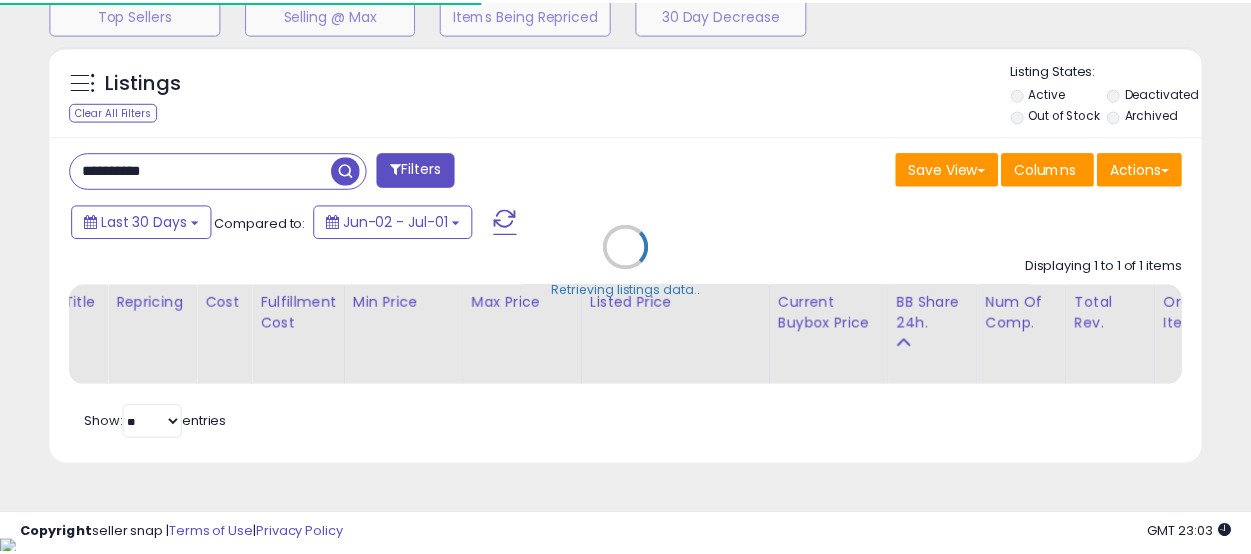 scroll, scrollTop: 410, scrollLeft: 665, axis: both 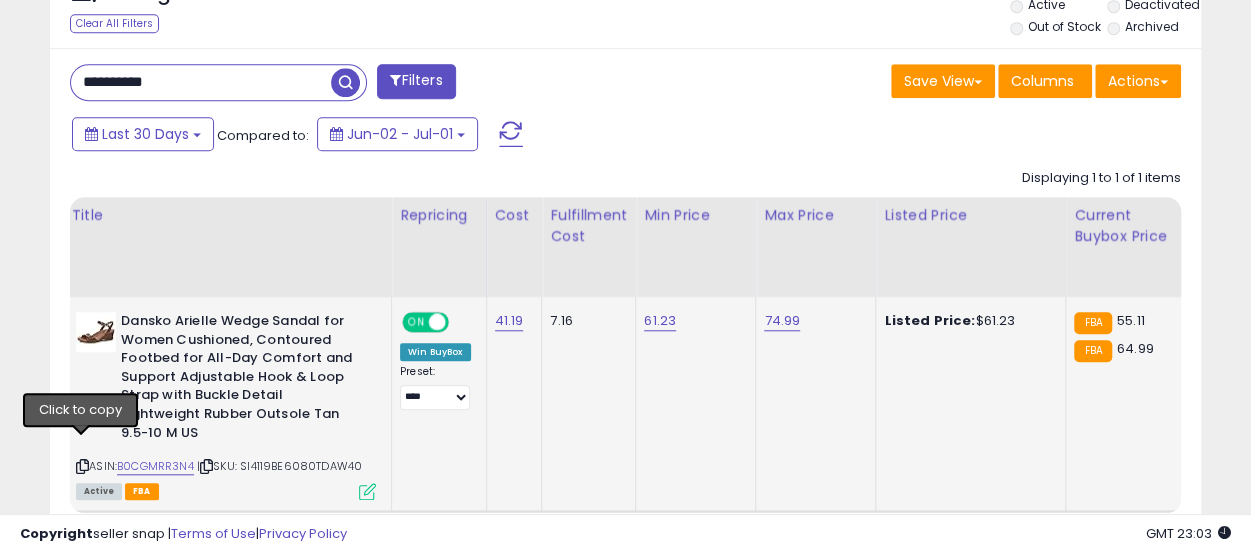 click at bounding box center [82, 466] 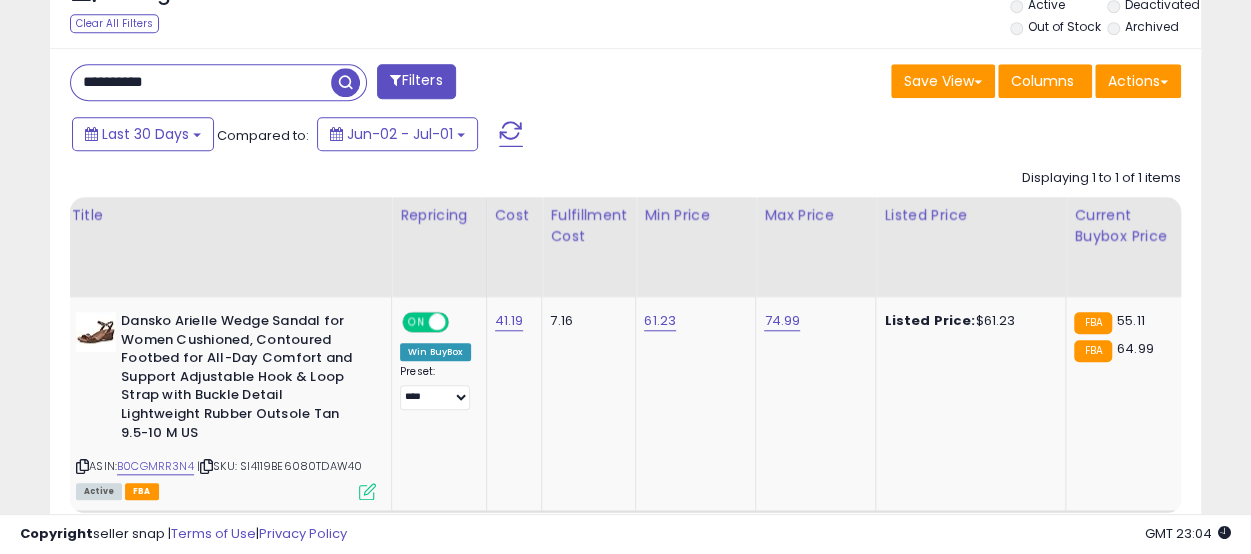 click on "**********" at bounding box center (201, 82) 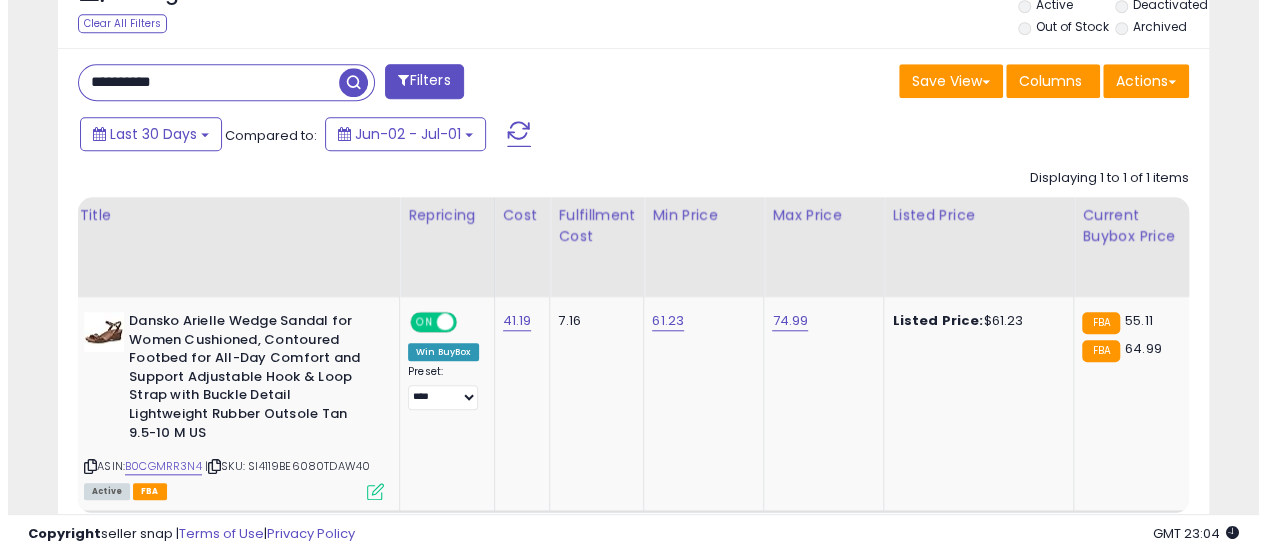 scroll, scrollTop: 686, scrollLeft: 0, axis: vertical 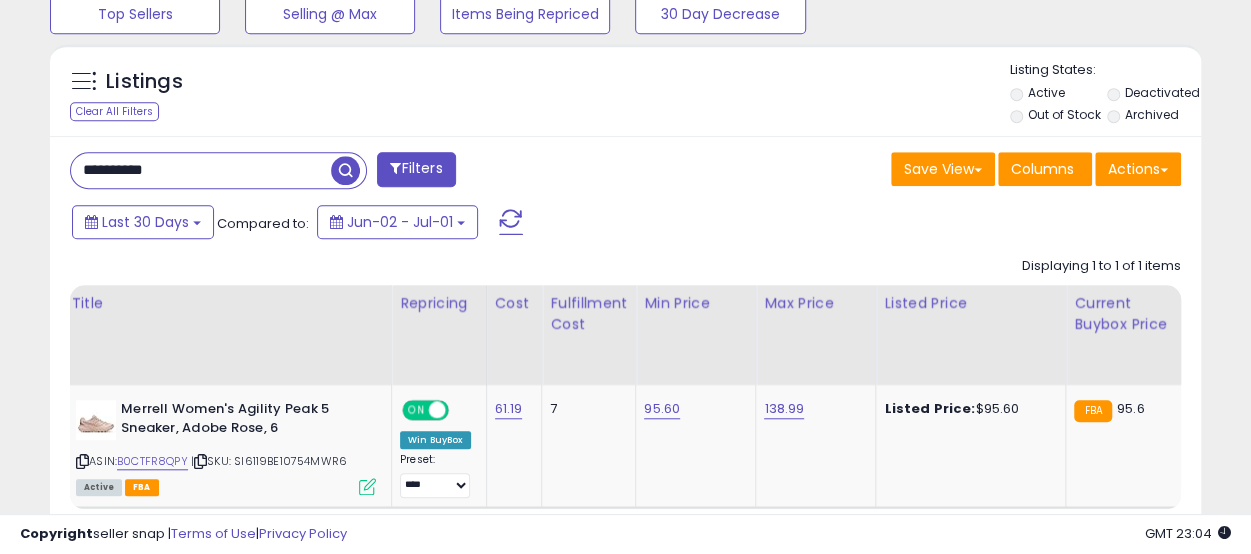 click on "**********" at bounding box center [201, 170] 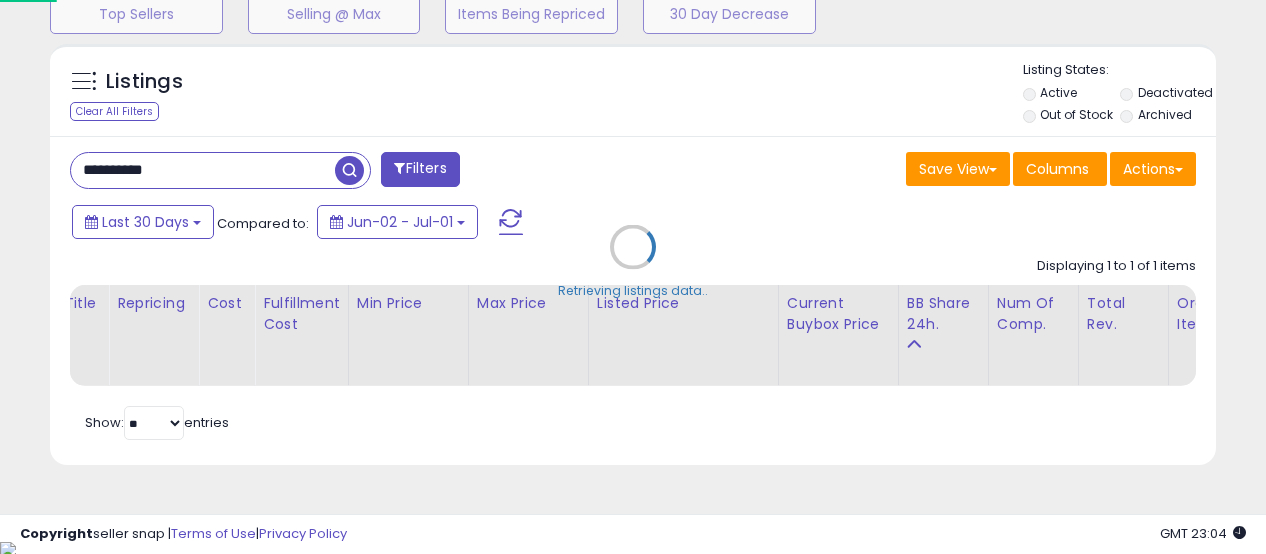 scroll, scrollTop: 999590, scrollLeft: 999325, axis: both 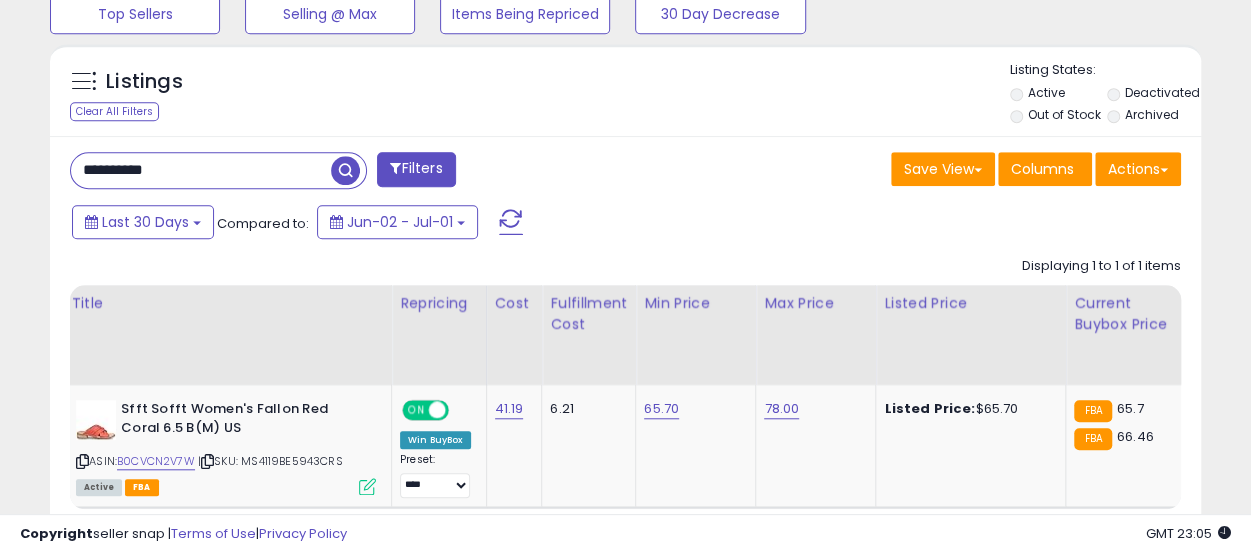 click on "**********" at bounding box center (201, 170) 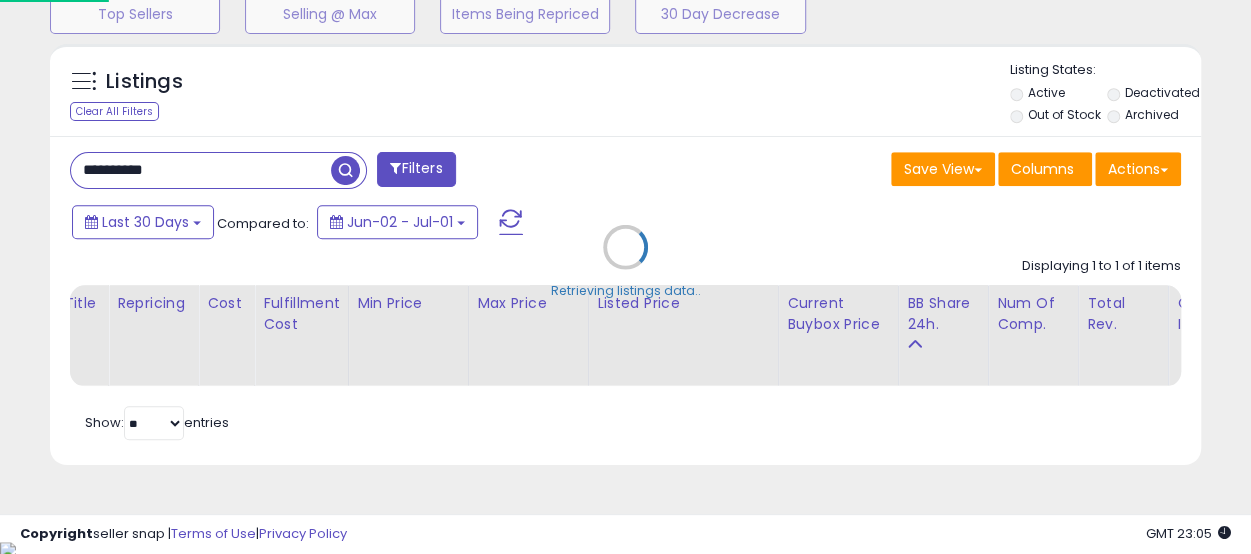 scroll, scrollTop: 999590, scrollLeft: 999325, axis: both 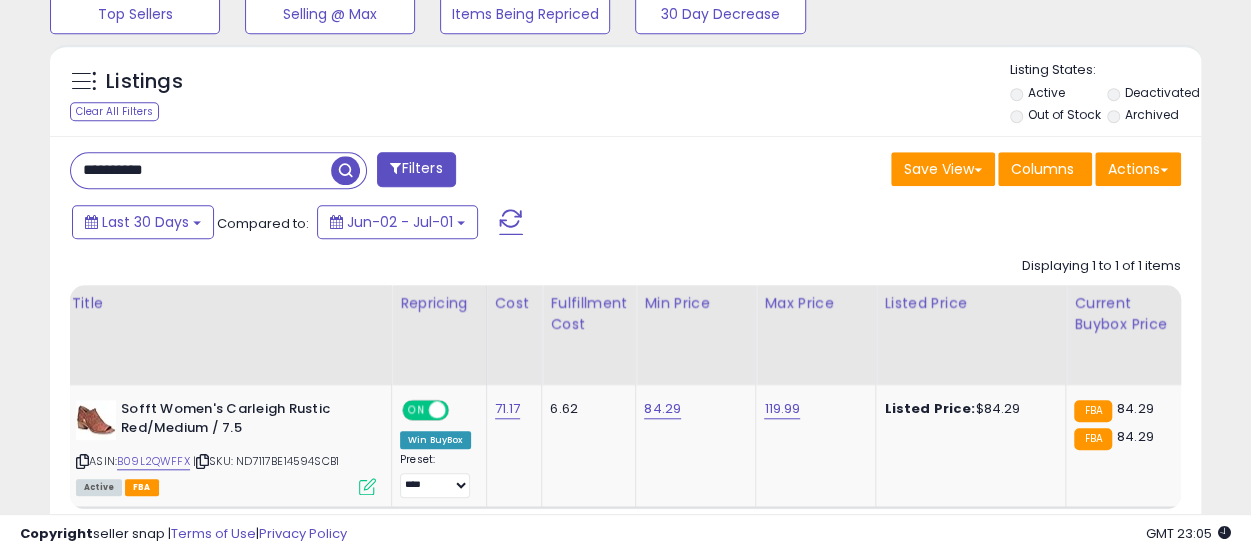 click on "**********" at bounding box center [201, 170] 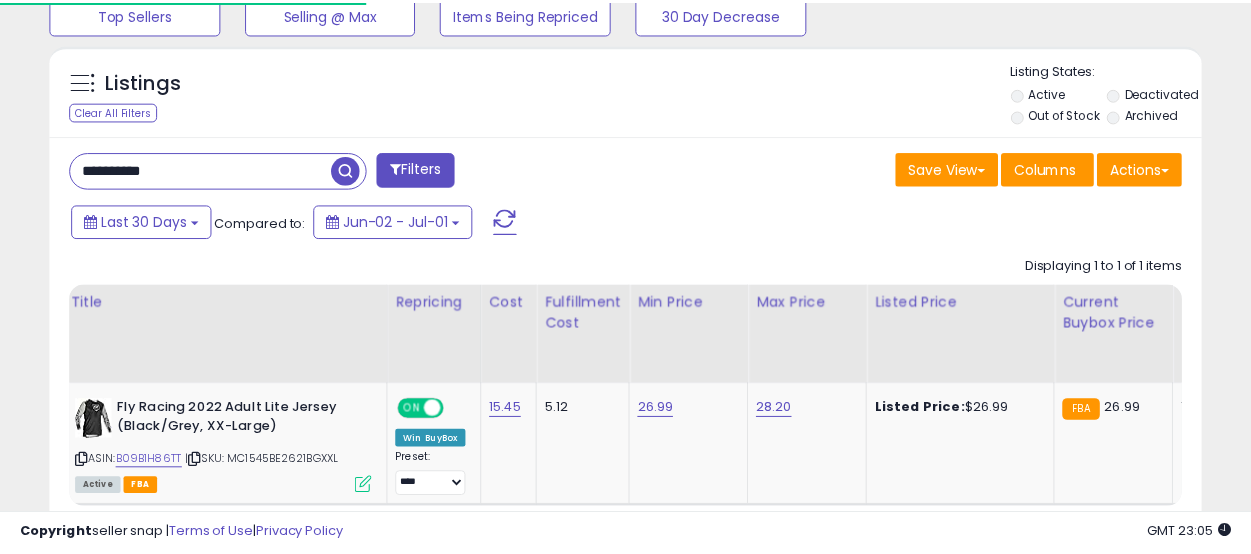 scroll, scrollTop: 410, scrollLeft: 665, axis: both 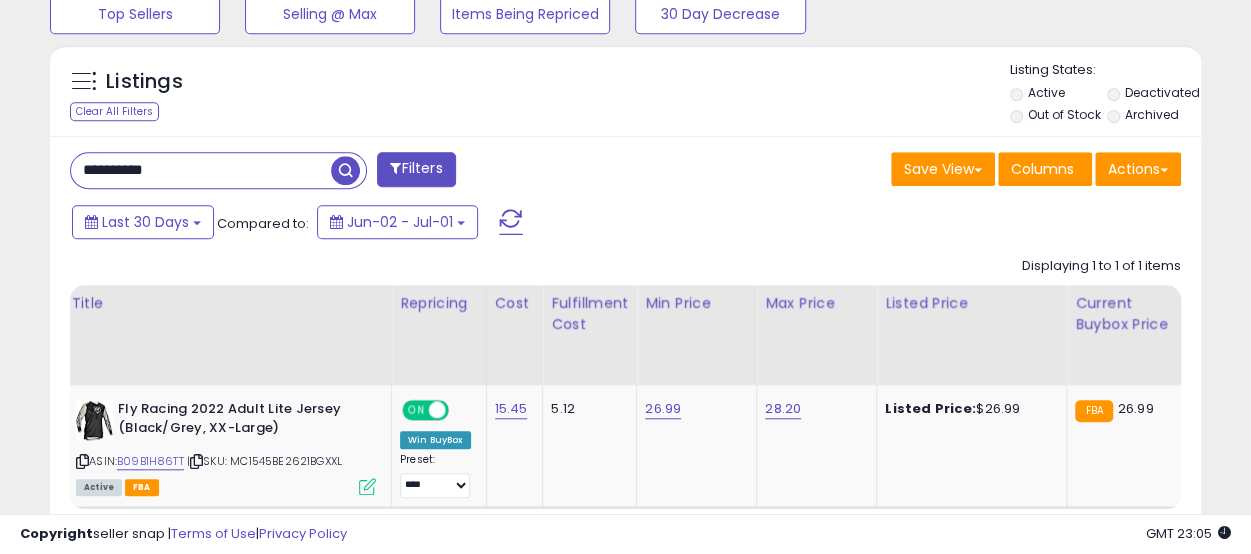 click at bounding box center [345, 170] 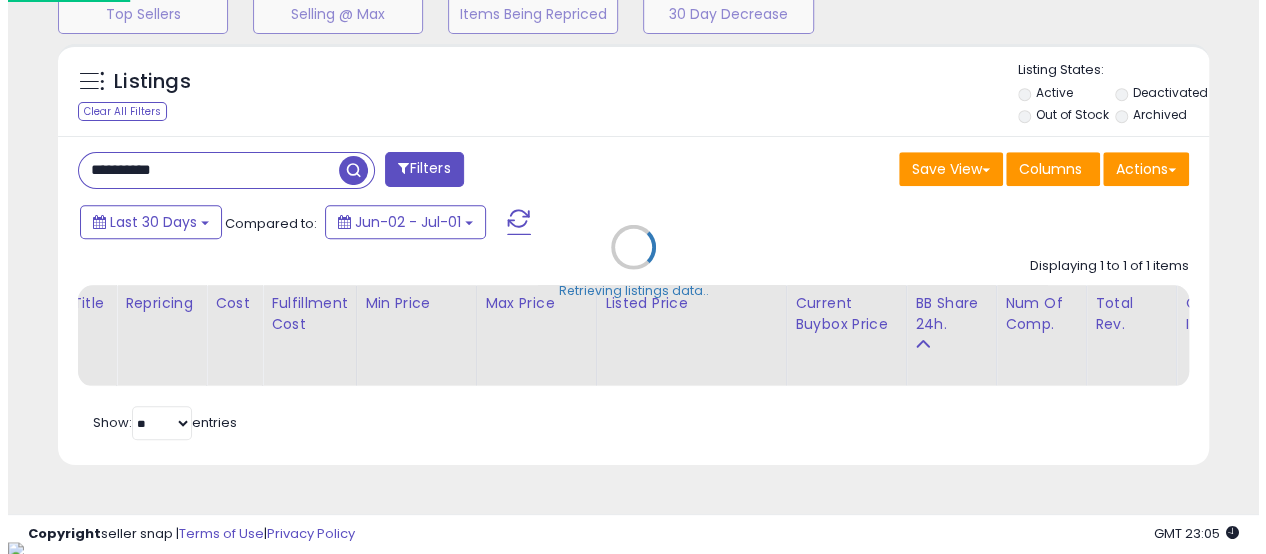 scroll, scrollTop: 999590, scrollLeft: 999325, axis: both 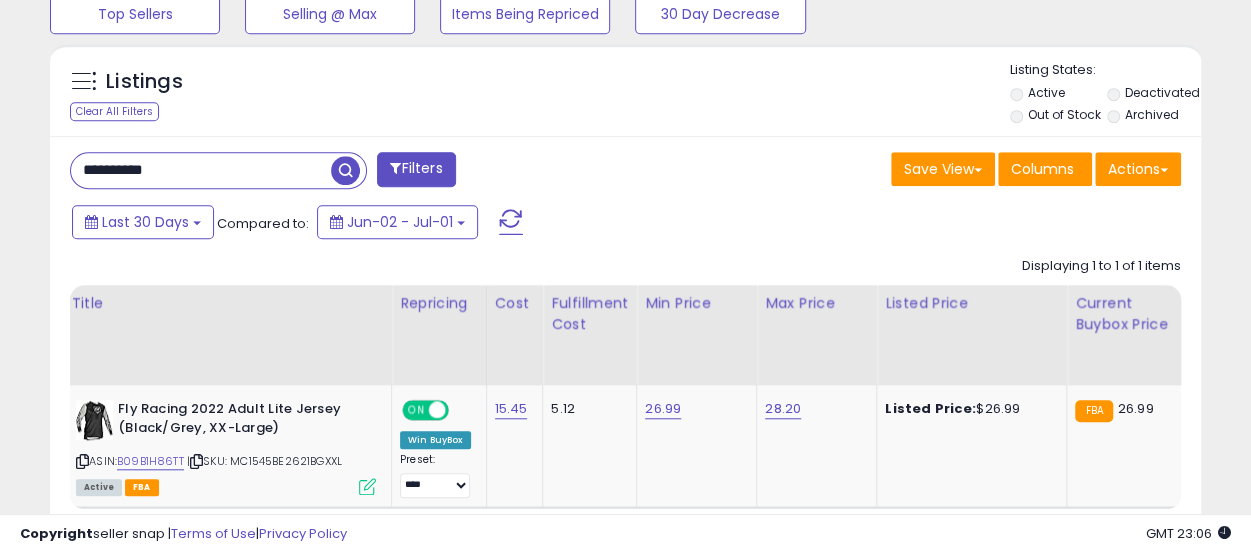 click on "**********" at bounding box center (201, 170) 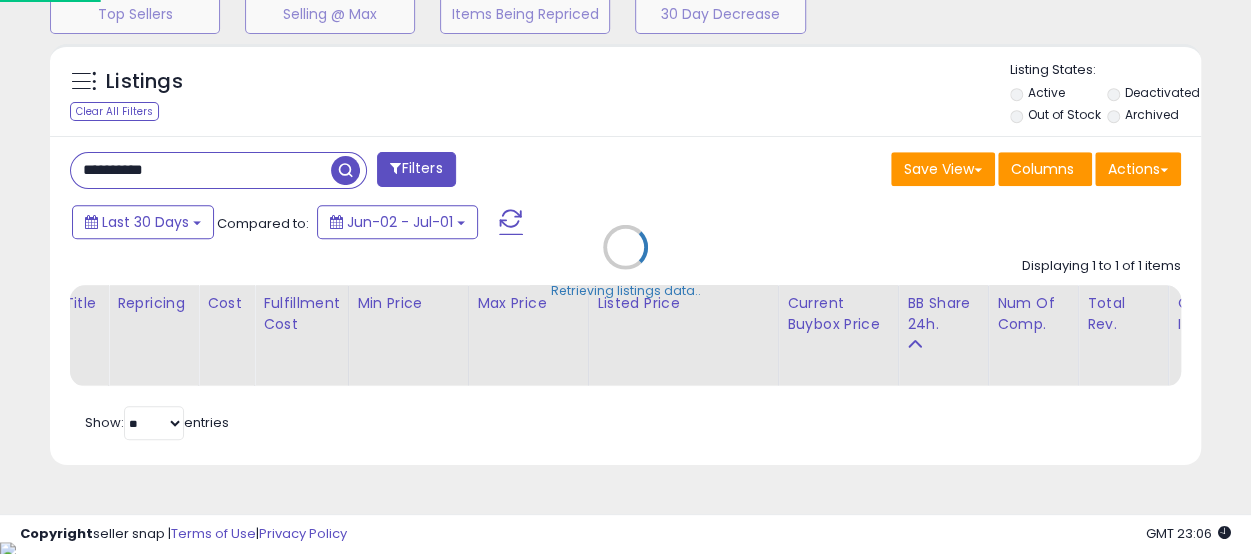 scroll, scrollTop: 999590, scrollLeft: 999325, axis: both 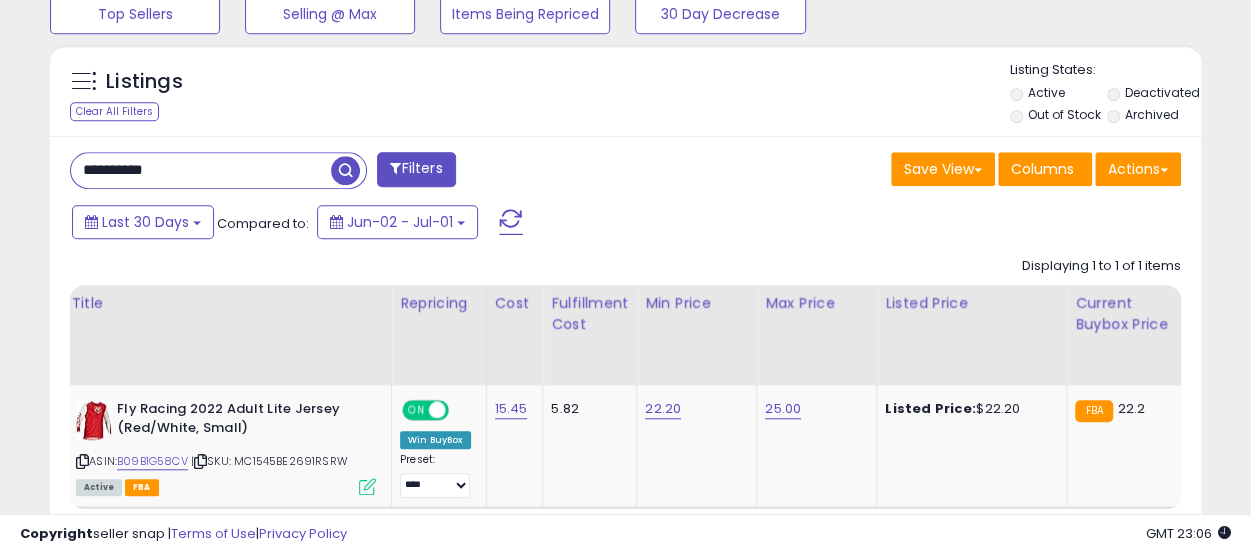 click on "**********" at bounding box center [201, 170] 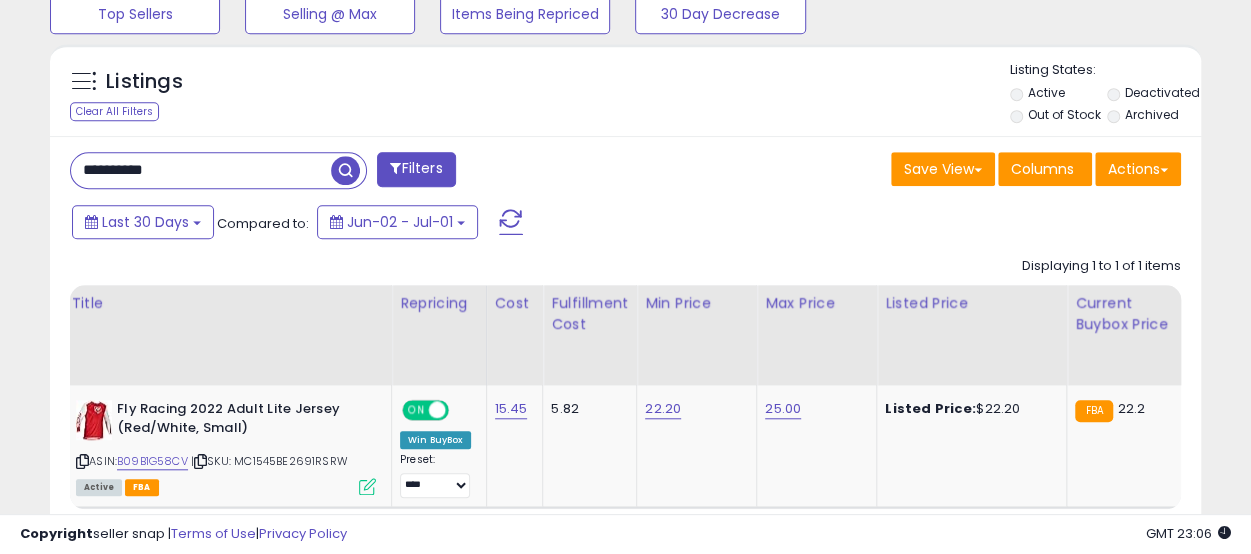 click at bounding box center [345, 170] 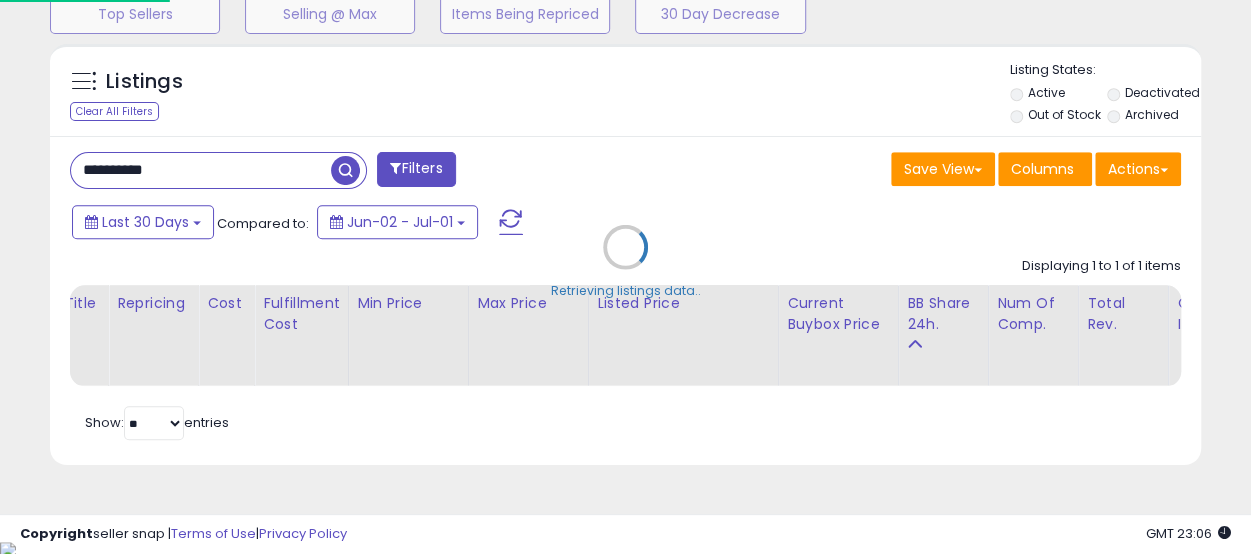 scroll, scrollTop: 999590, scrollLeft: 999325, axis: both 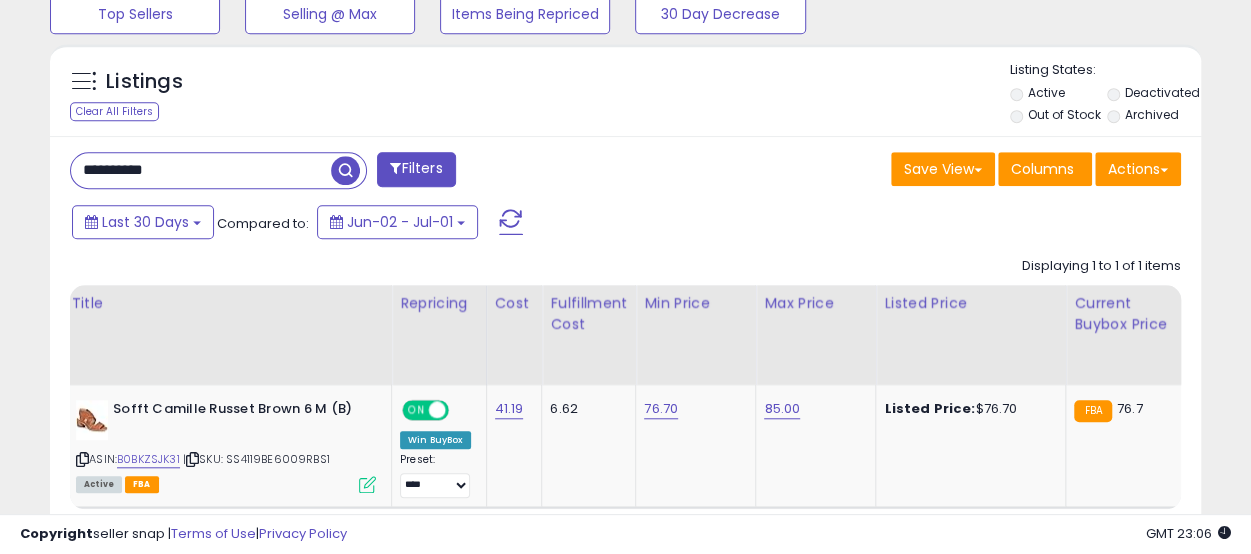 click on "**********" at bounding box center [201, 170] 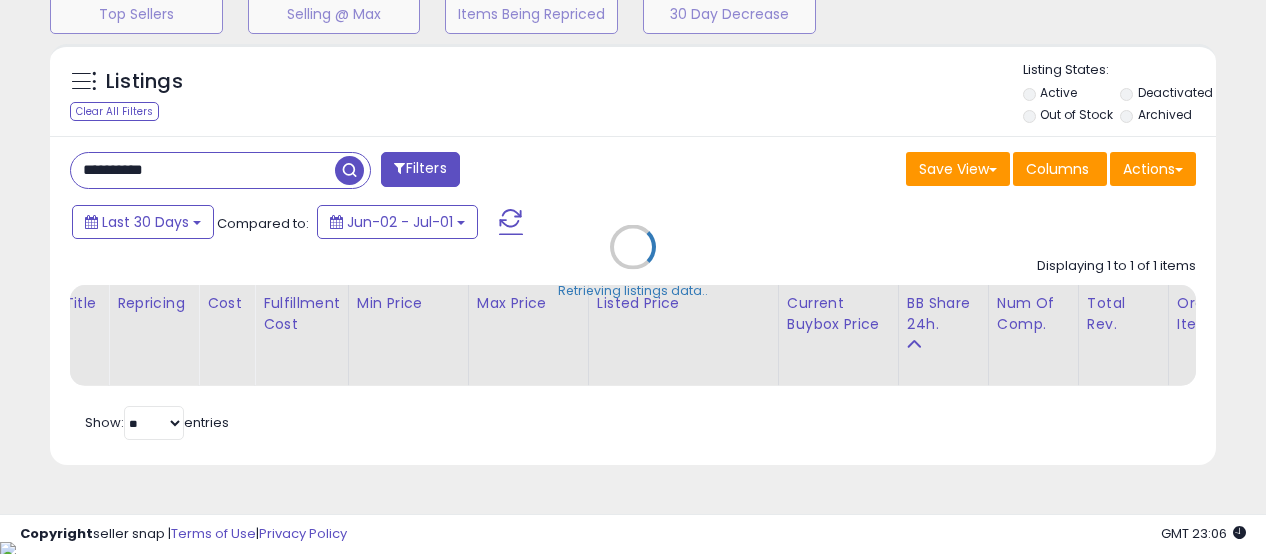 scroll, scrollTop: 999590, scrollLeft: 999325, axis: both 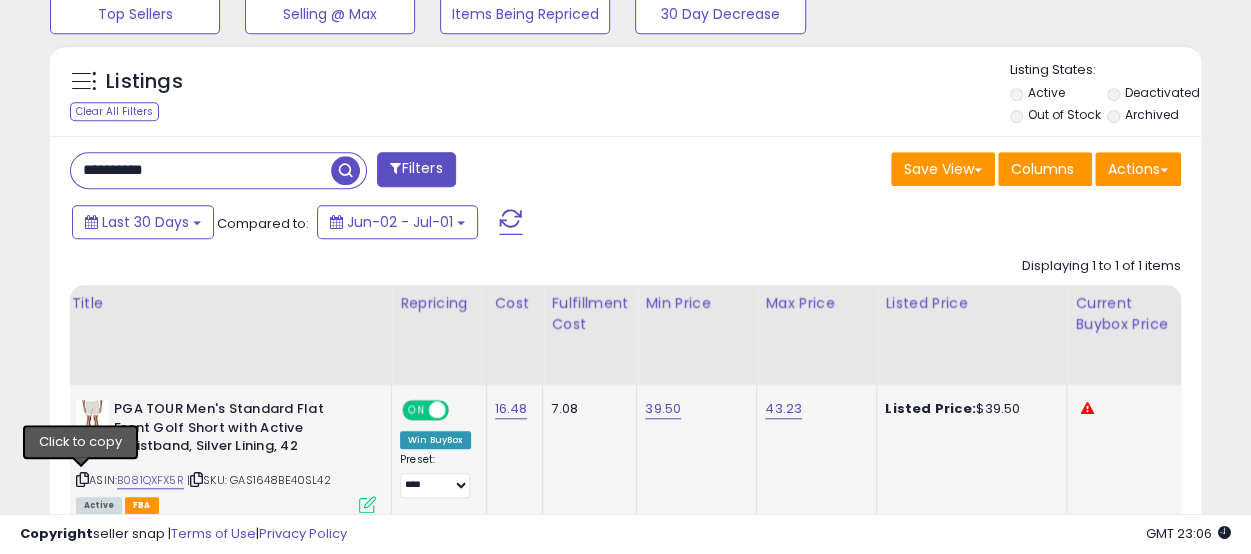click at bounding box center [82, 479] 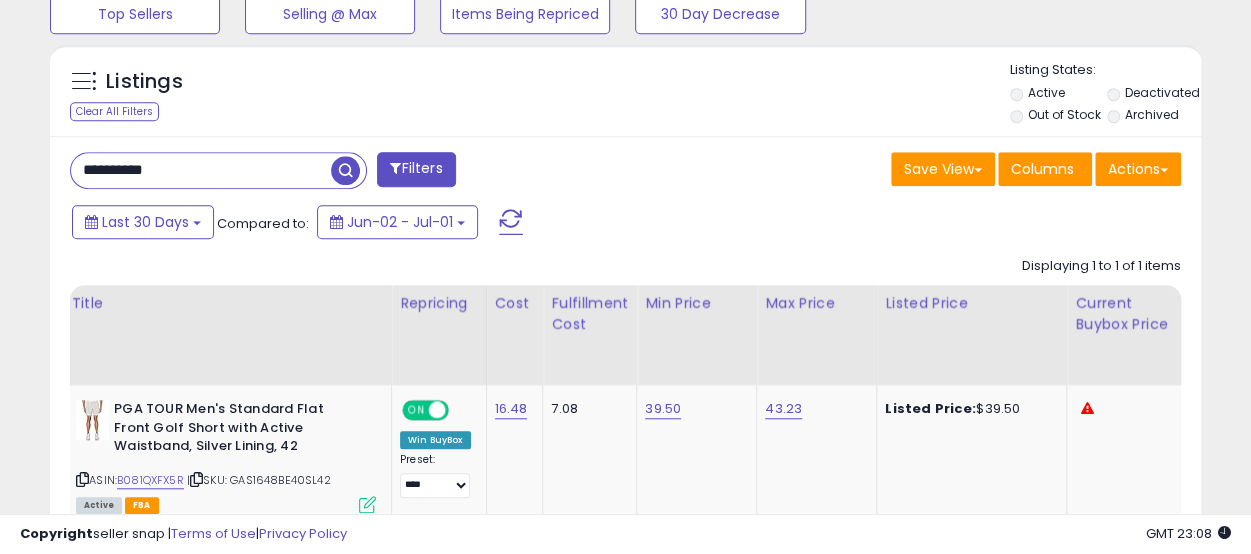 click on "**********" at bounding box center (201, 170) 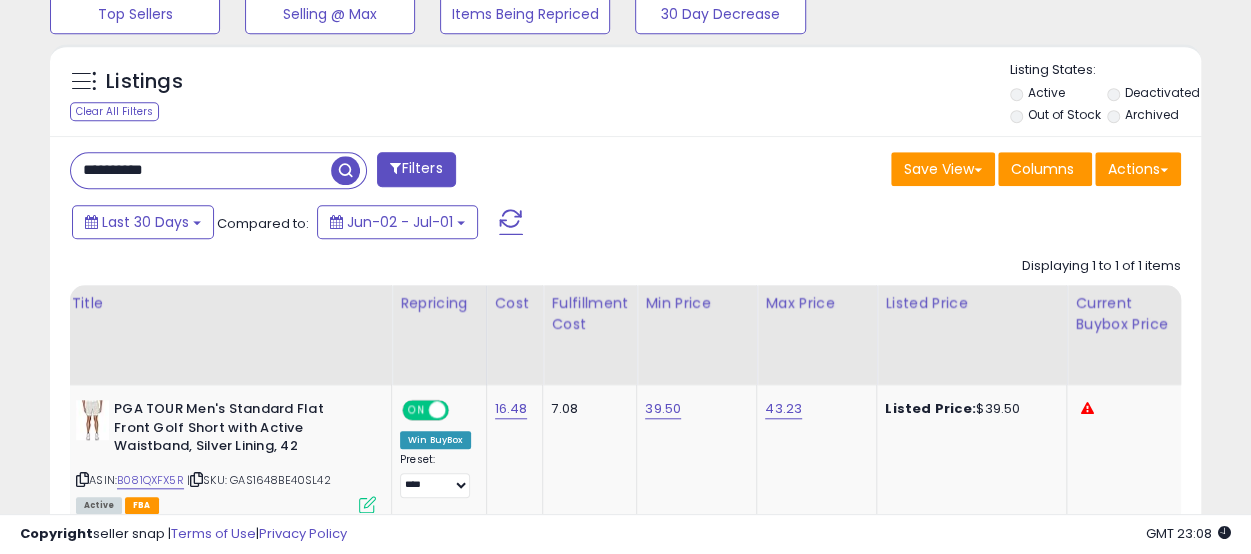 click at bounding box center [345, 170] 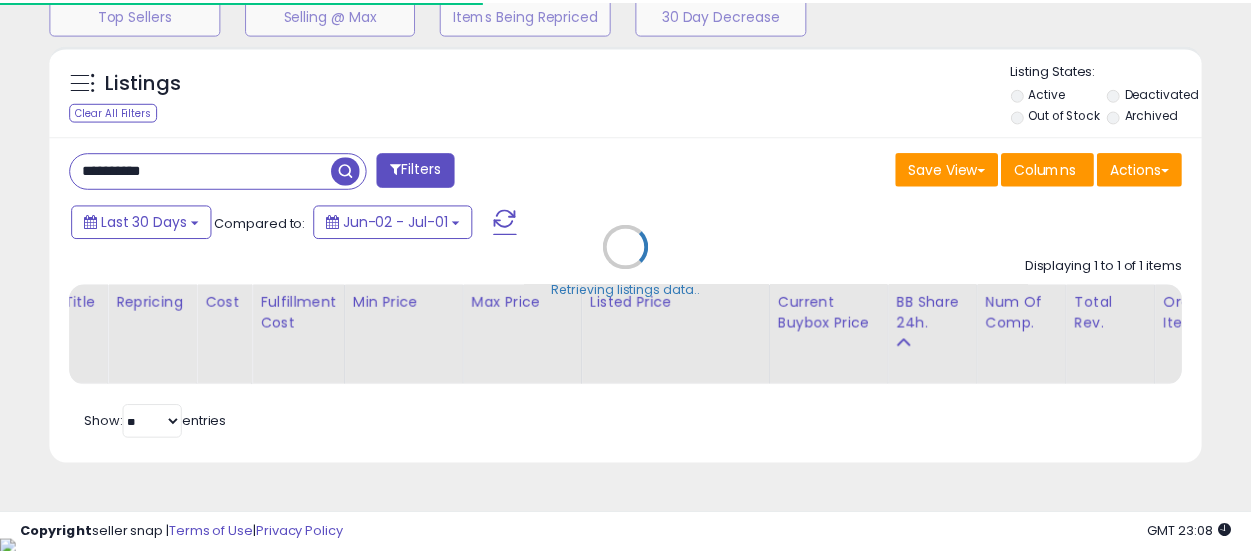 scroll, scrollTop: 410, scrollLeft: 665, axis: both 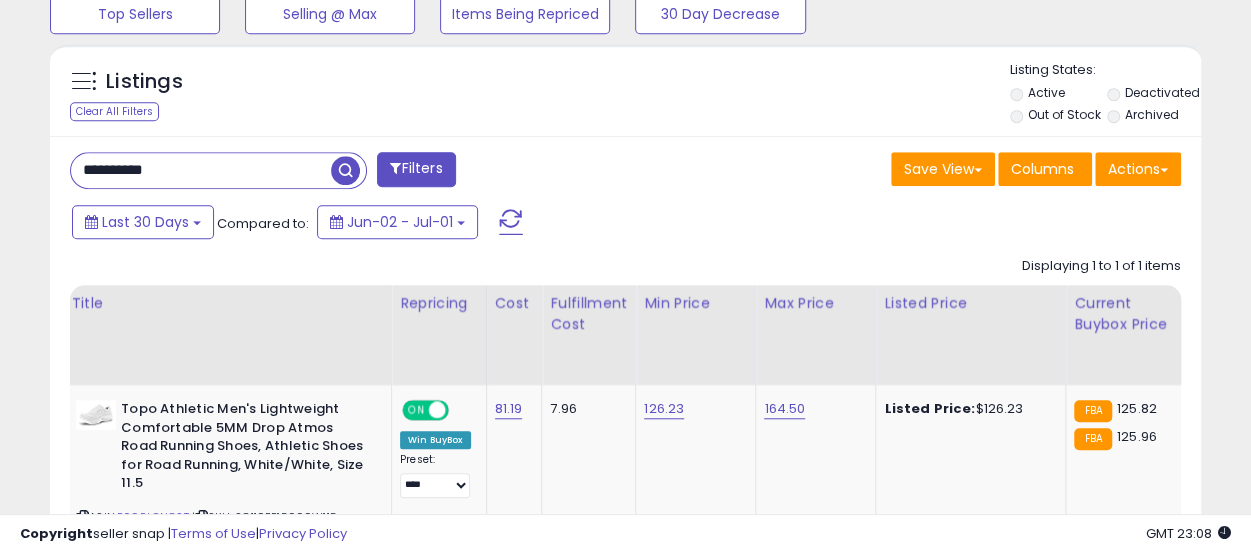 click on "**********" at bounding box center [201, 170] 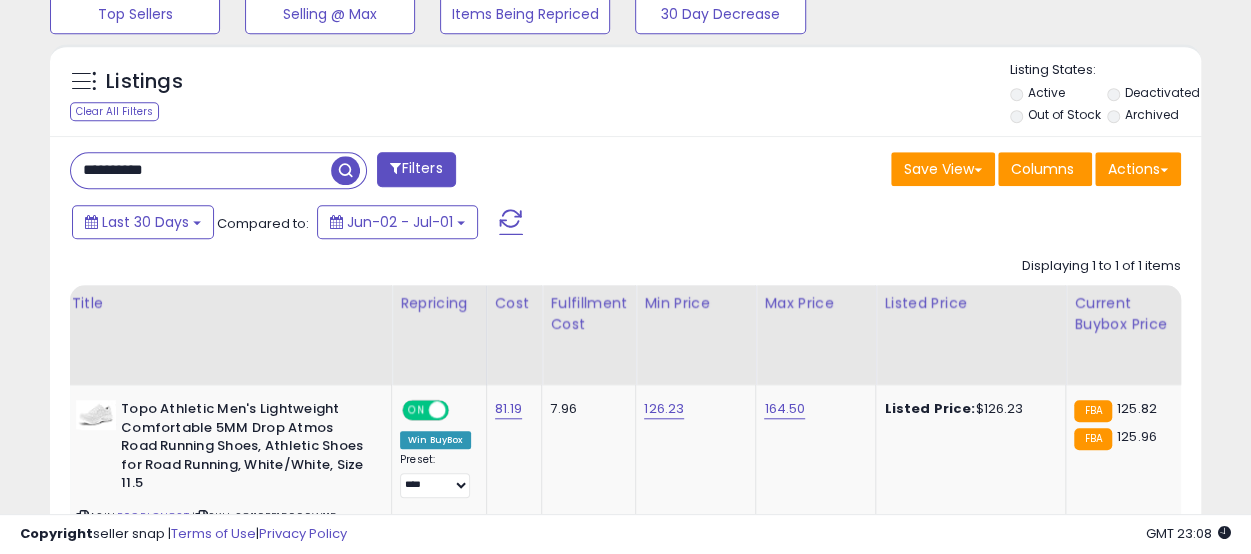 click at bounding box center (345, 170) 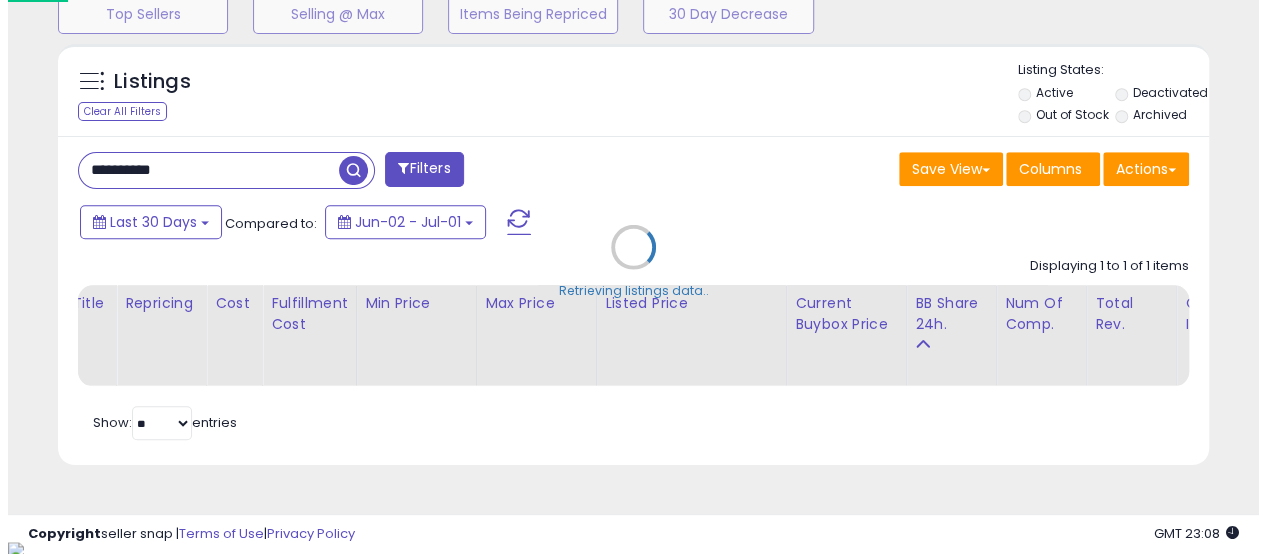 scroll, scrollTop: 999590, scrollLeft: 999325, axis: both 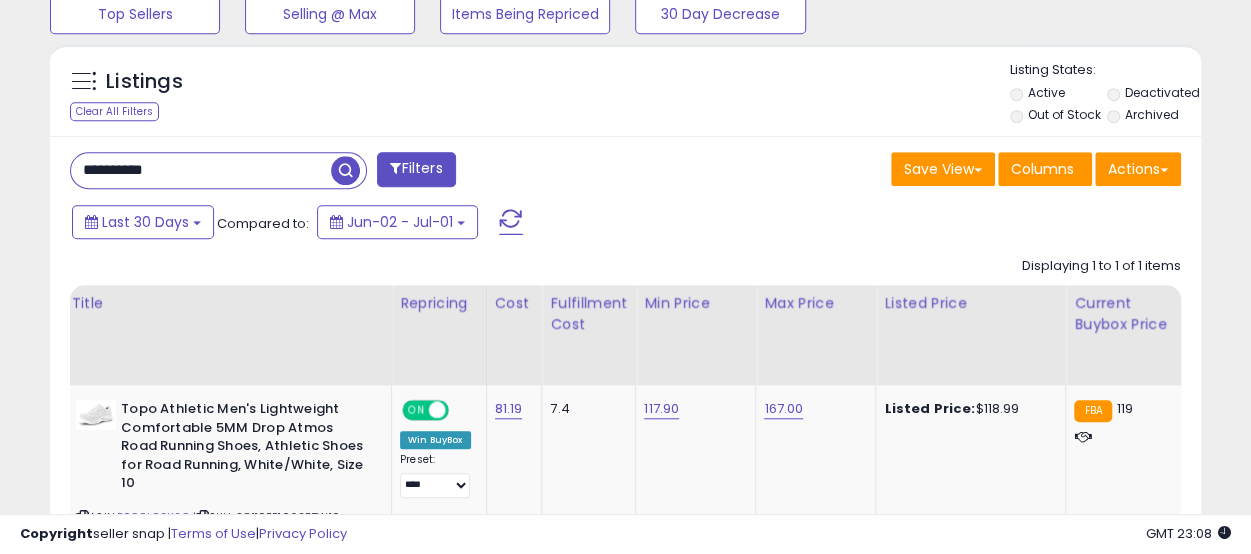 click on "**********" at bounding box center (201, 170) 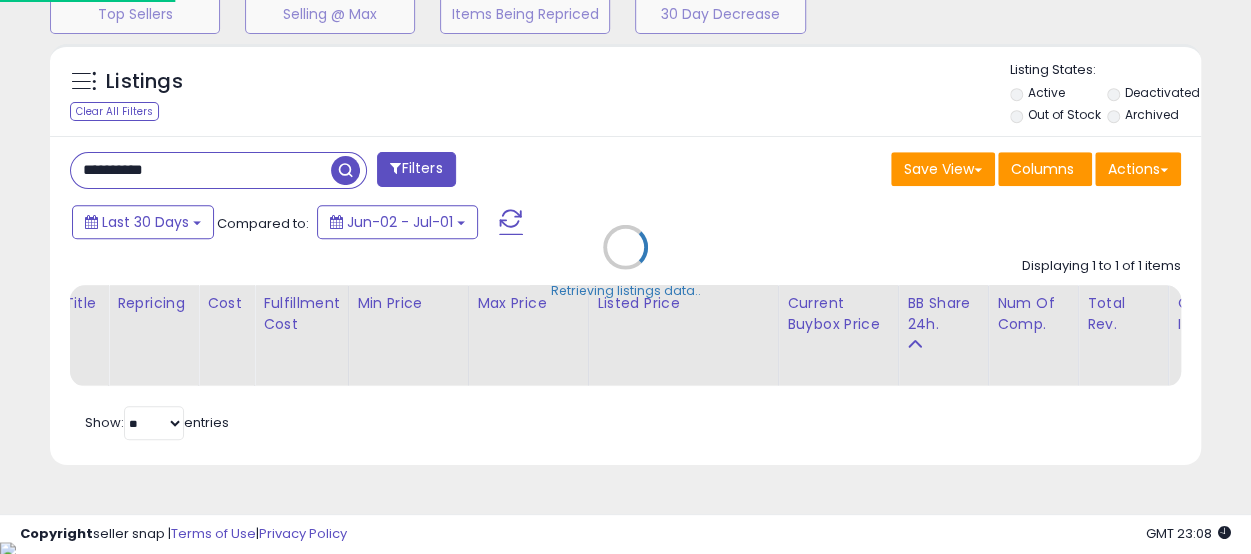 scroll, scrollTop: 999590, scrollLeft: 999325, axis: both 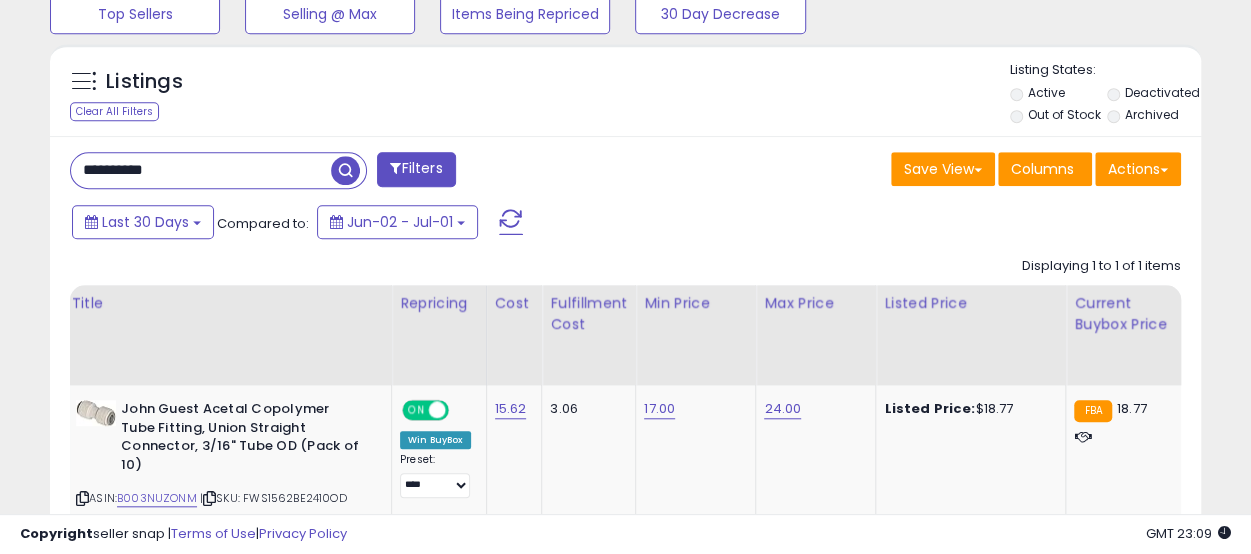 click on "**********" at bounding box center [201, 170] 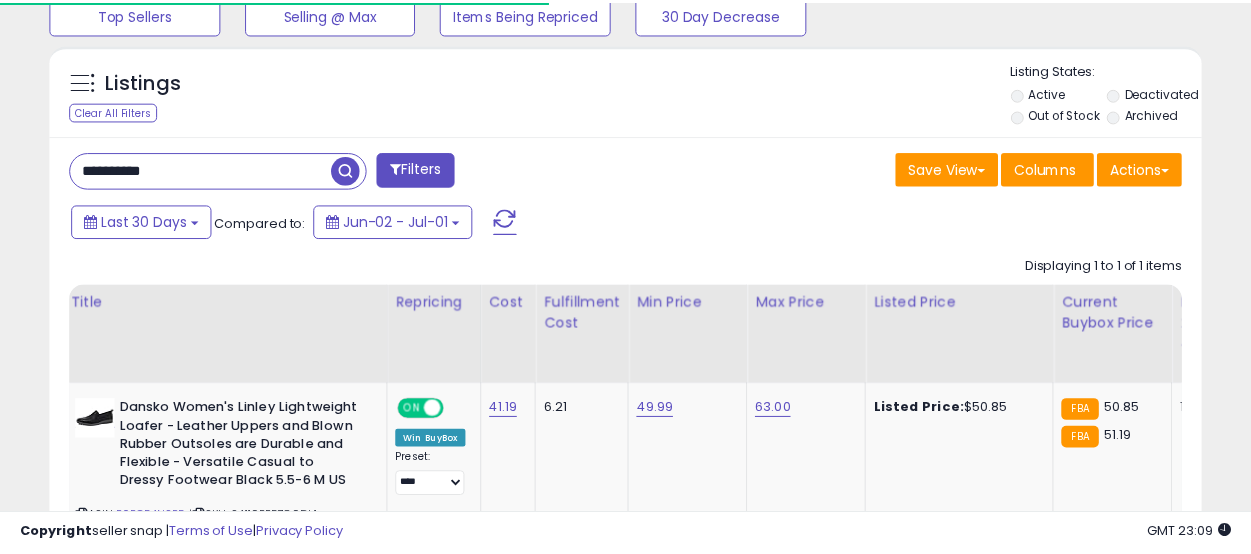 scroll, scrollTop: 410, scrollLeft: 665, axis: both 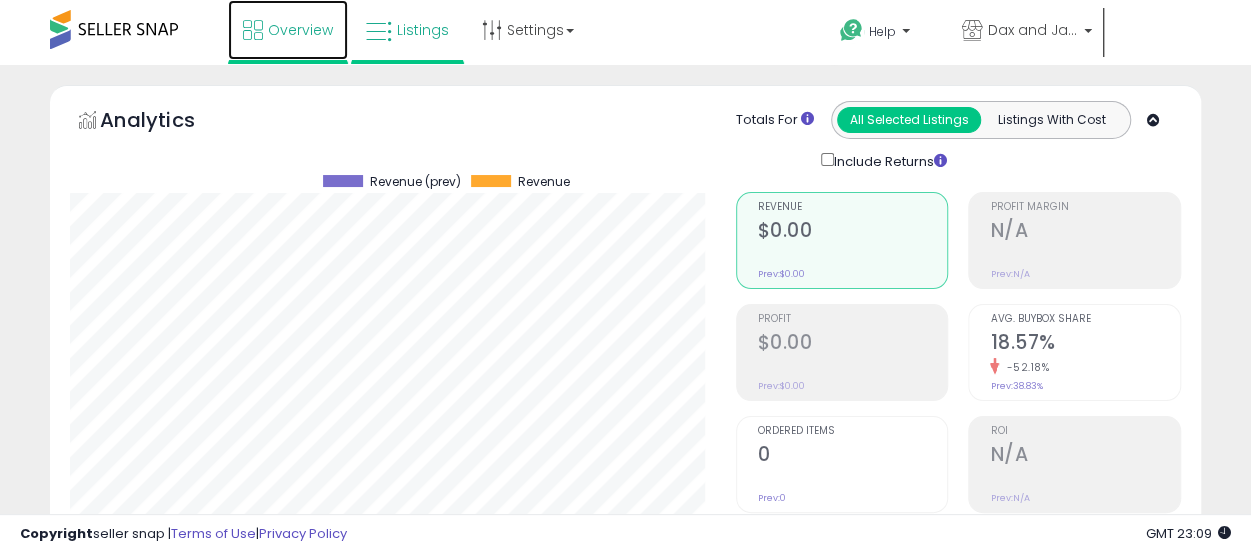 click on "Overview" at bounding box center (288, 30) 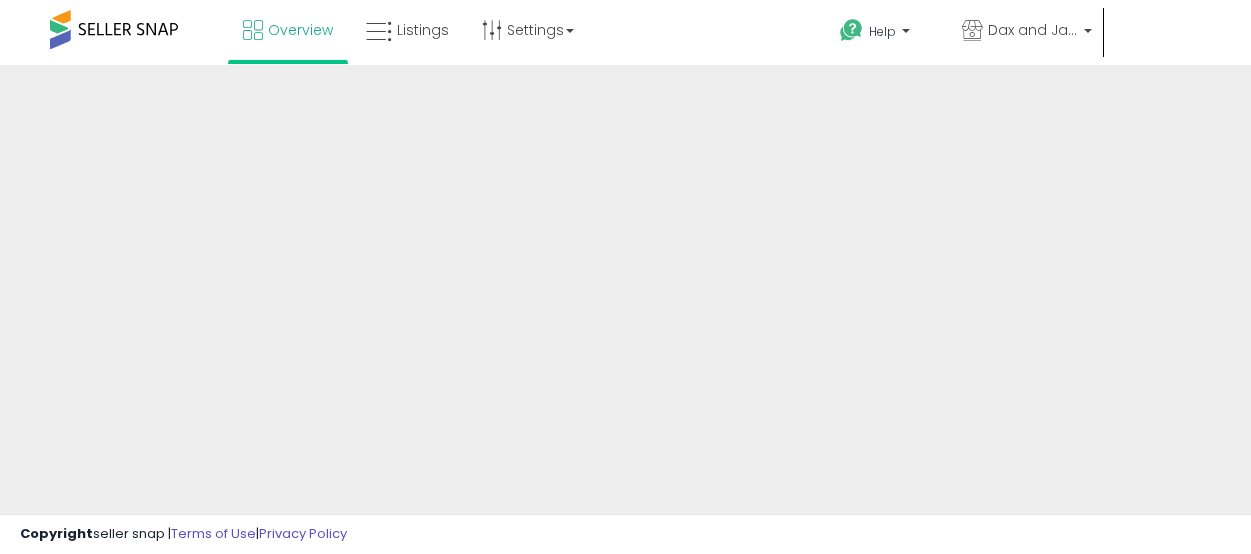 scroll, scrollTop: 0, scrollLeft: 0, axis: both 